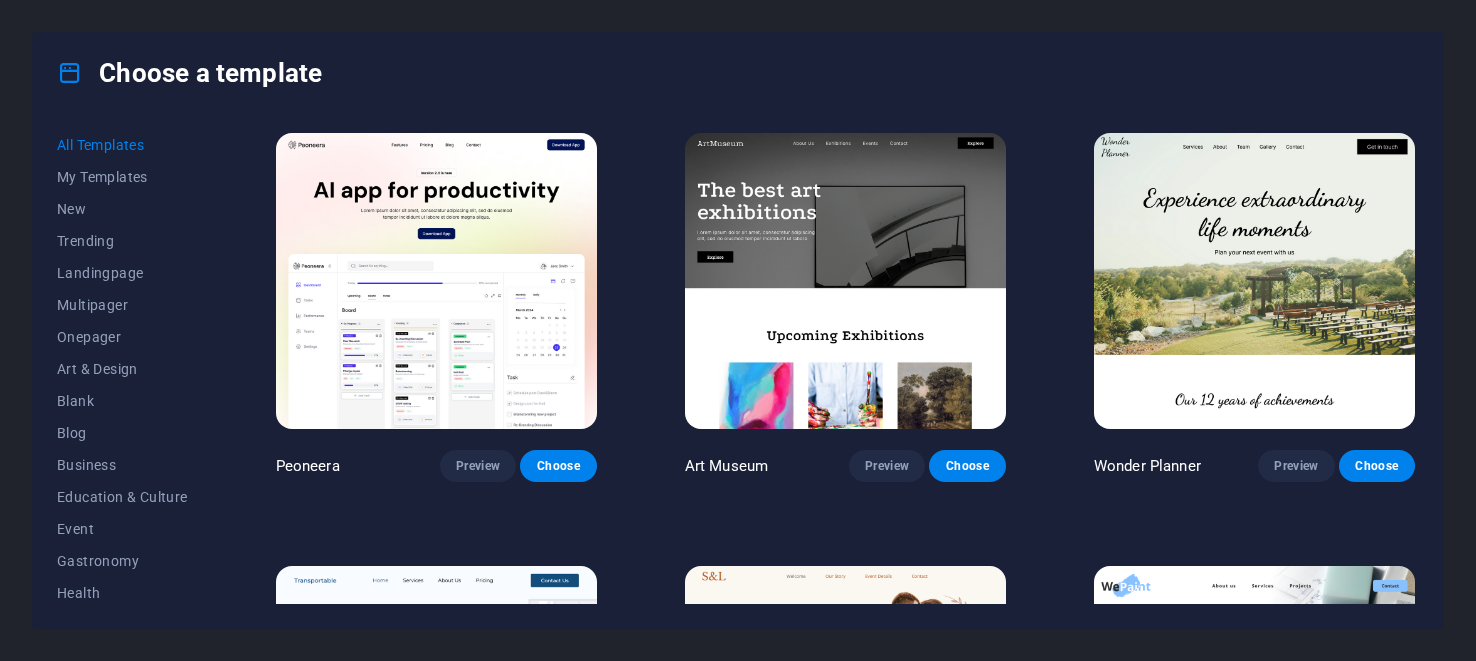 scroll, scrollTop: 0, scrollLeft: 0, axis: both 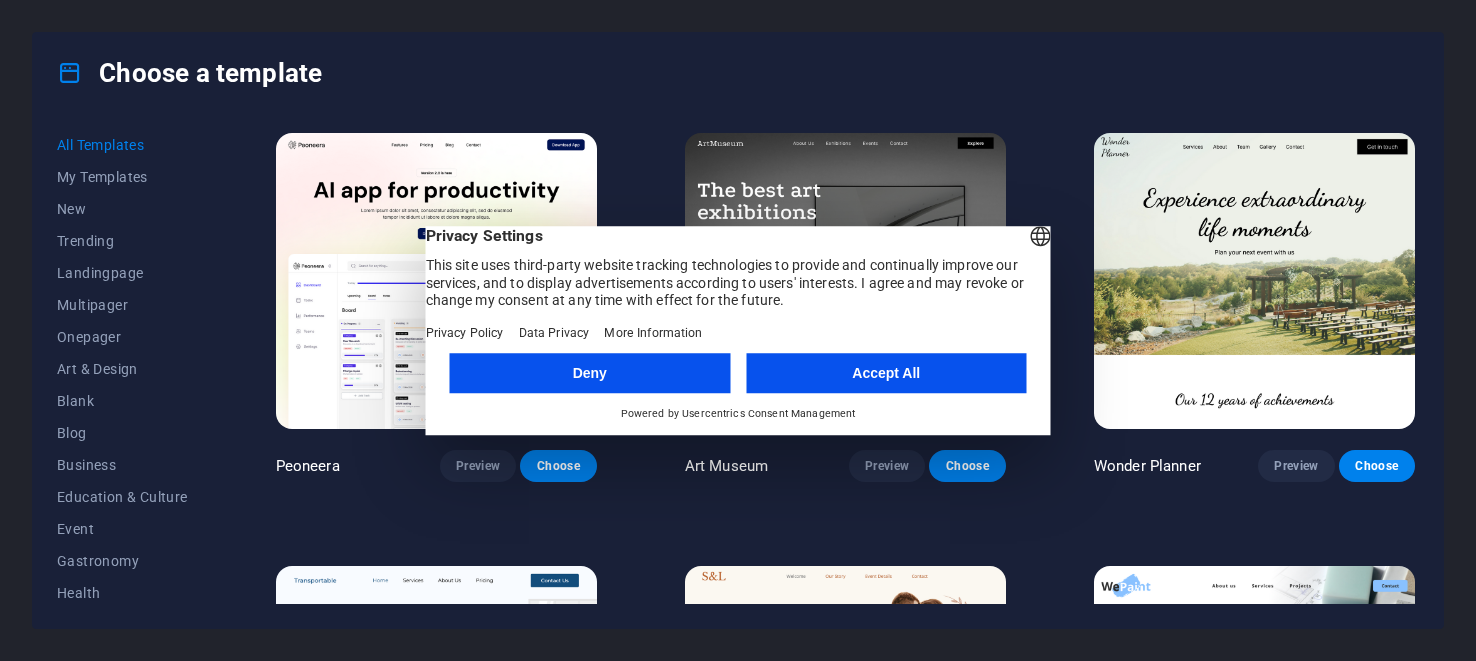 click on "Accept All" at bounding box center (886, 373) 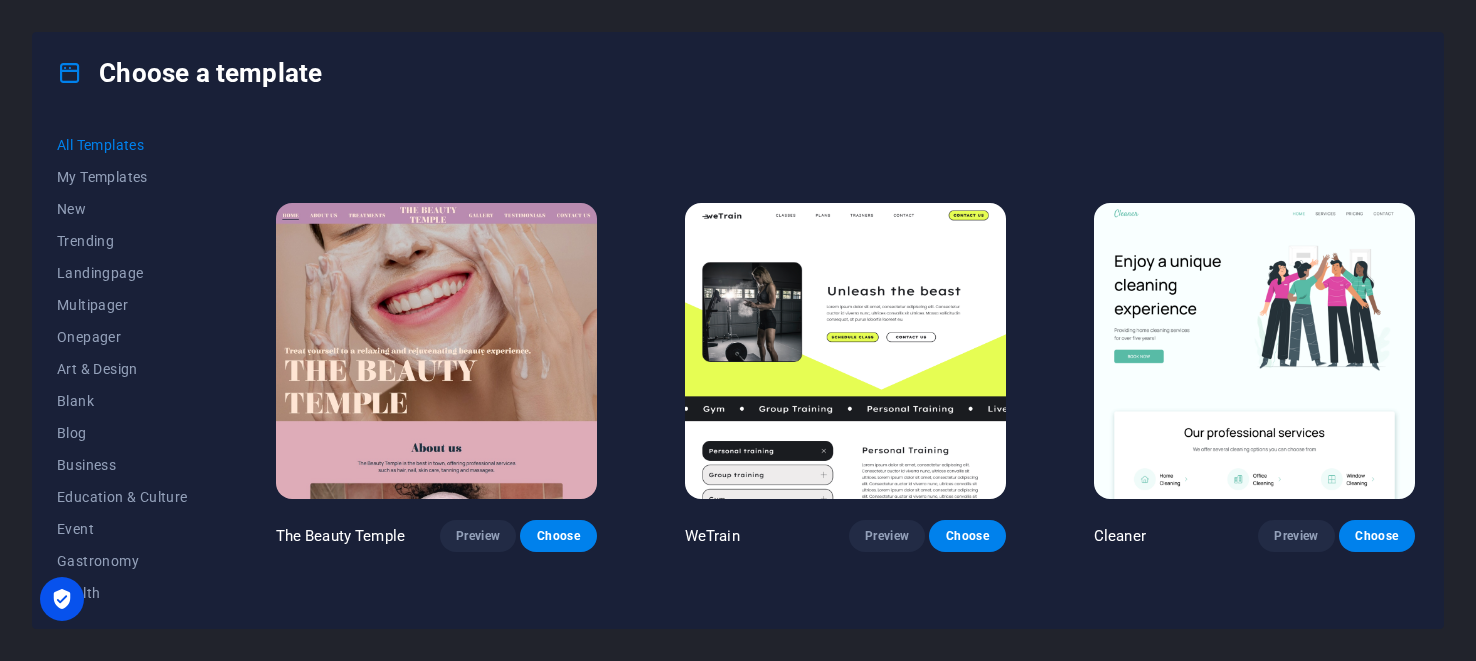 scroll, scrollTop: 2095, scrollLeft: 0, axis: vertical 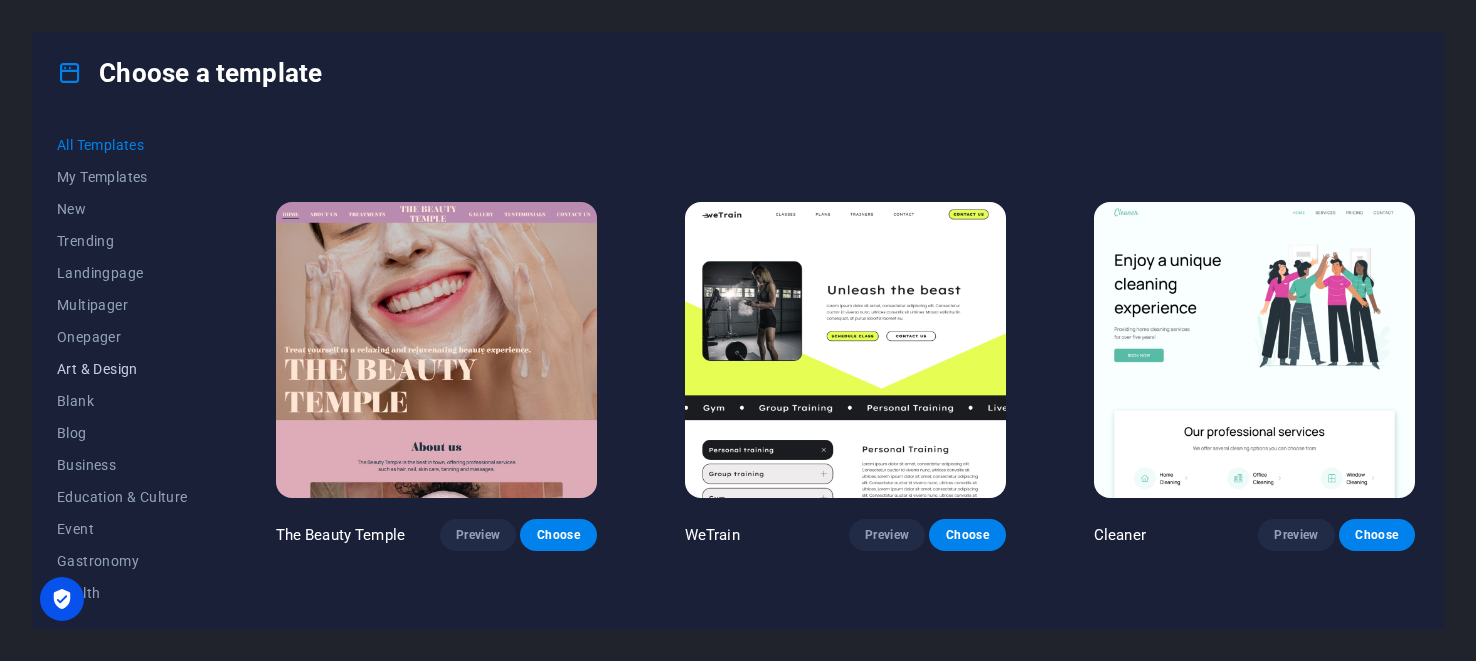 click on "Art & Design" at bounding box center (122, 369) 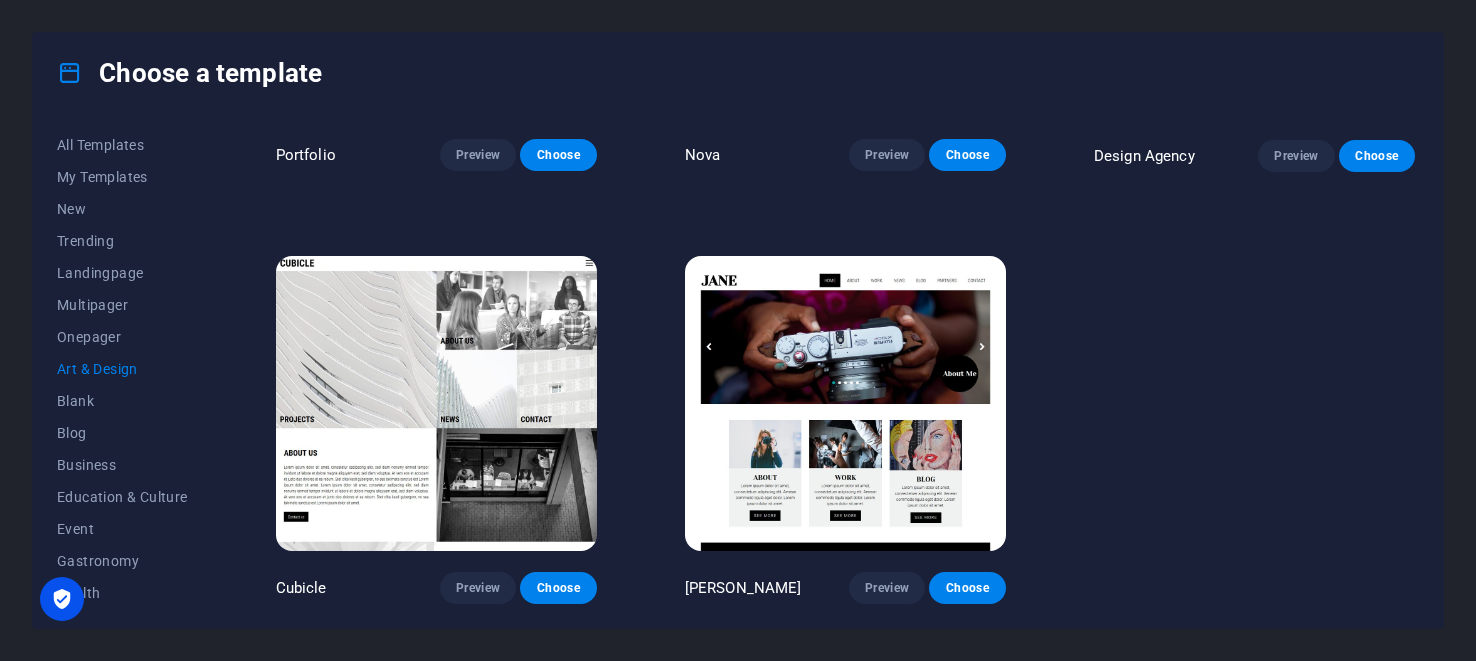 scroll, scrollTop: 1602, scrollLeft: 0, axis: vertical 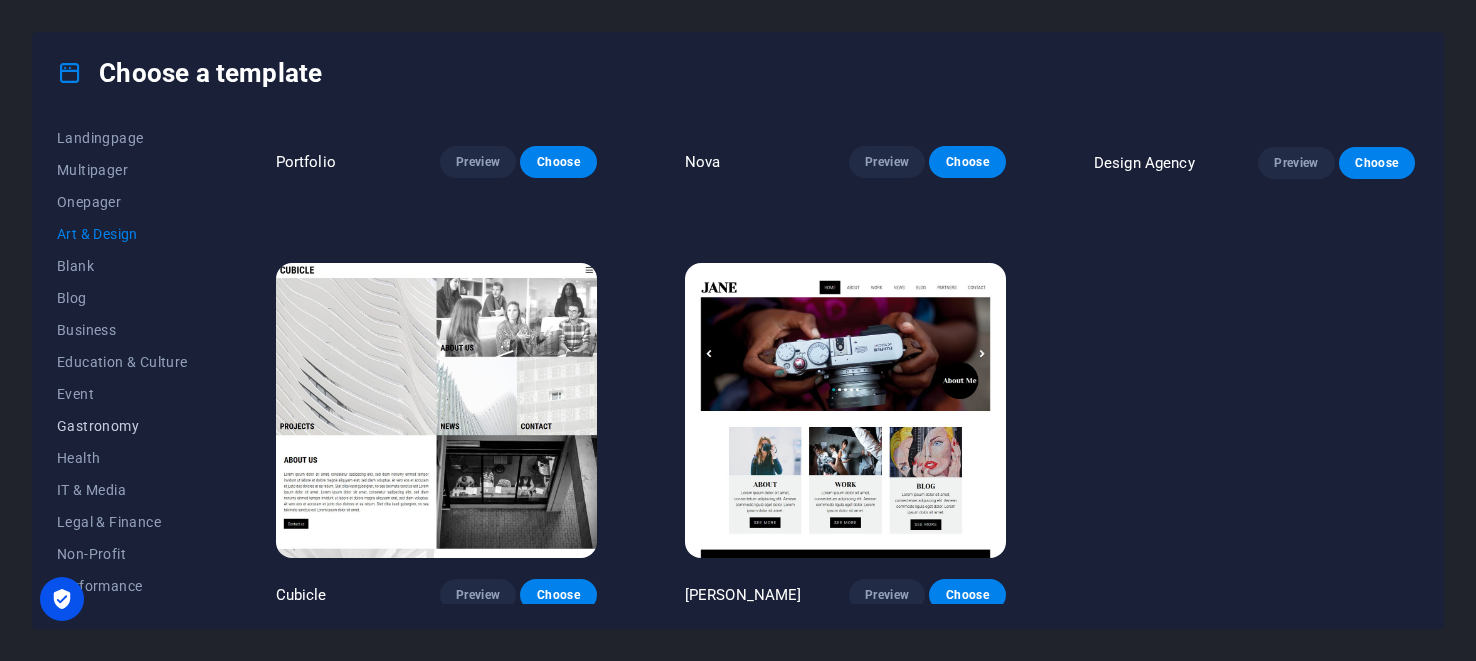 click on "Gastronomy" at bounding box center (122, 426) 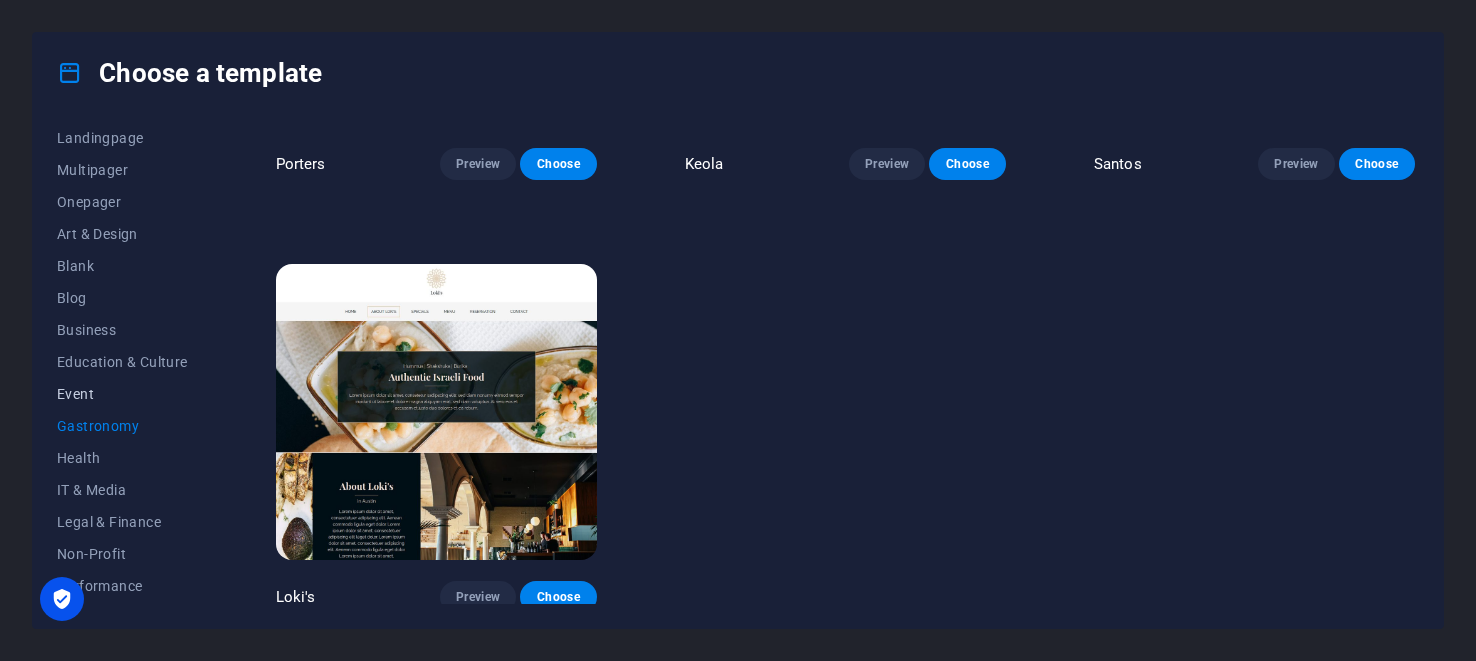 click on "Event" at bounding box center [122, 394] 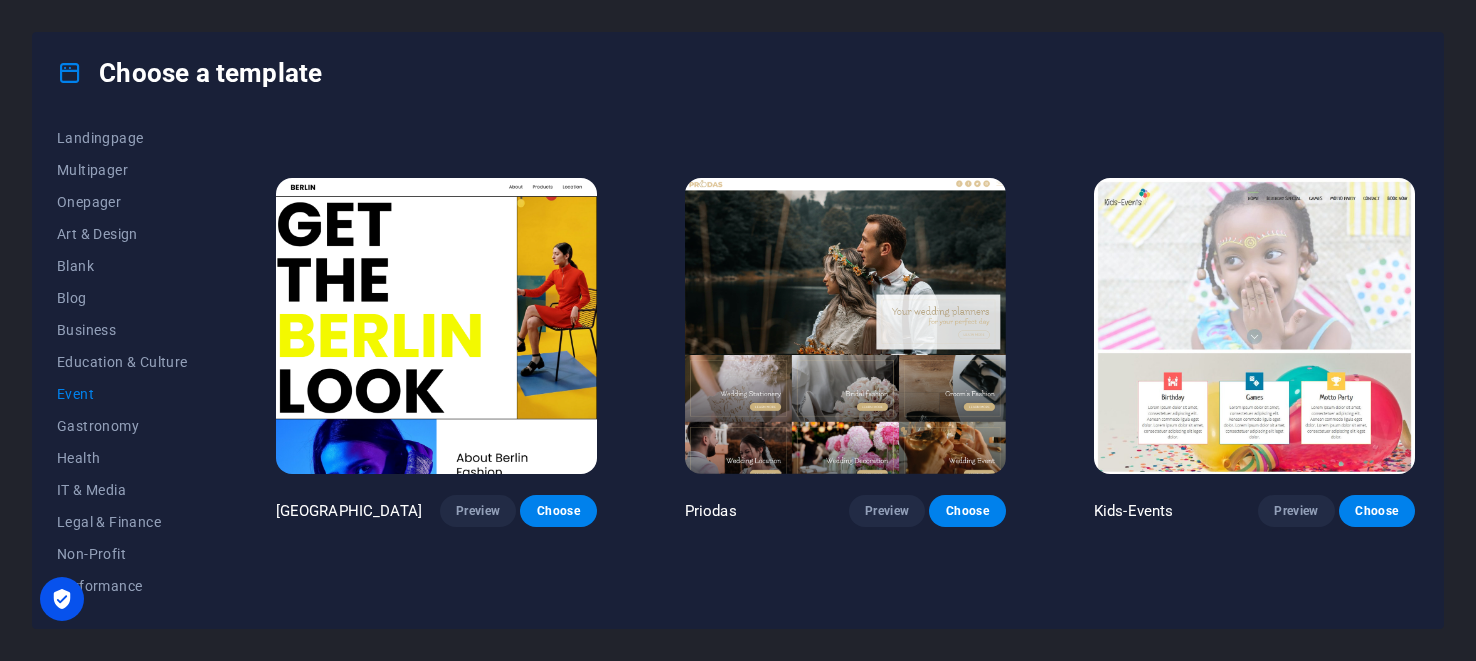 scroll, scrollTop: 385, scrollLeft: 0, axis: vertical 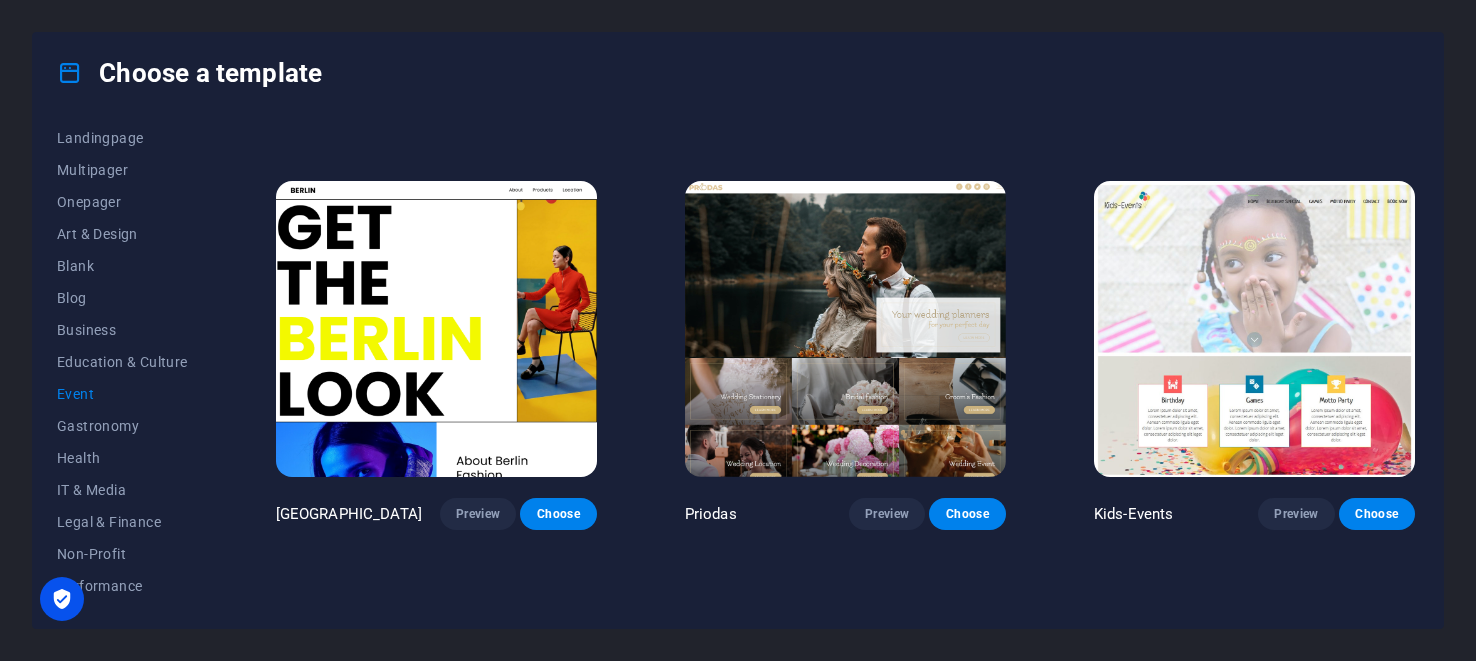 click on "Event" at bounding box center (122, 394) 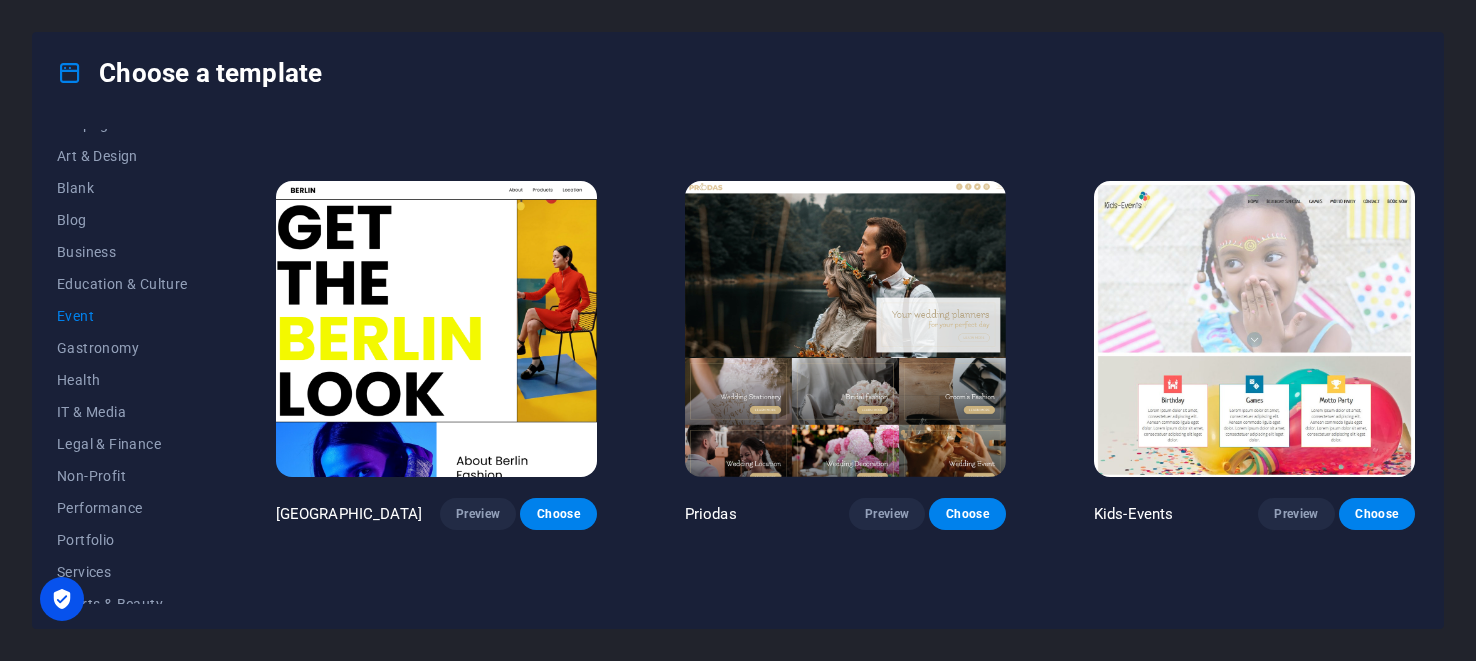 scroll, scrollTop: 324, scrollLeft: 0, axis: vertical 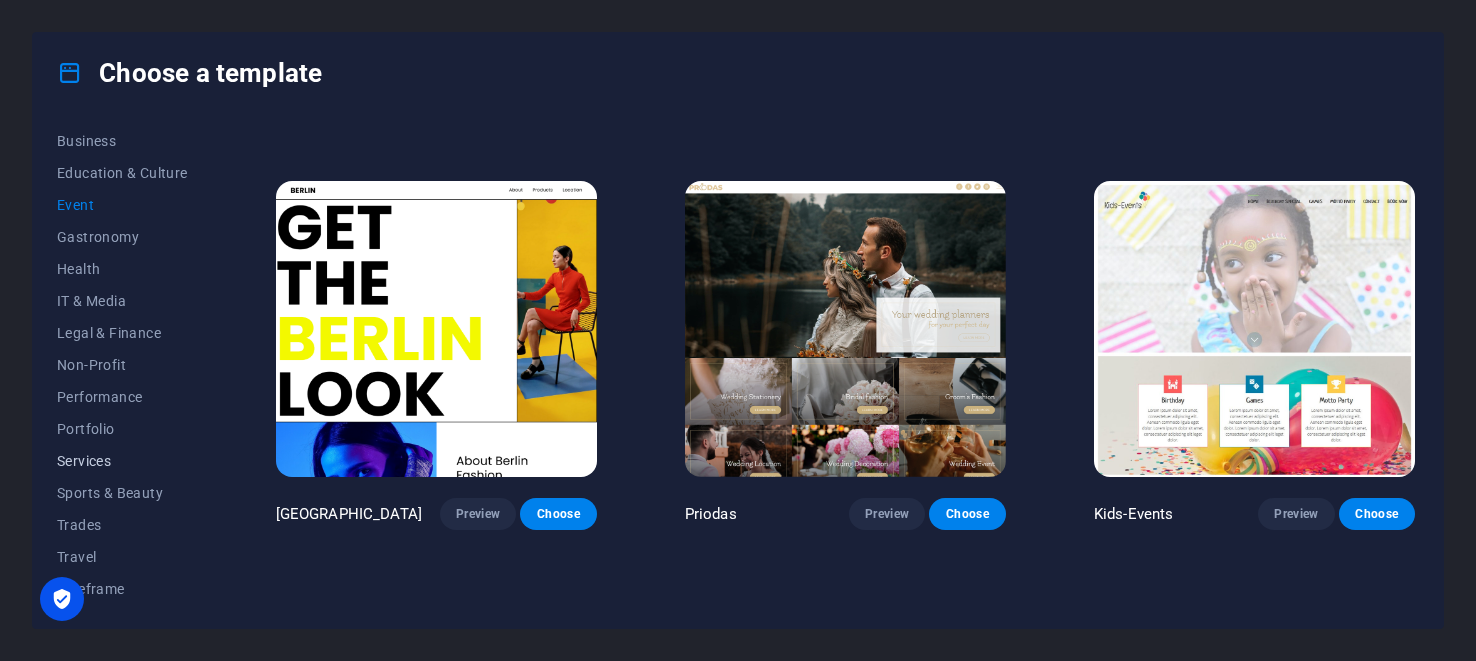 click on "Services" at bounding box center [122, 461] 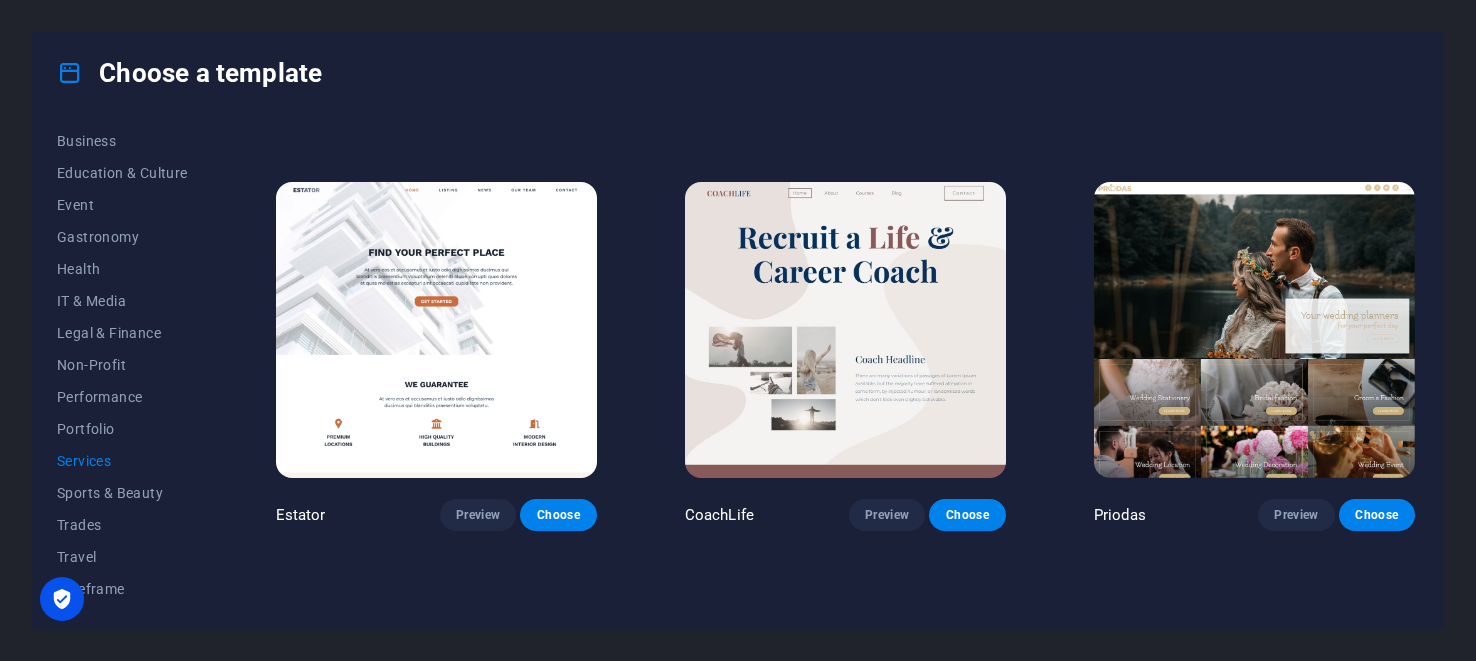 scroll, scrollTop: 817, scrollLeft: 0, axis: vertical 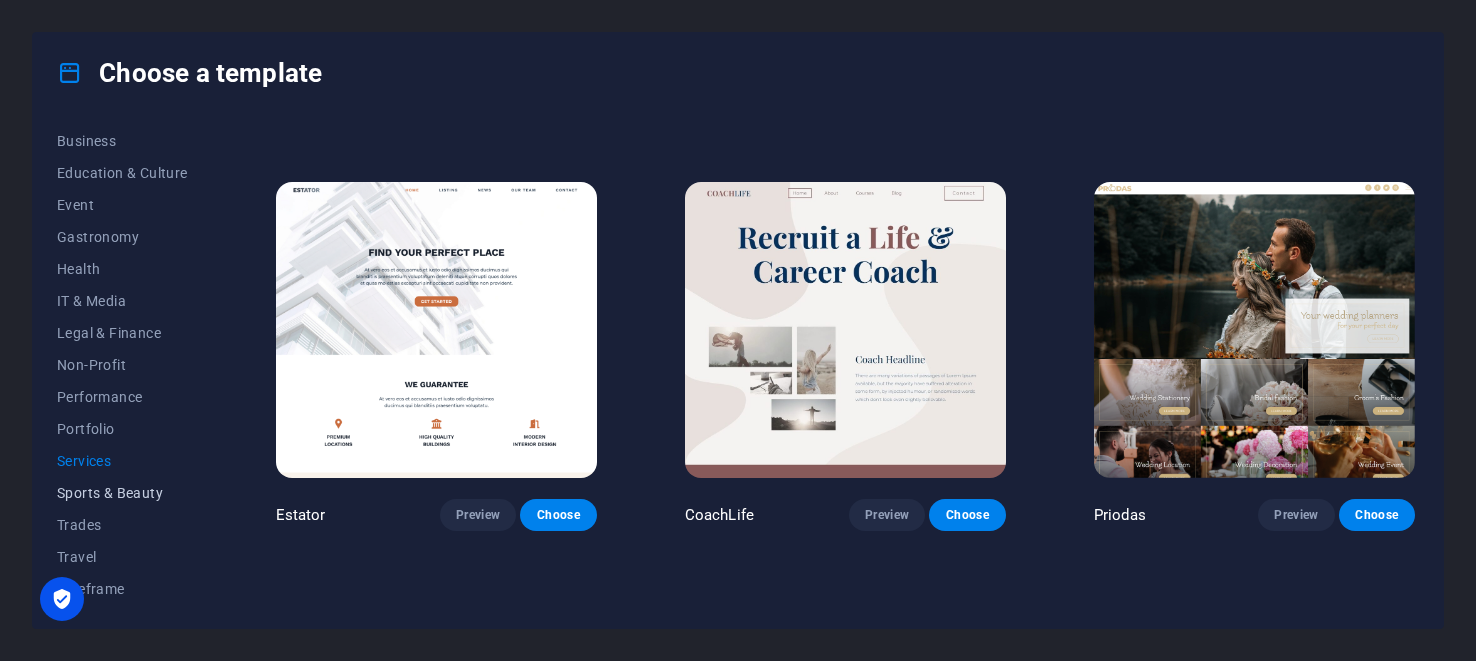 click on "Sports & Beauty" at bounding box center (122, 493) 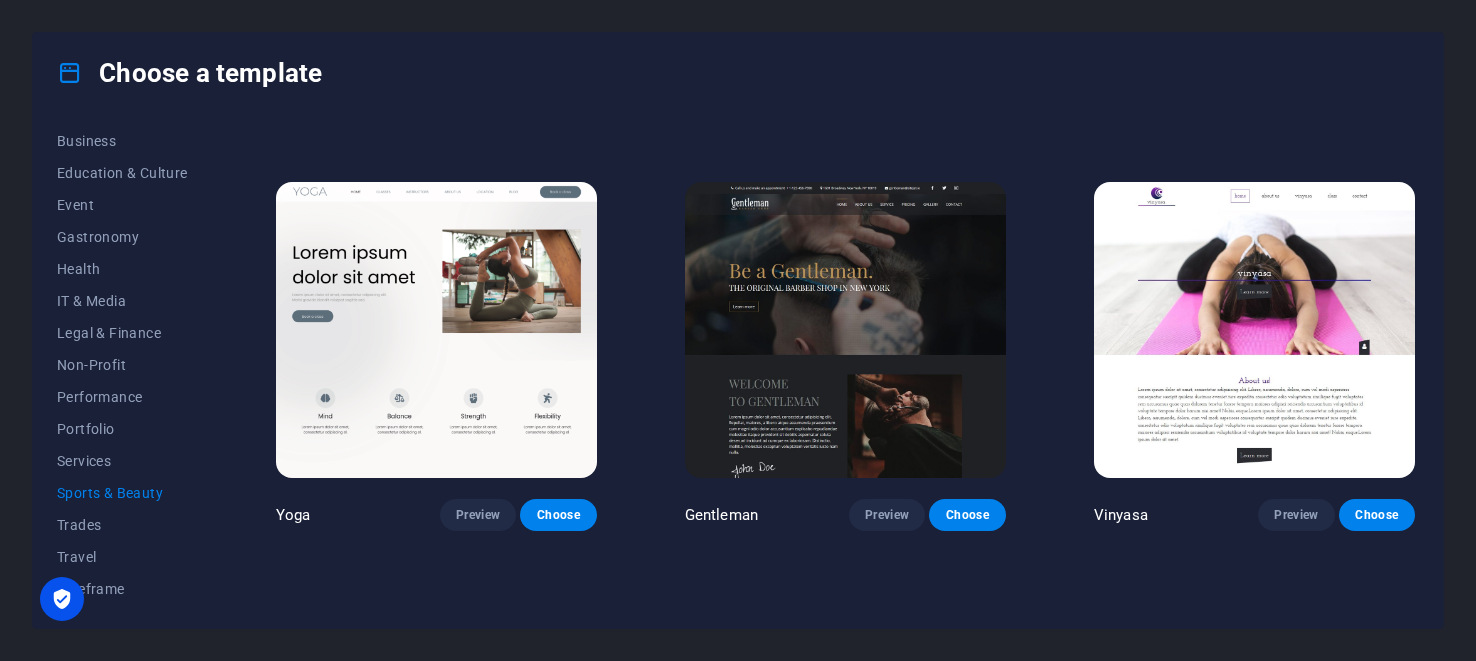 scroll, scrollTop: 817, scrollLeft: 0, axis: vertical 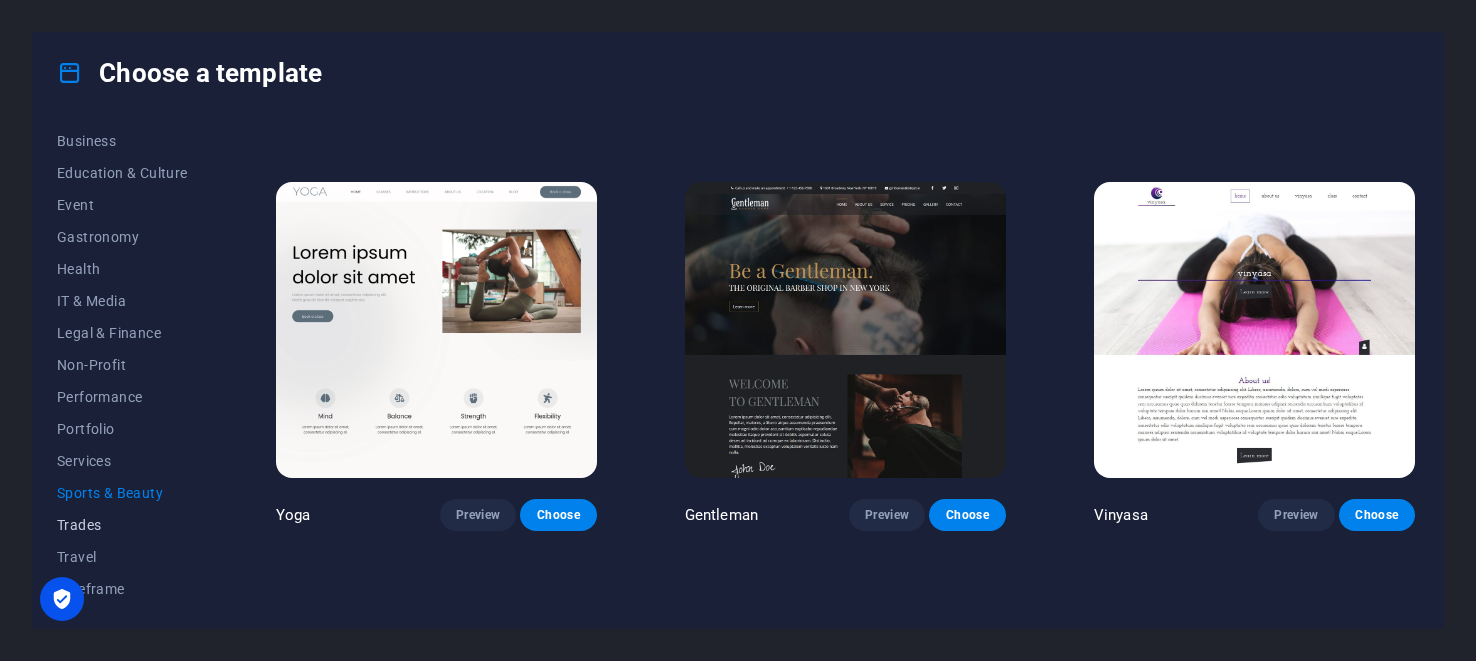 click on "Trades" at bounding box center (122, 525) 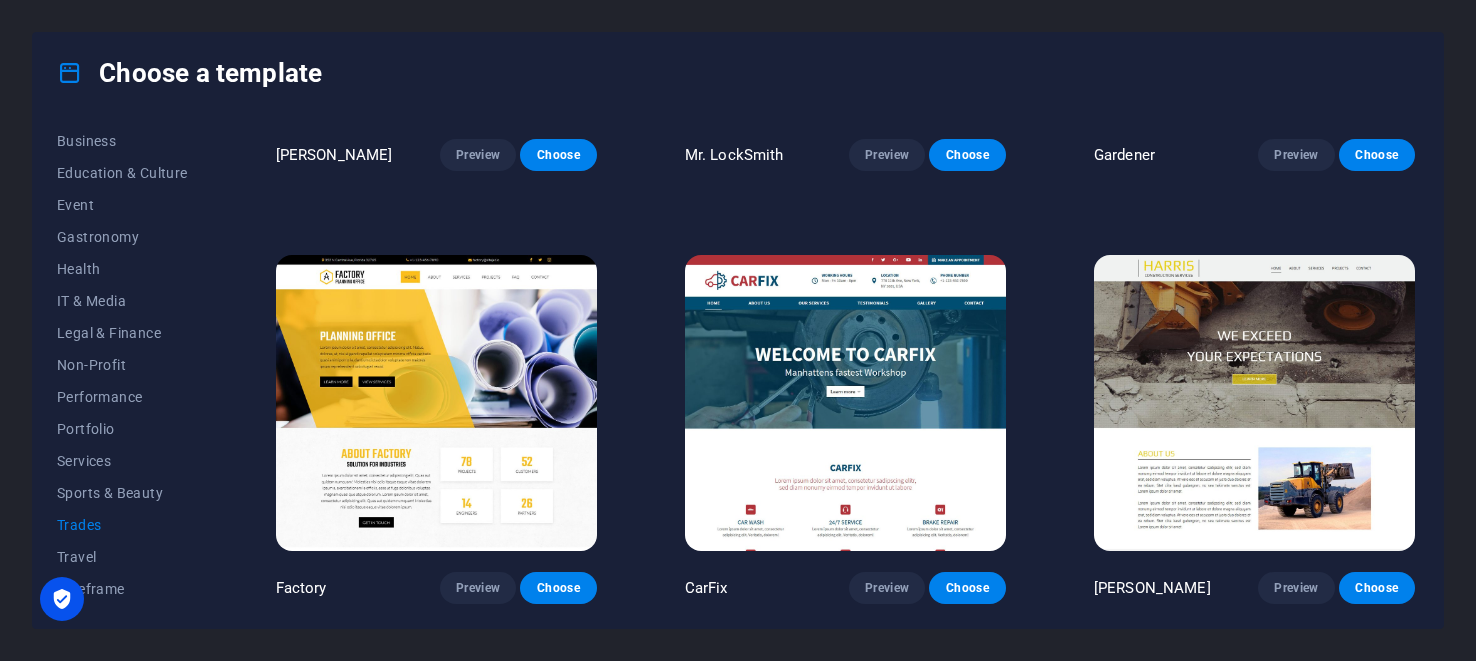 scroll, scrollTop: 0, scrollLeft: 0, axis: both 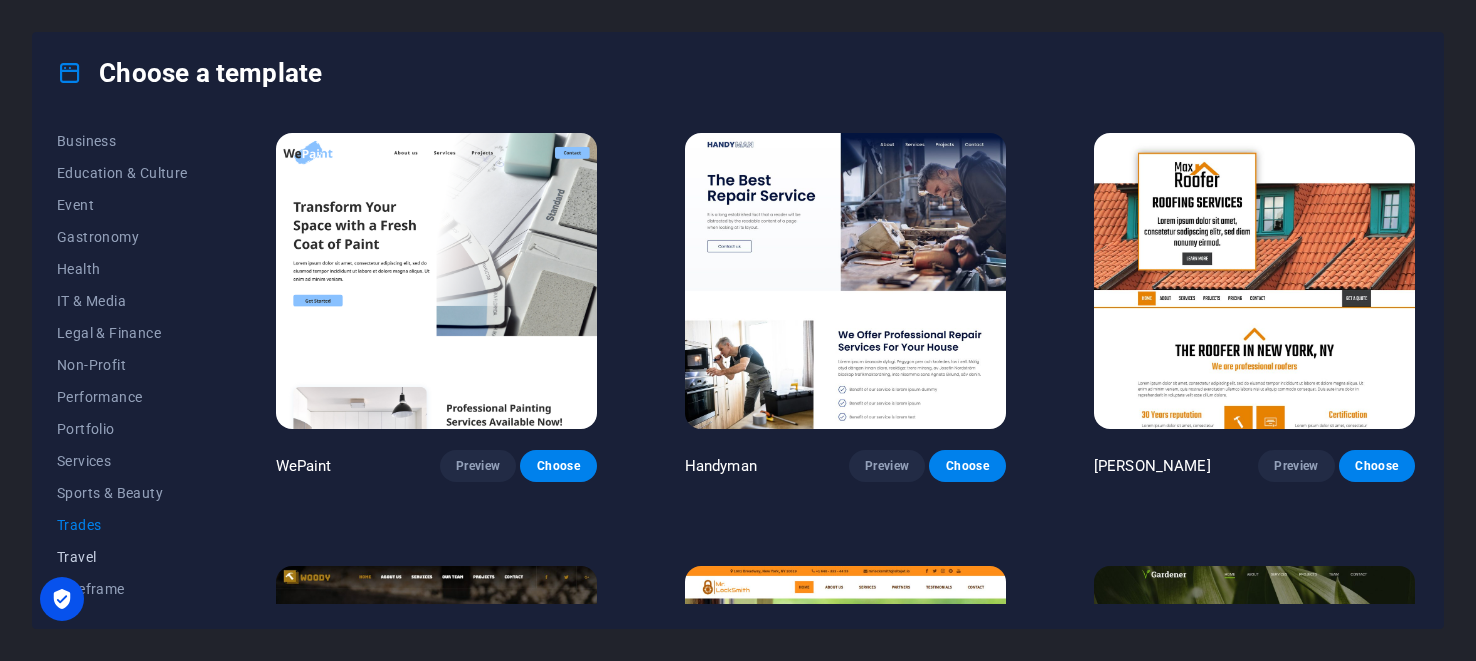 click on "Travel" at bounding box center [122, 557] 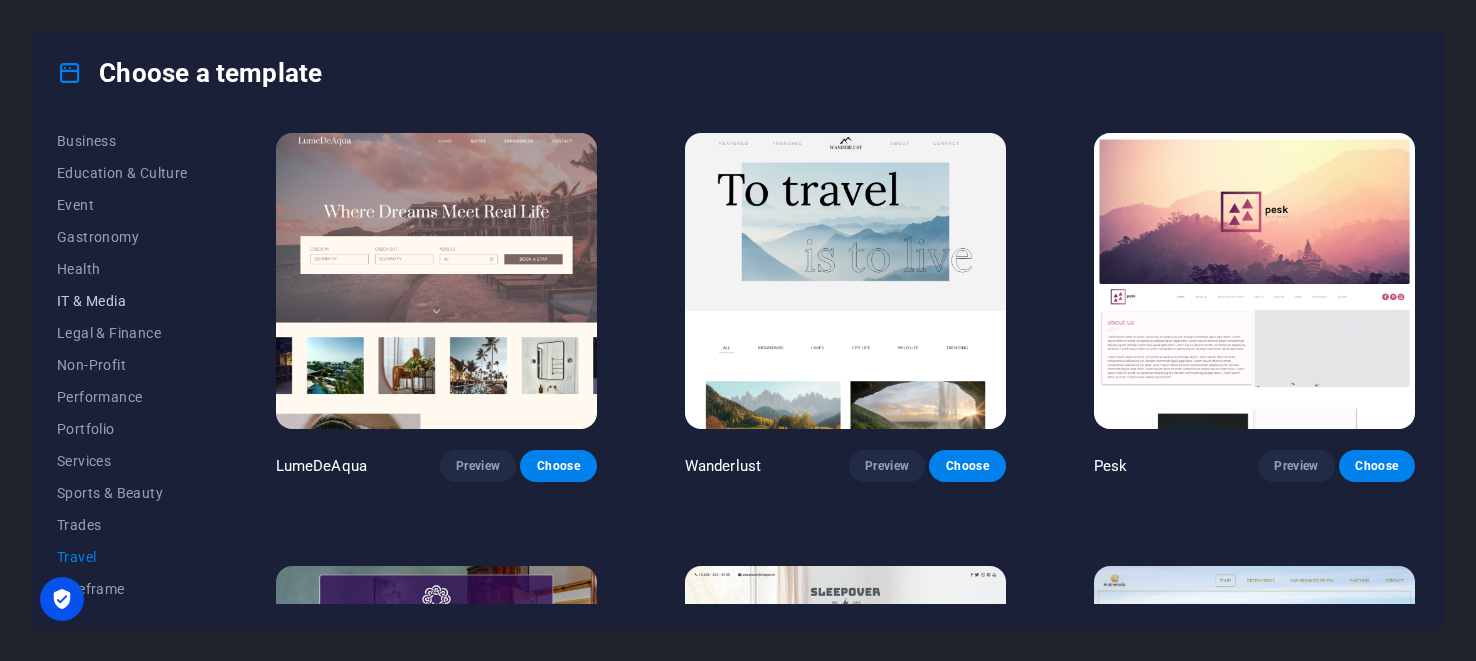 click on "IT & Media" at bounding box center (122, 301) 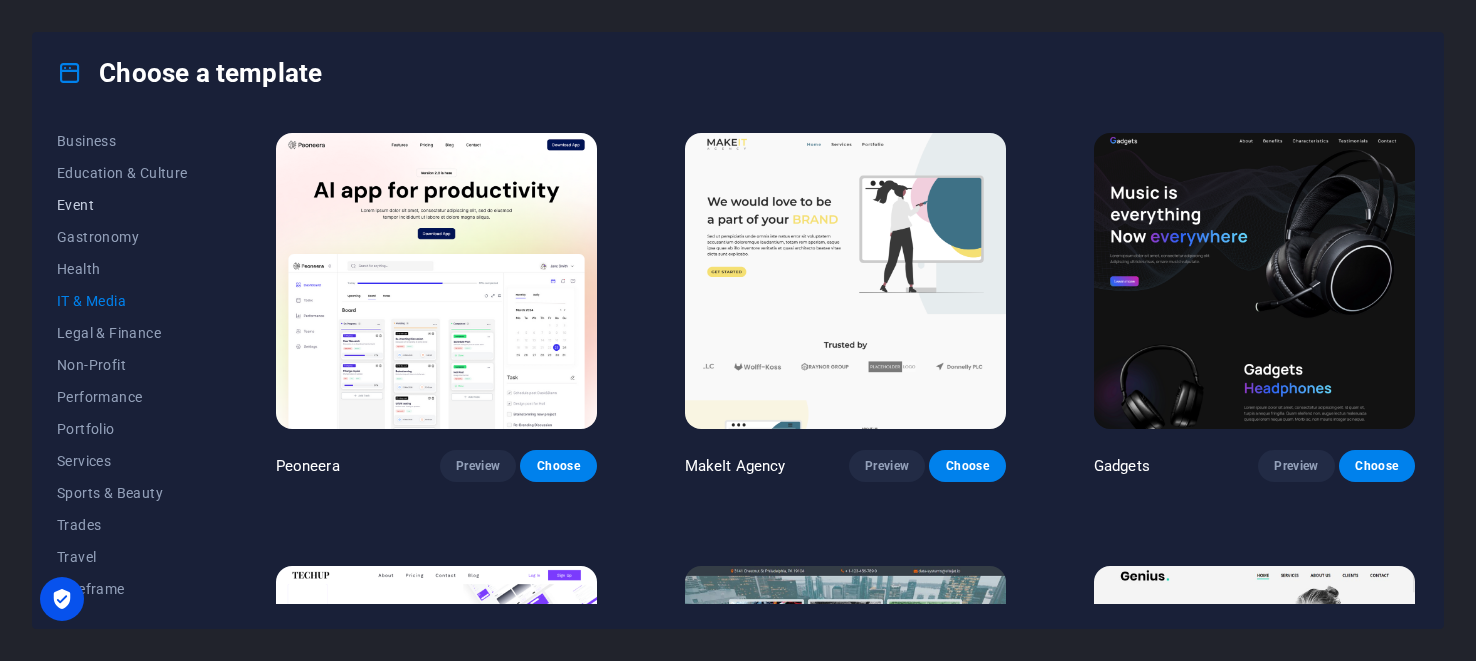 click on "Event" at bounding box center (122, 205) 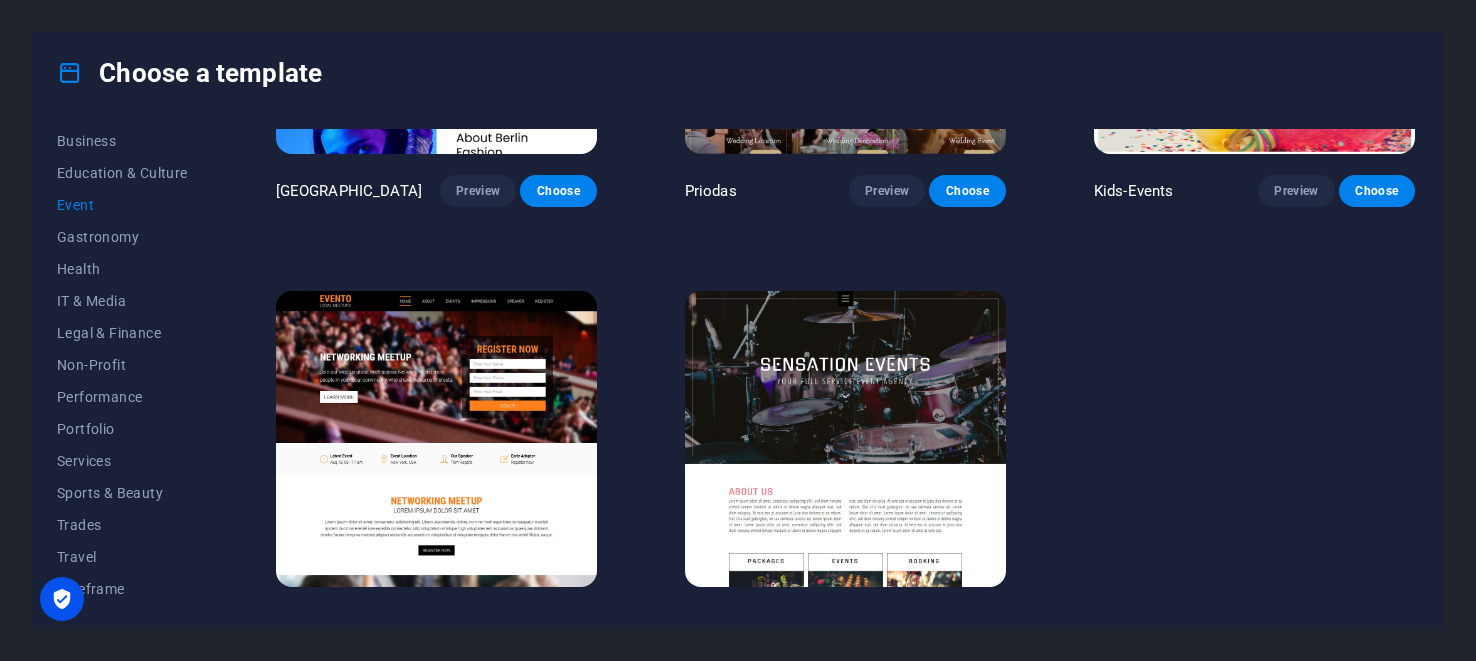 scroll, scrollTop: 738, scrollLeft: 0, axis: vertical 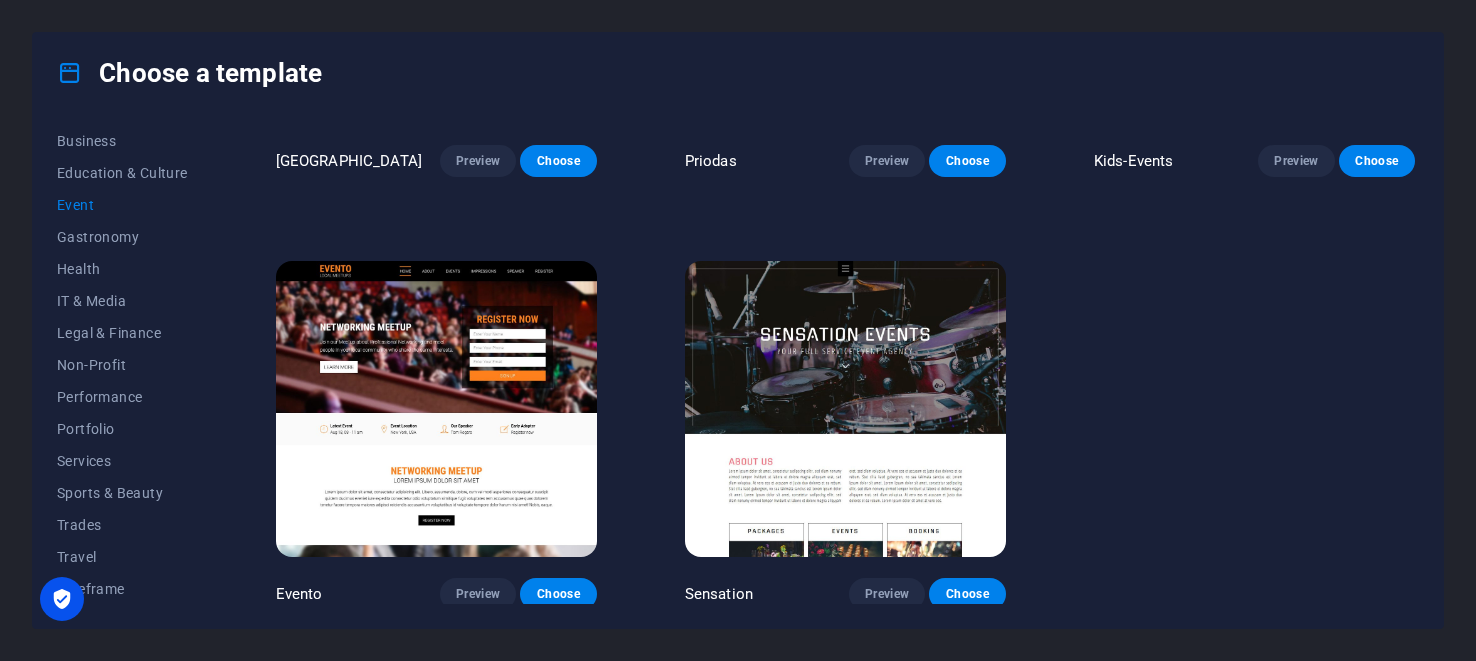 click at bounding box center [845, 409] 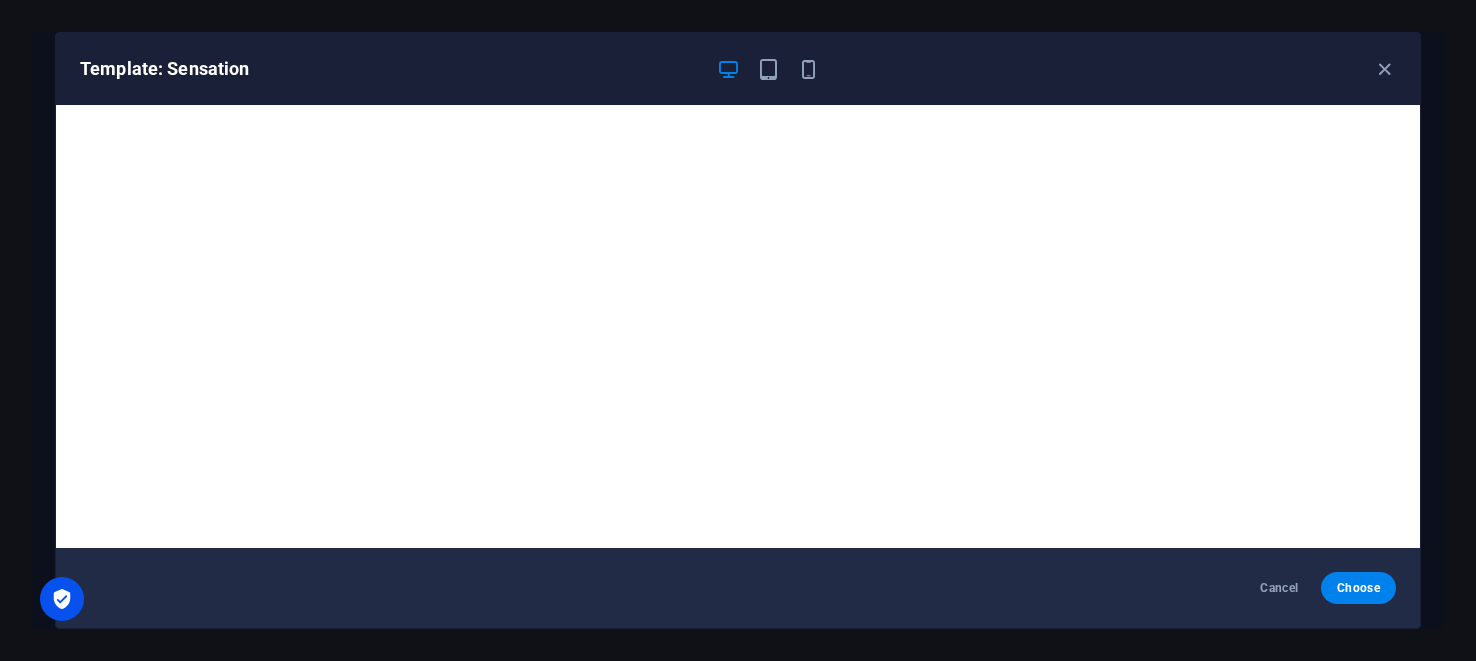 click at bounding box center (728, 69) 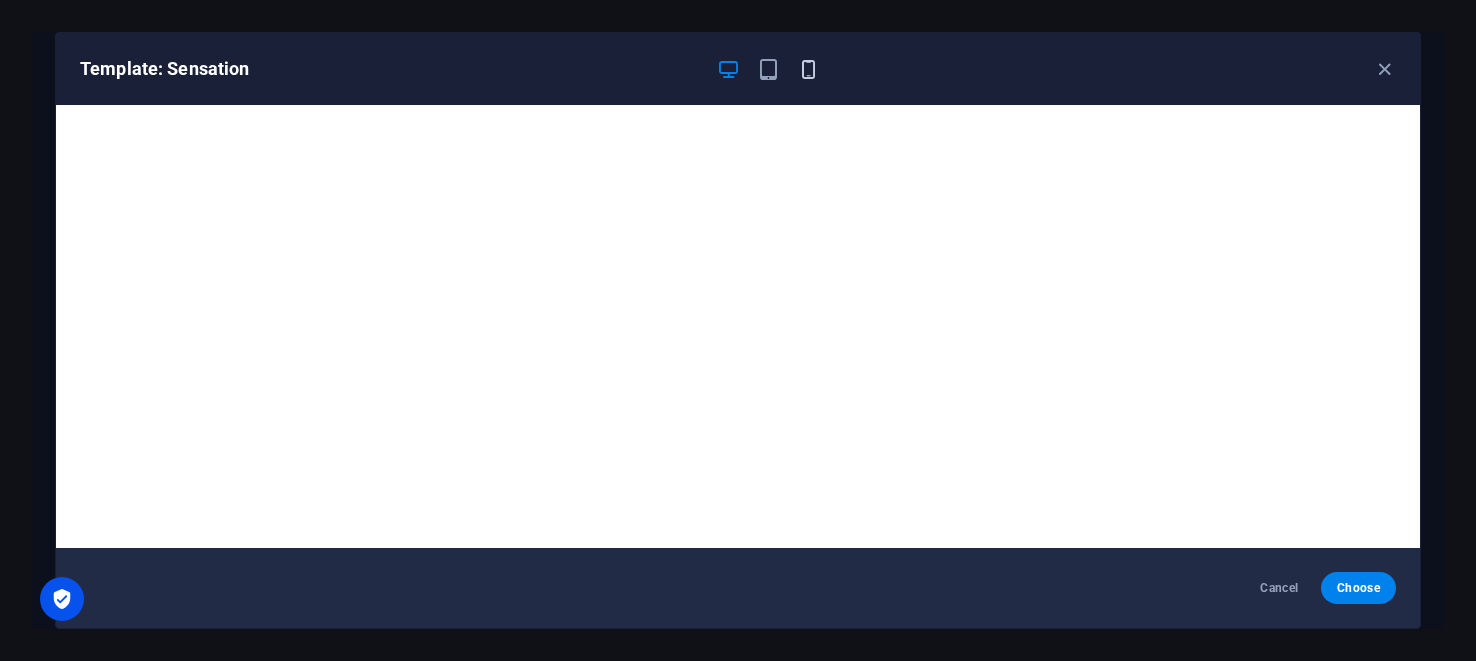 click at bounding box center [808, 69] 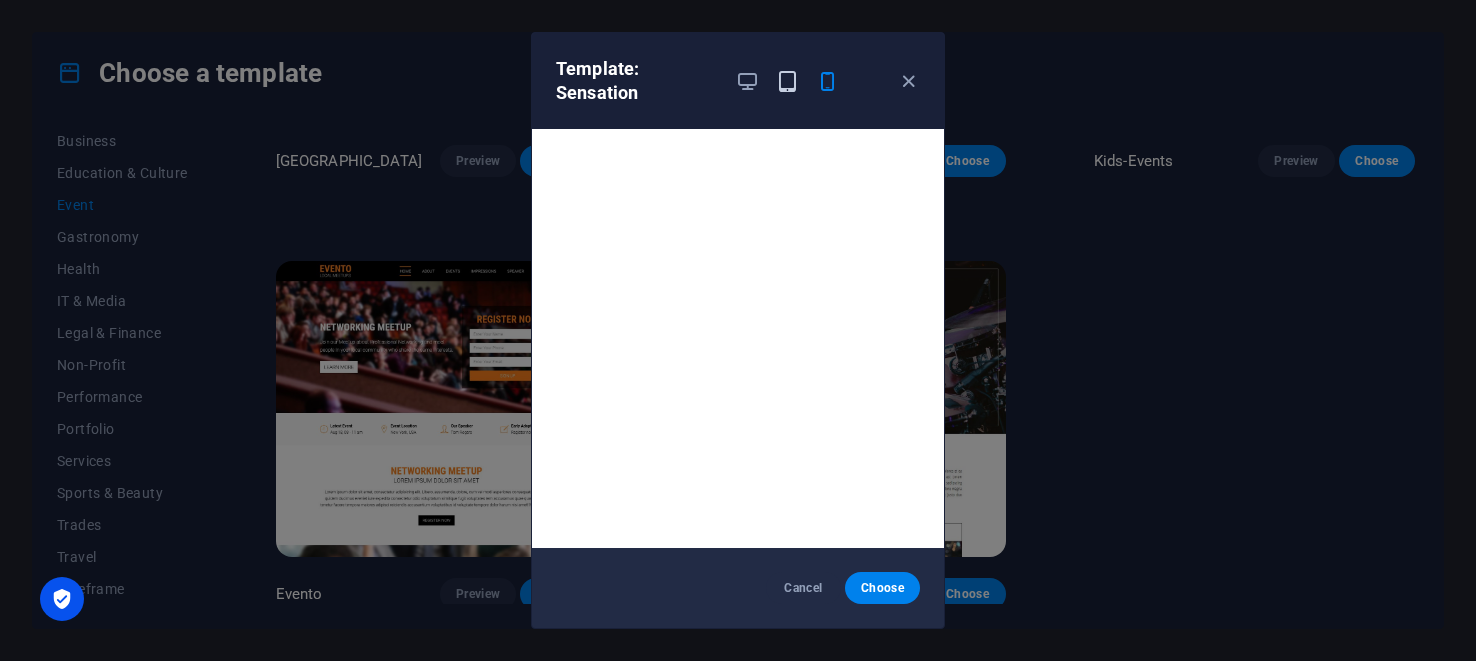 click at bounding box center [787, 81] 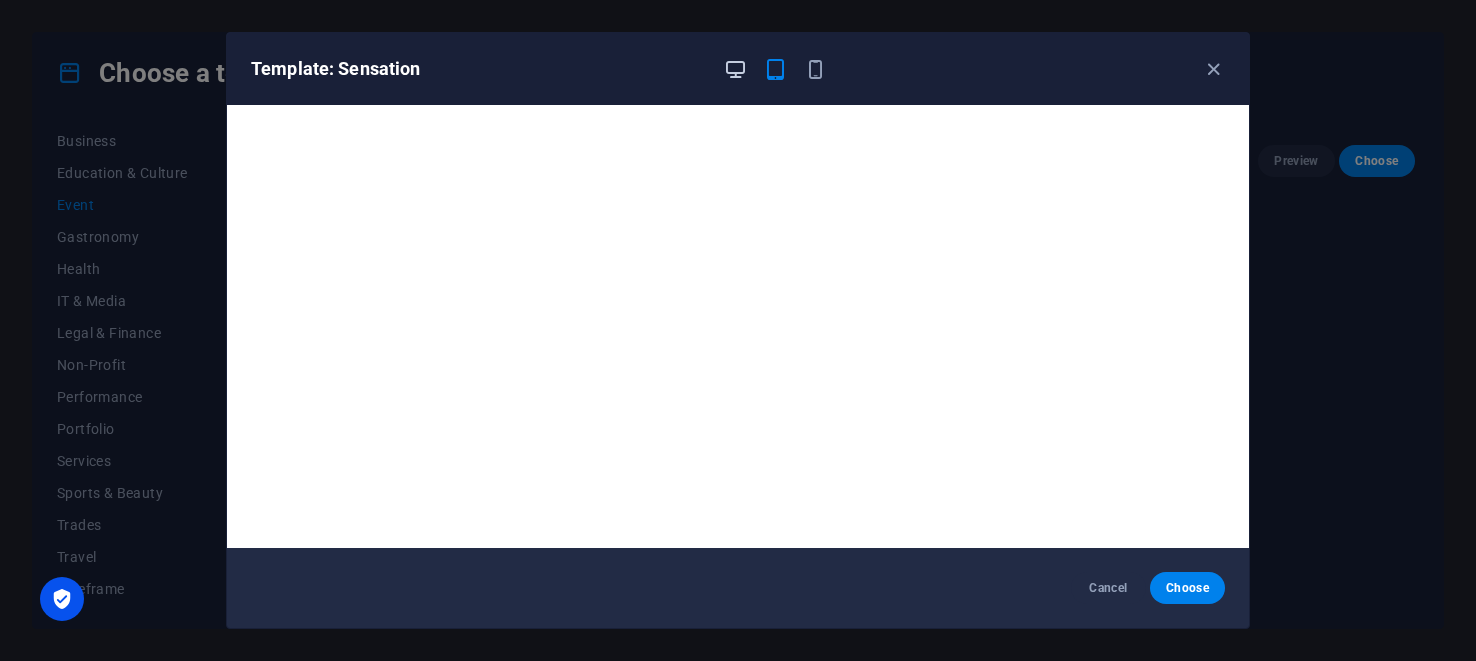 click at bounding box center (735, 69) 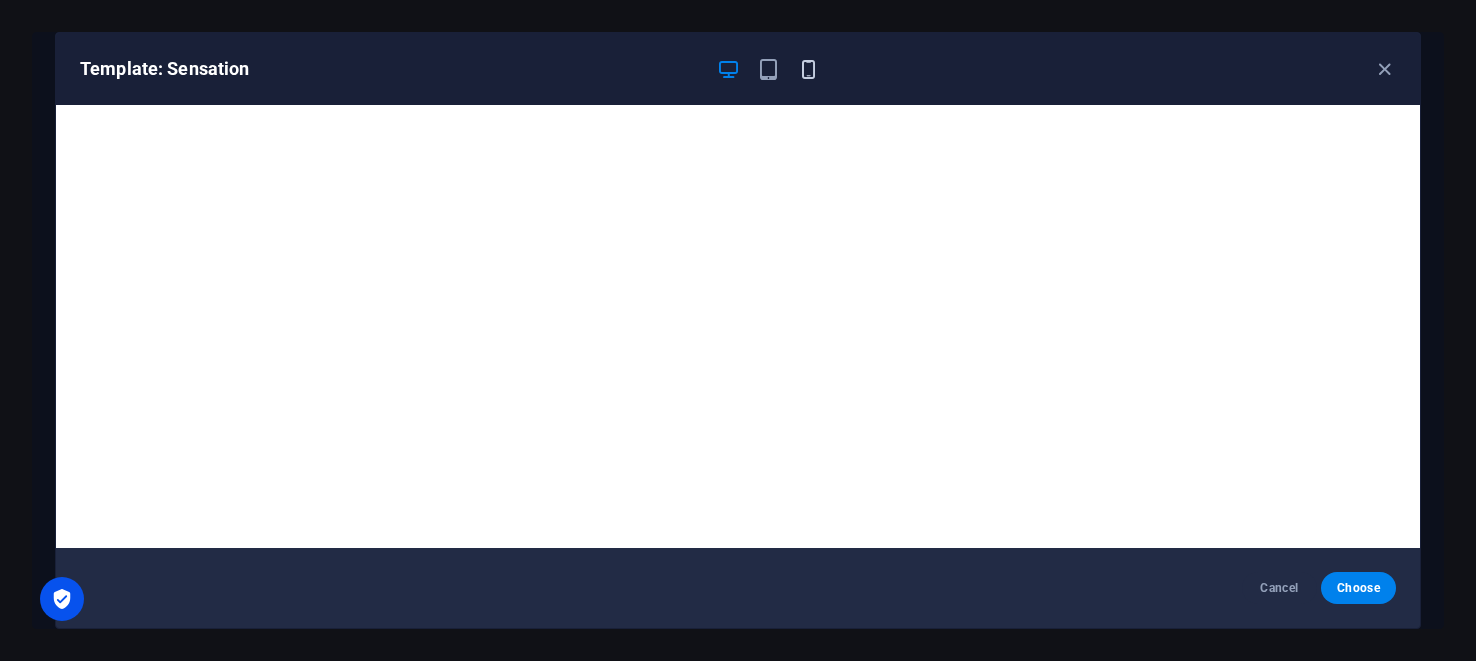 click at bounding box center (808, 69) 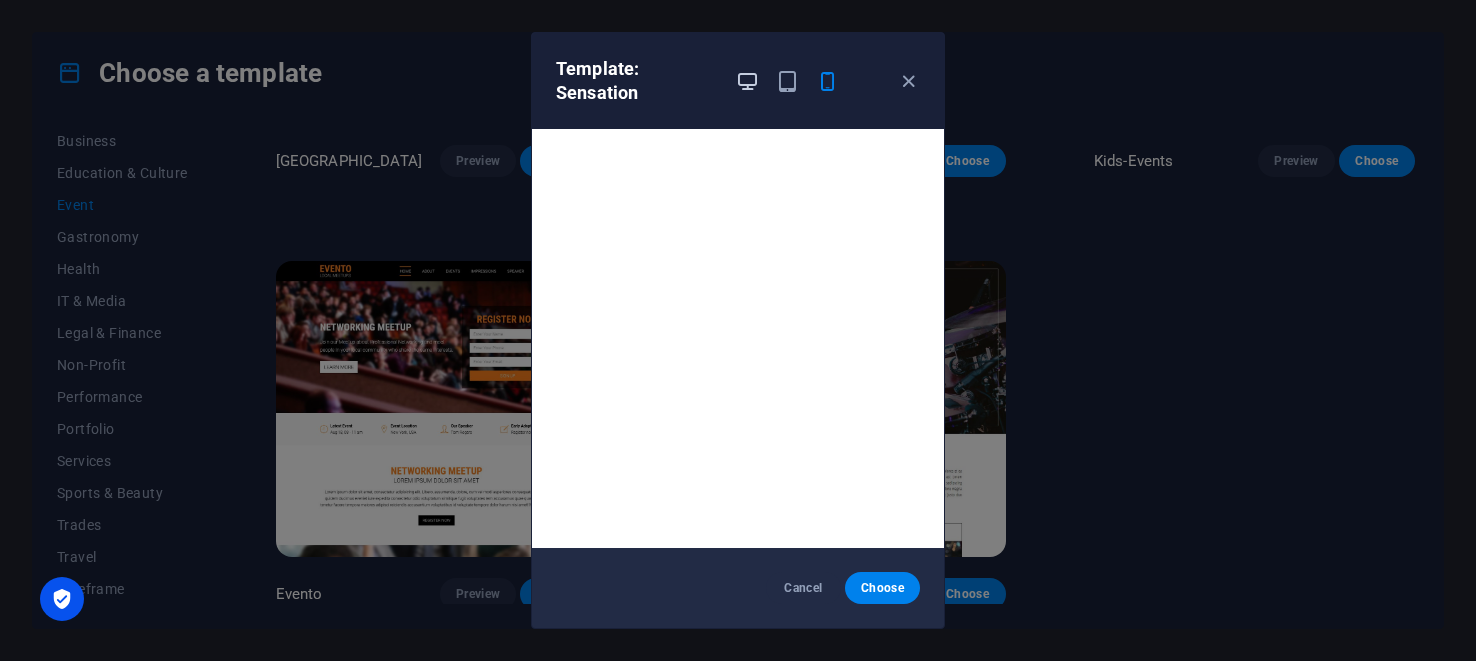 click at bounding box center [747, 81] 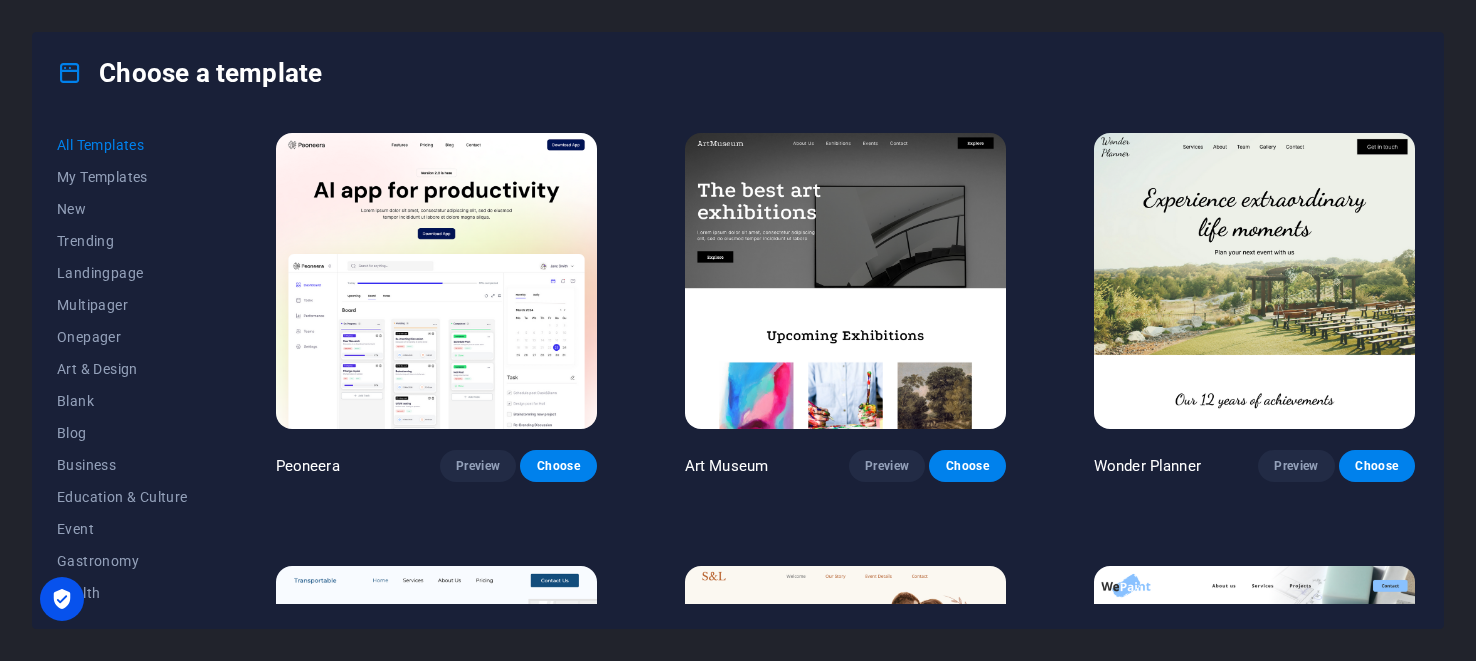 scroll, scrollTop: 0, scrollLeft: 0, axis: both 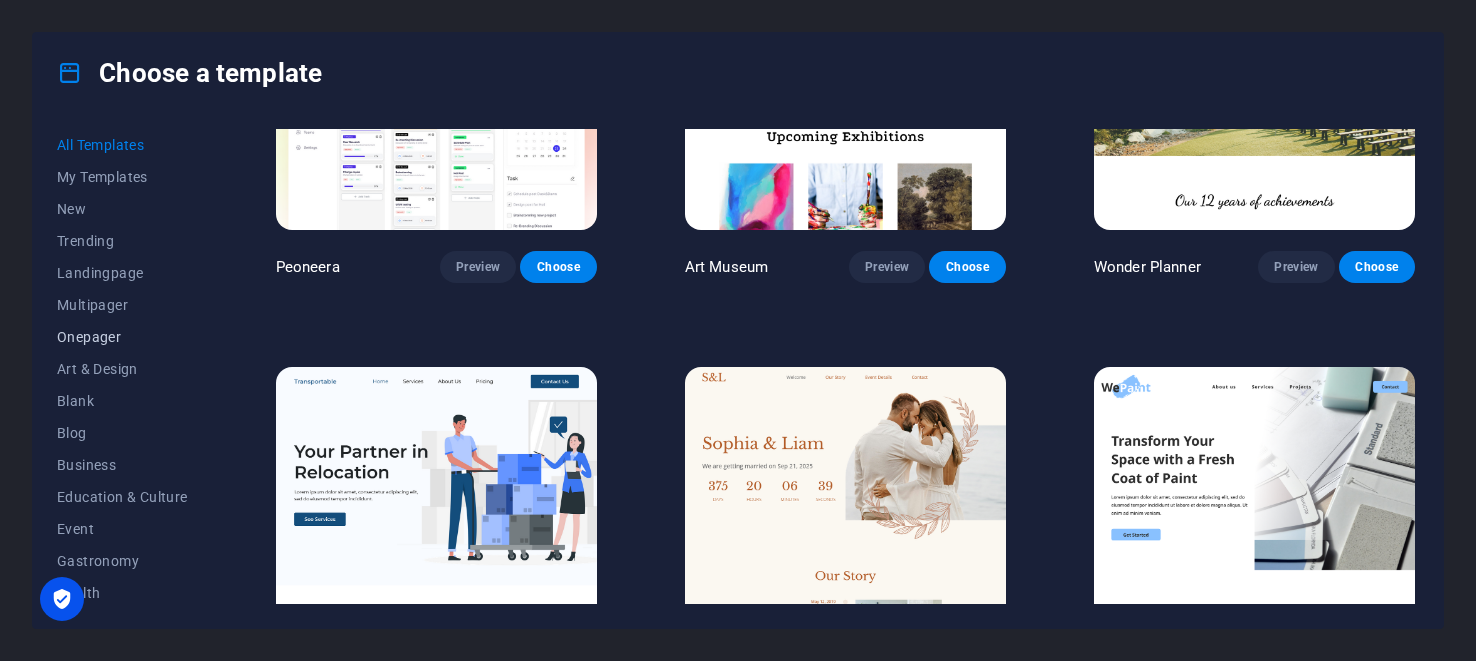 click on "Onepager" at bounding box center (122, 337) 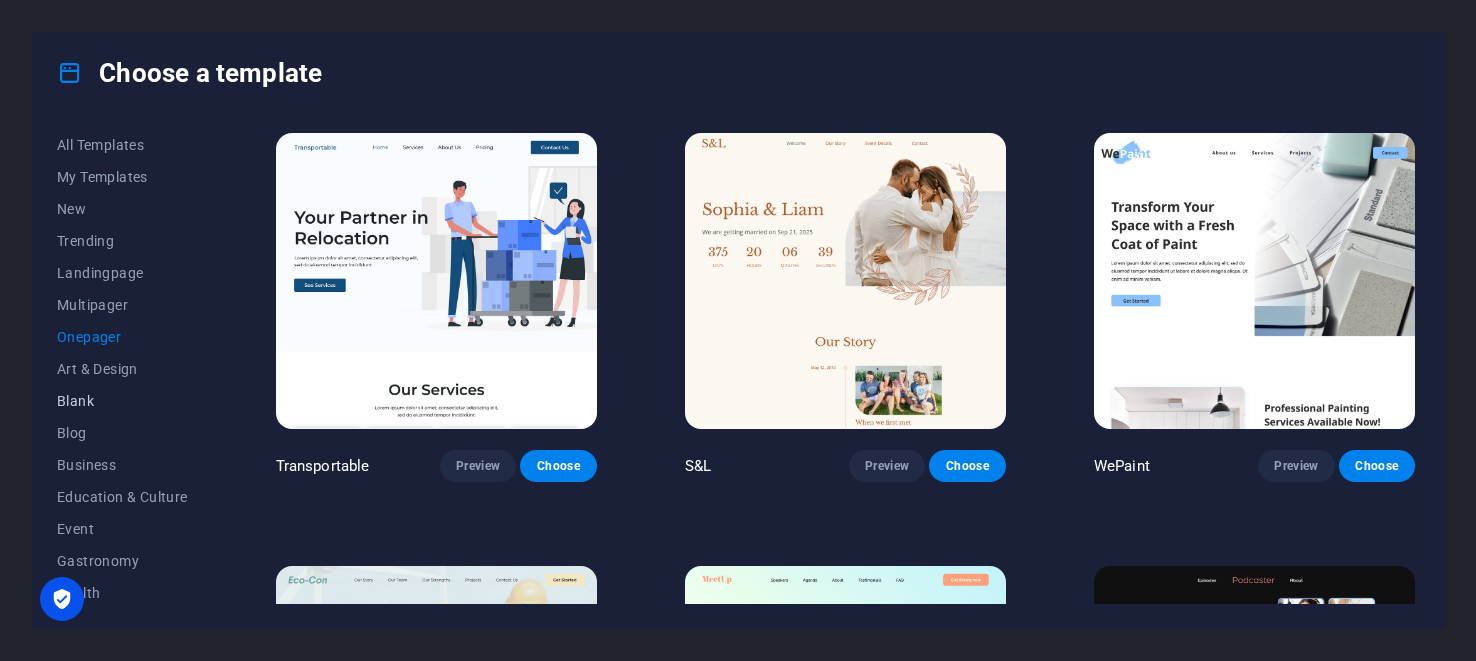 click on "Blank" at bounding box center [122, 401] 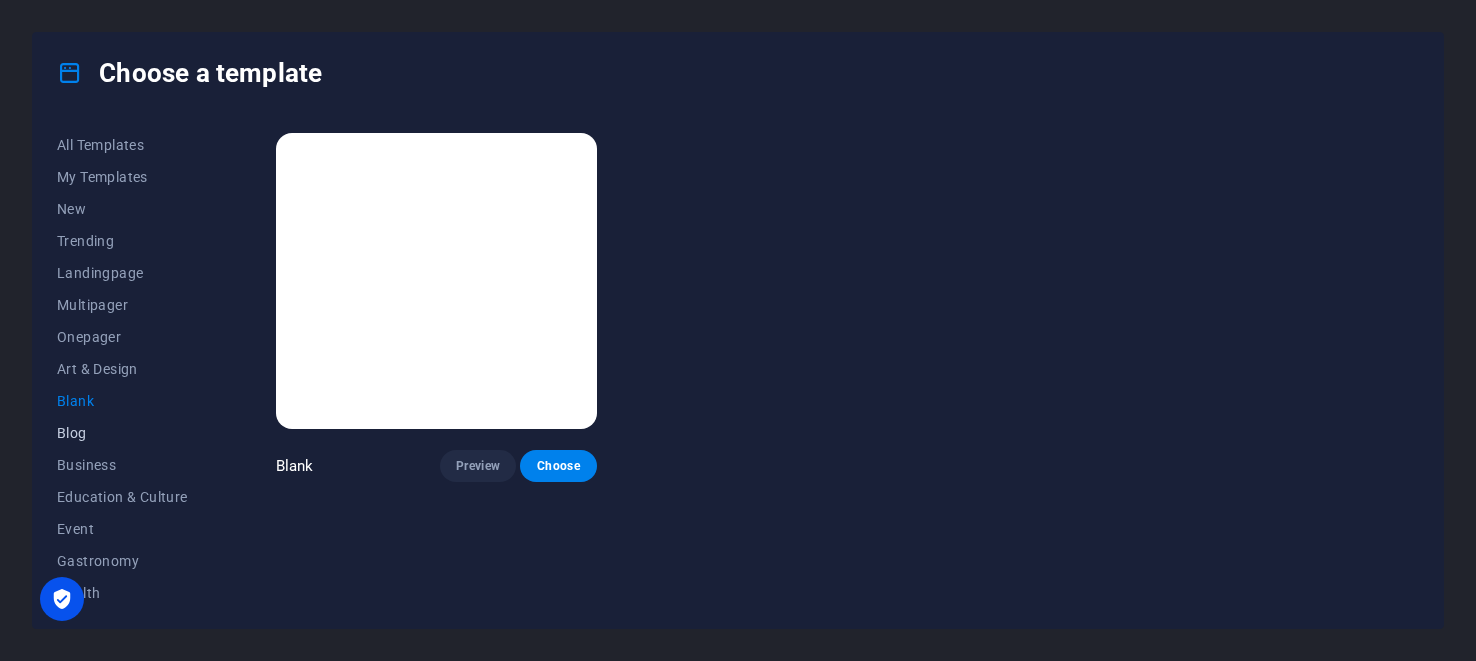 click on "Blog" at bounding box center (122, 433) 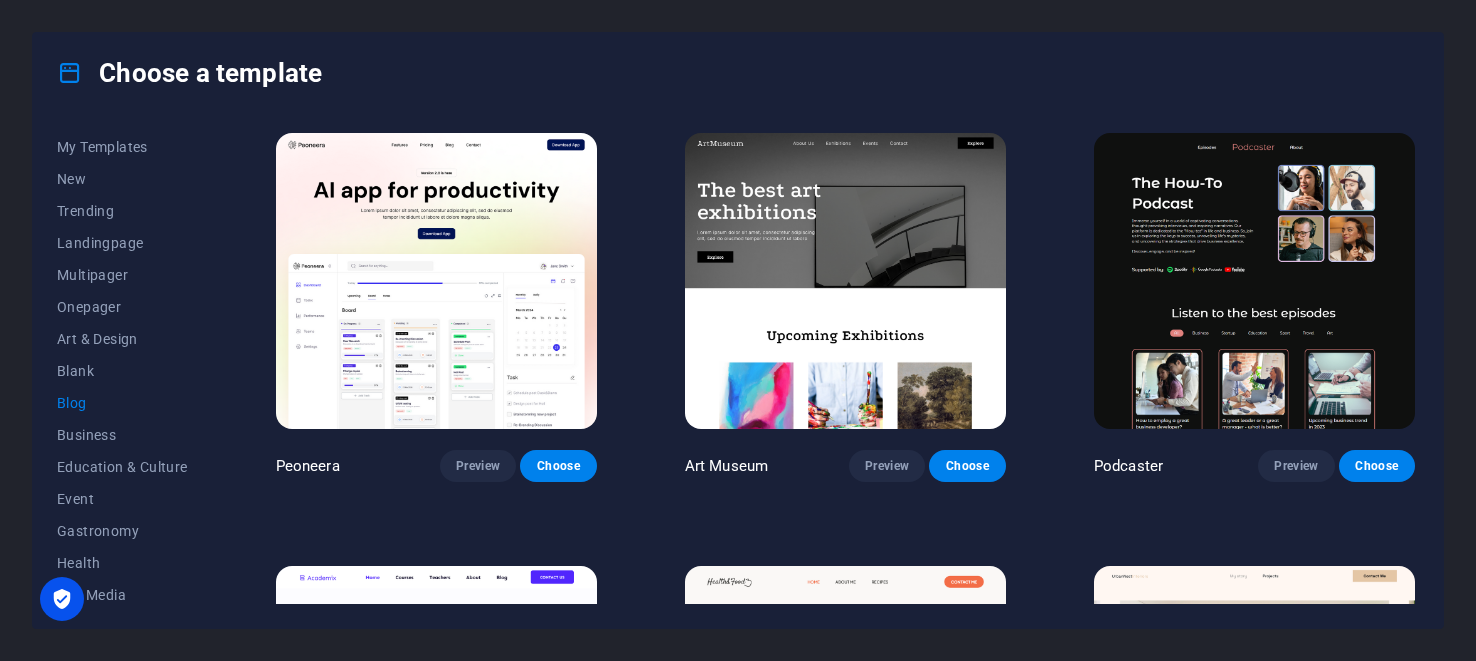 scroll, scrollTop: 41, scrollLeft: 0, axis: vertical 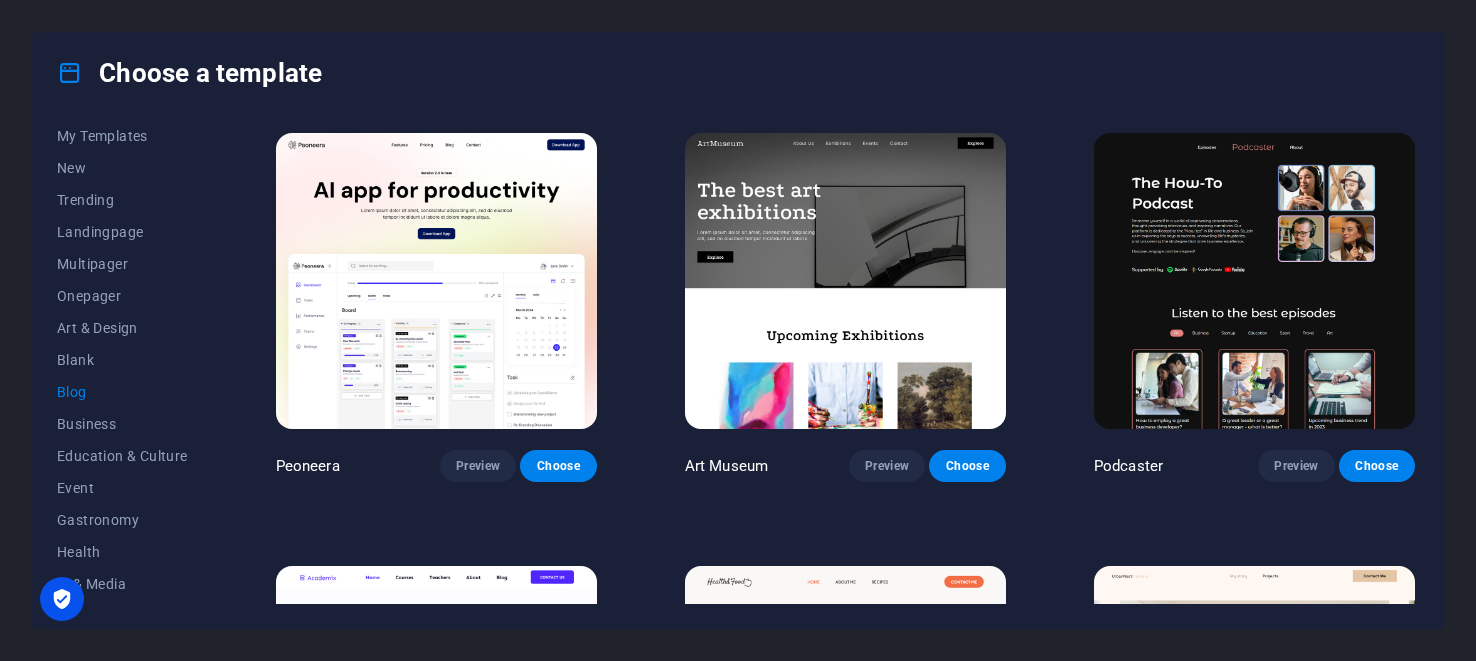 click on "Business" at bounding box center [122, 424] 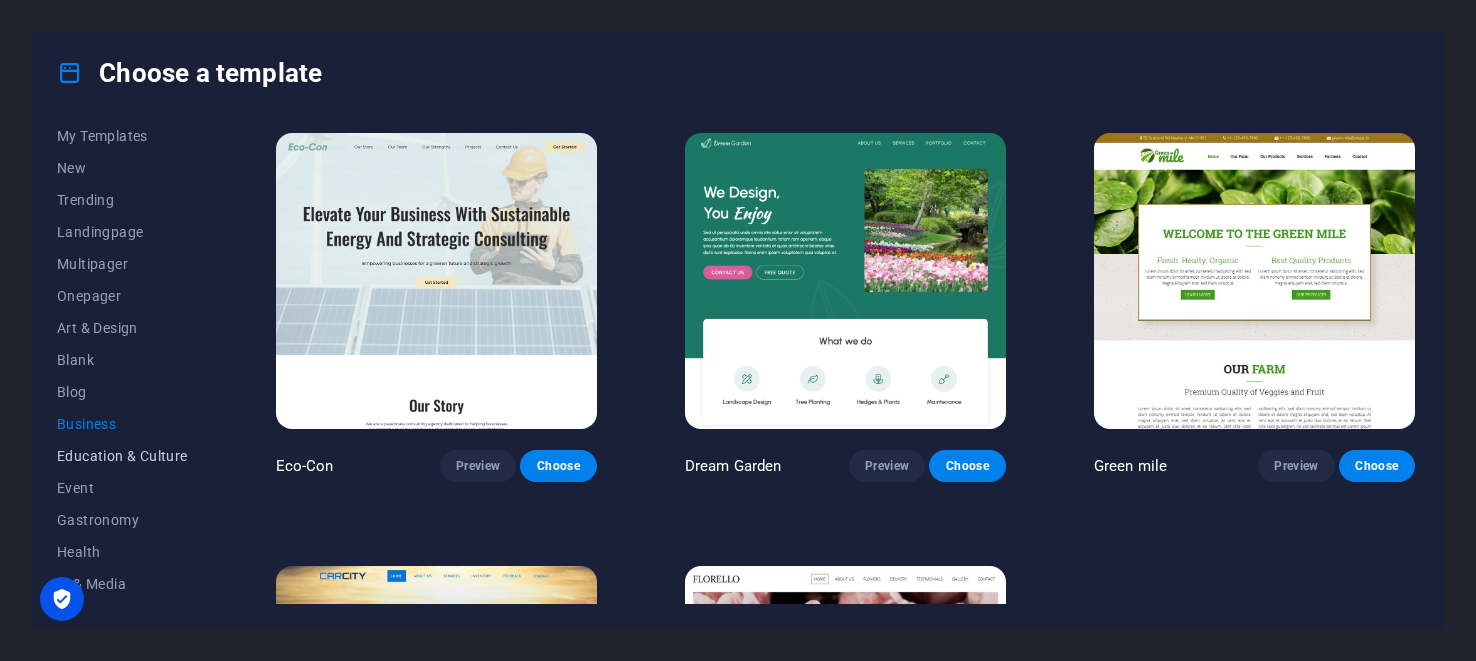 click on "Education & Culture" at bounding box center (122, 456) 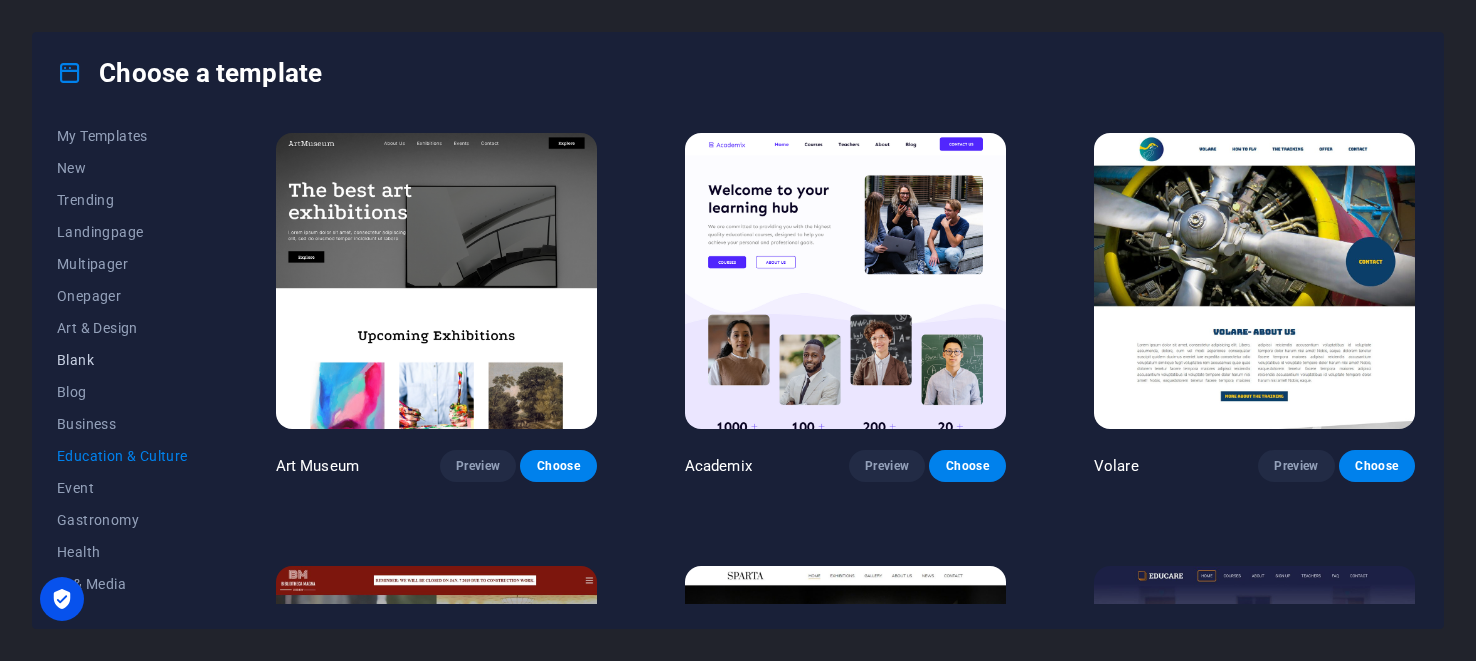 click on "Blank" at bounding box center [122, 360] 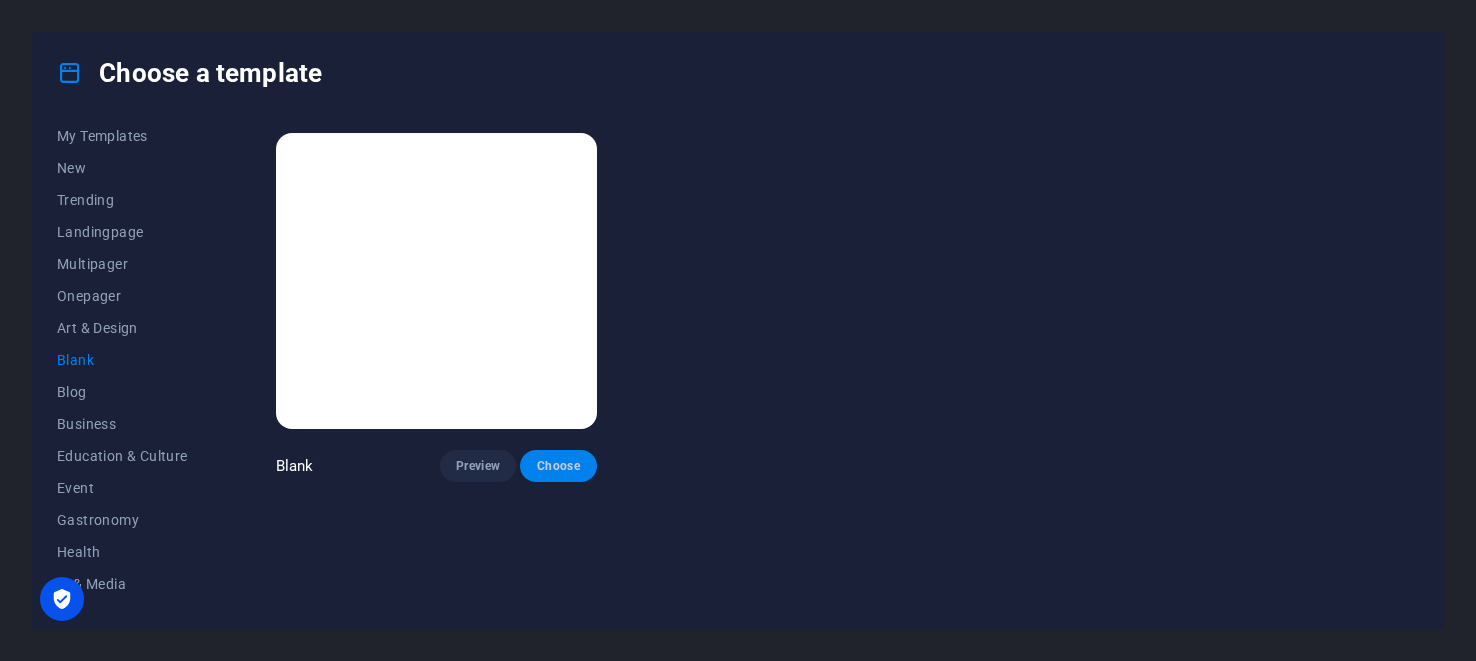 click on "Choose" at bounding box center [558, 466] 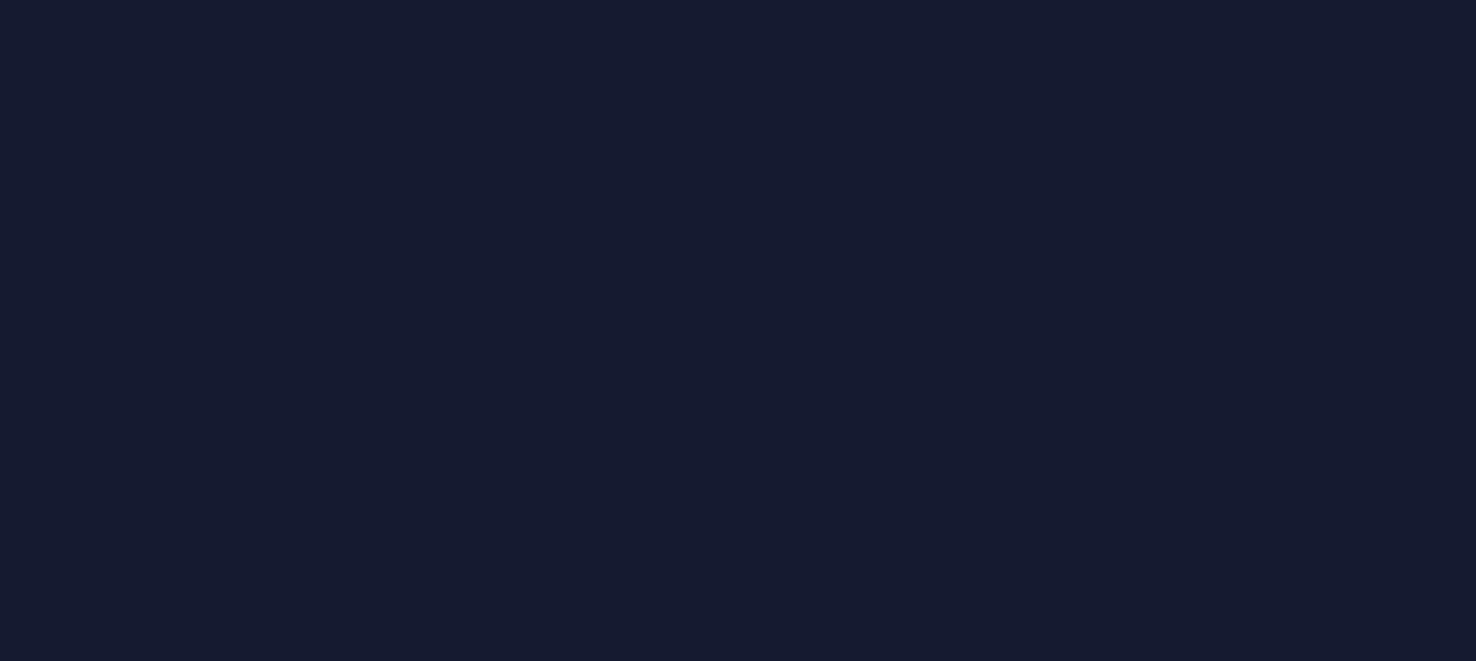 scroll, scrollTop: 0, scrollLeft: 0, axis: both 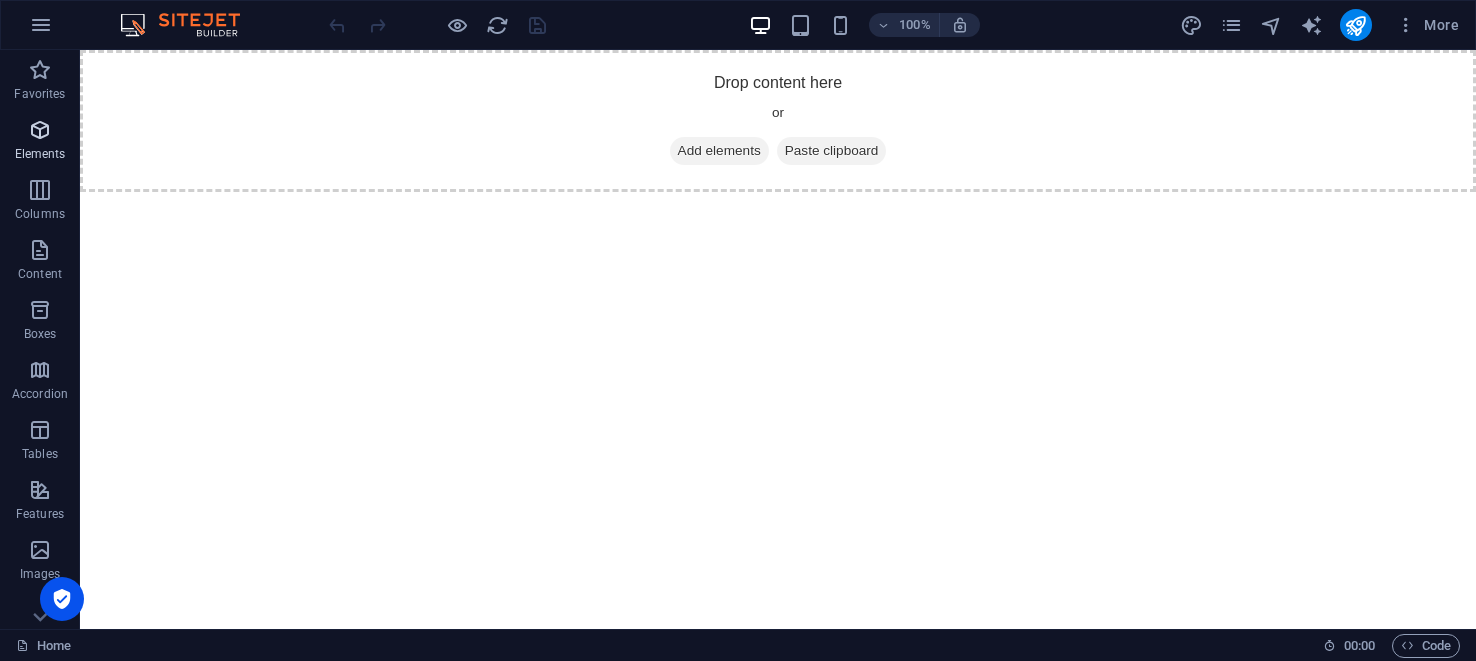 click at bounding box center (40, 130) 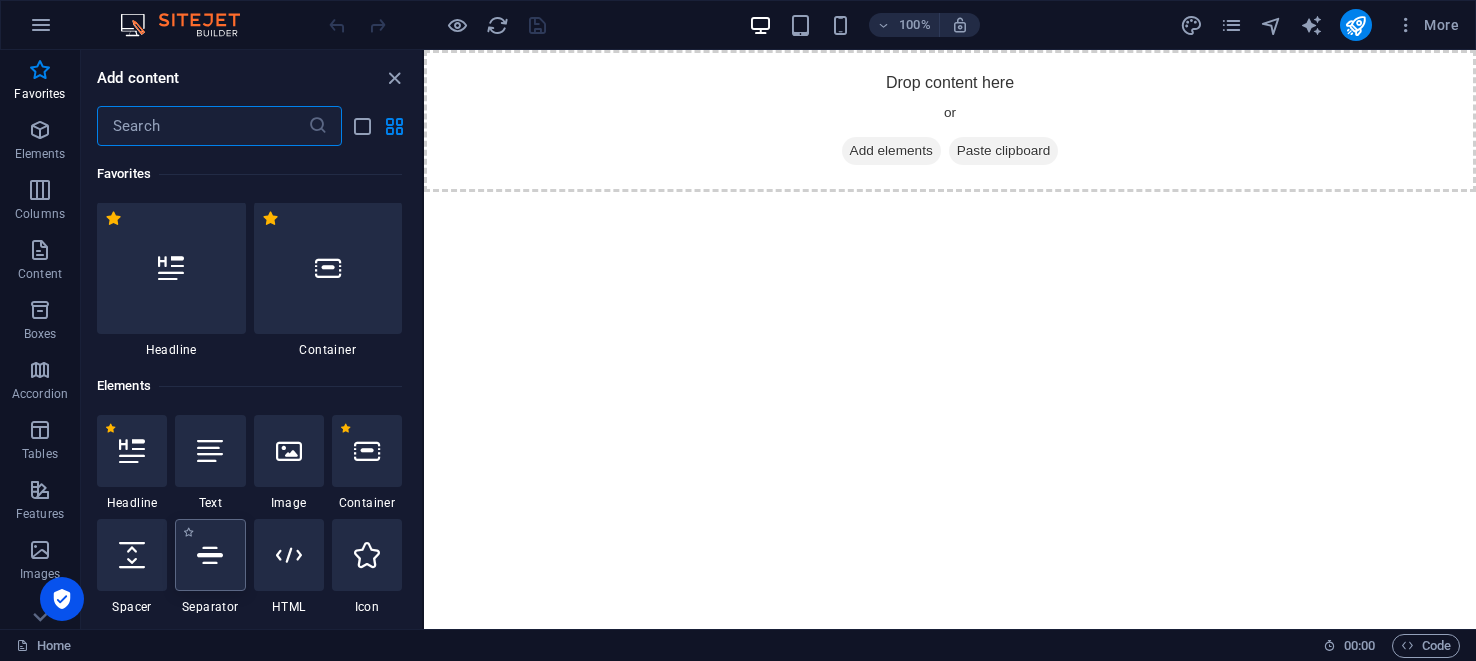 scroll, scrollTop: 0, scrollLeft: 0, axis: both 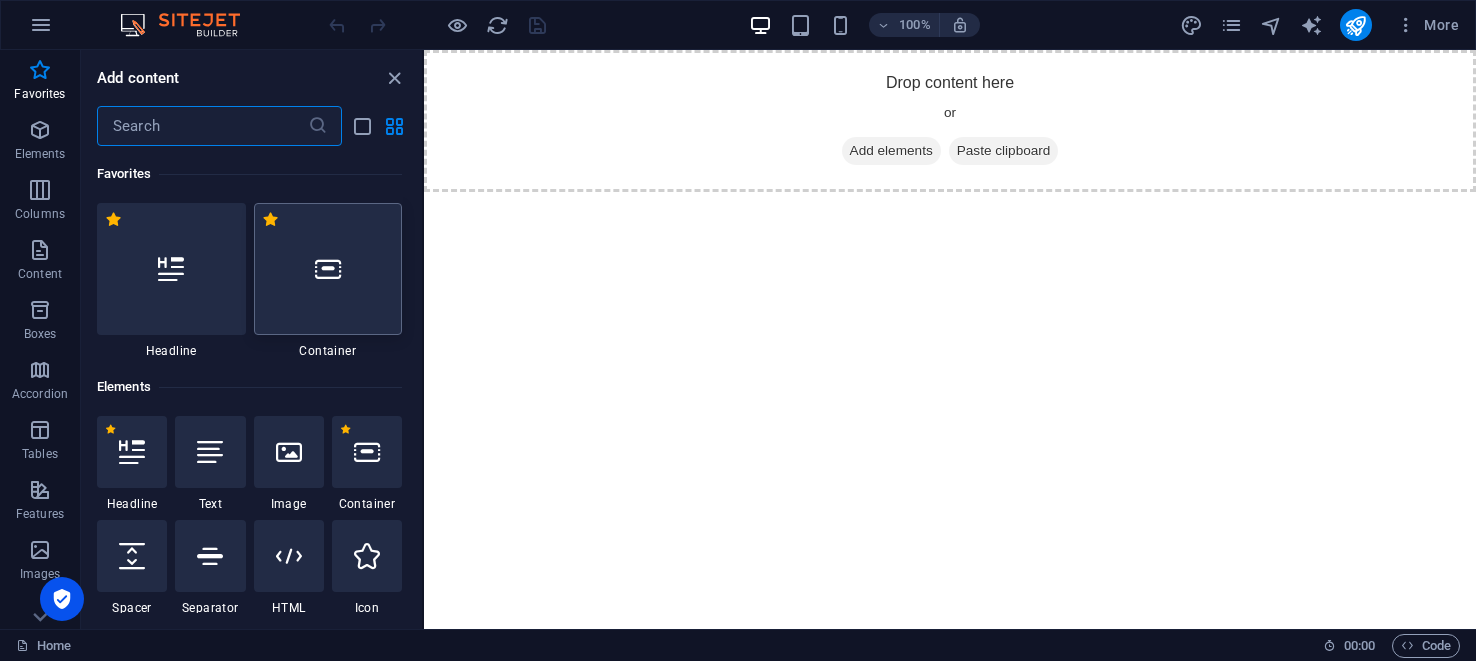 click at bounding box center (328, 269) 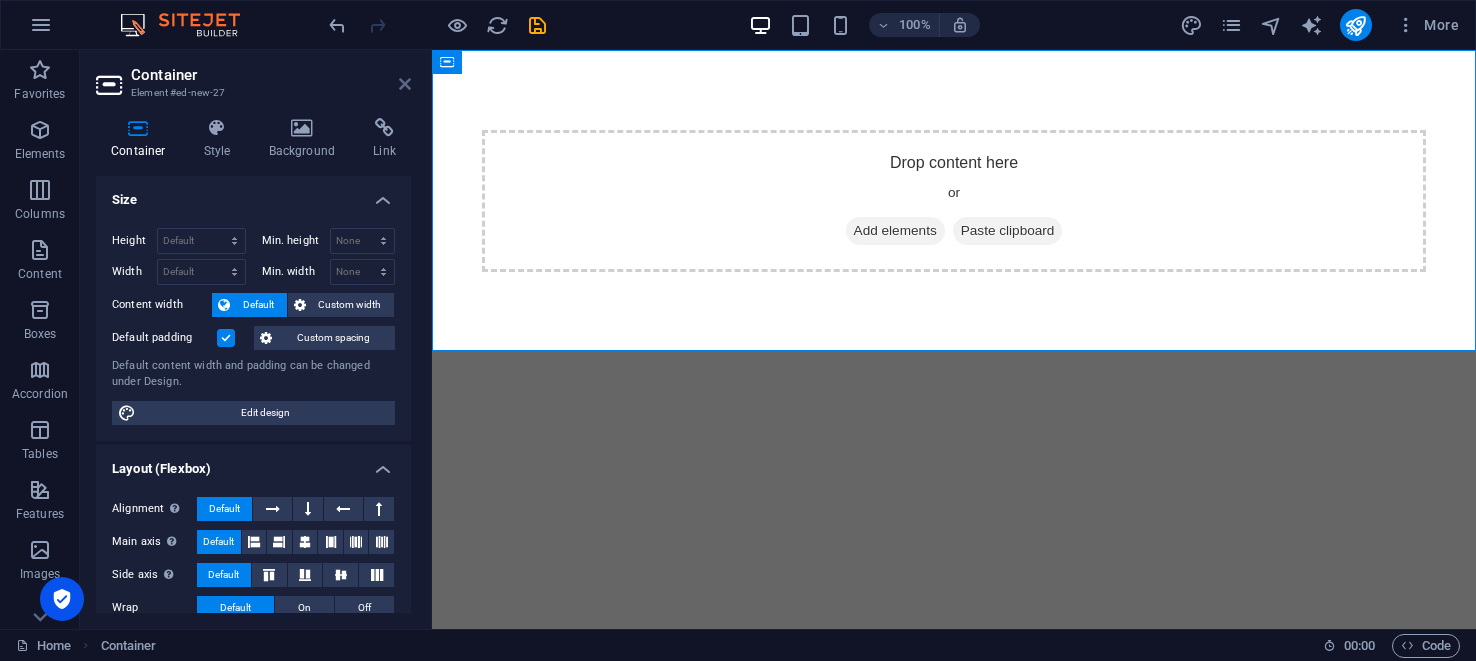 click at bounding box center (405, 84) 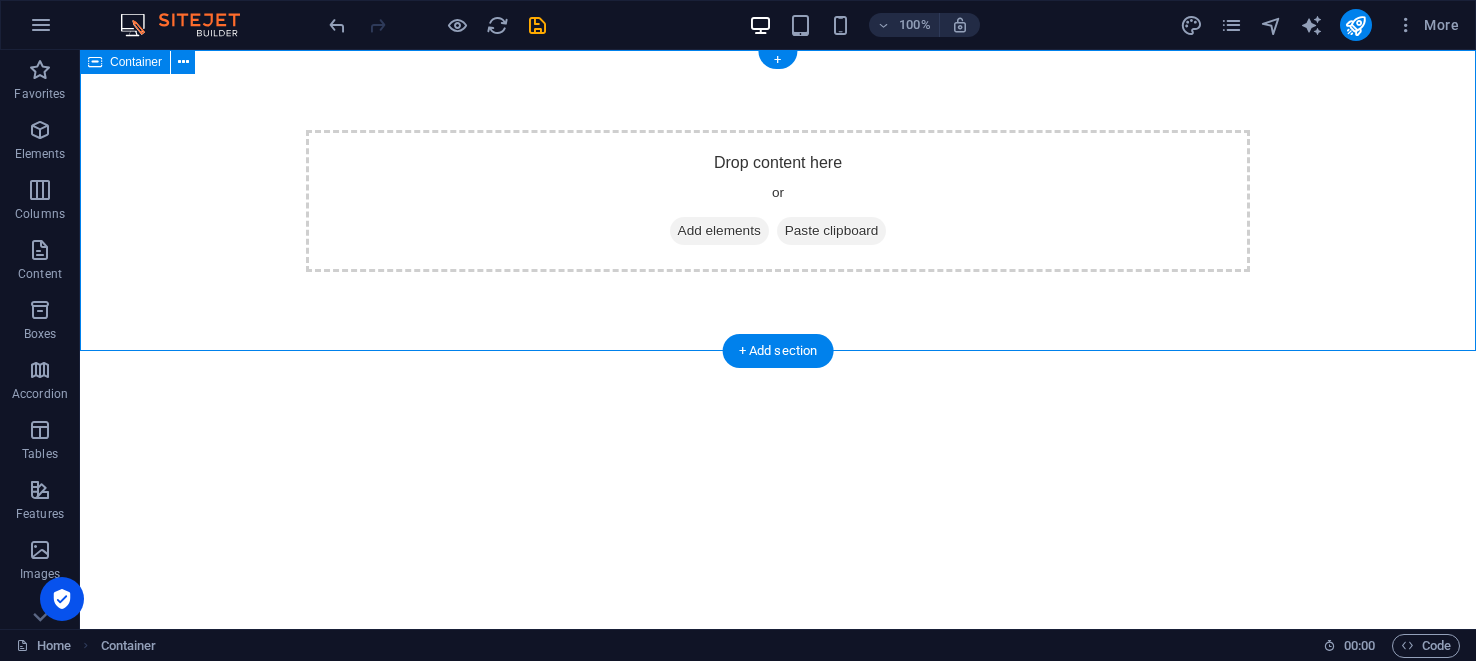 click on "Drop content here or  Add elements  Paste clipboard" at bounding box center (778, 201) 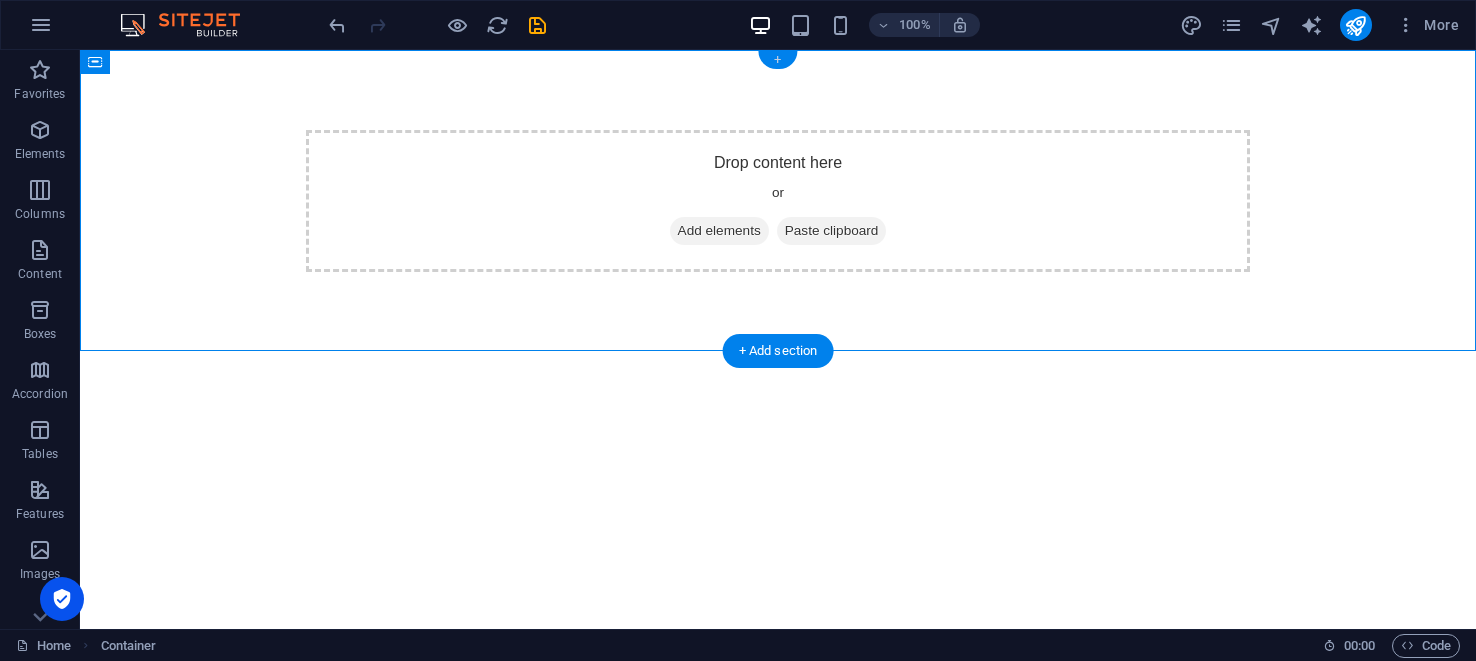 click on "+" at bounding box center (777, 60) 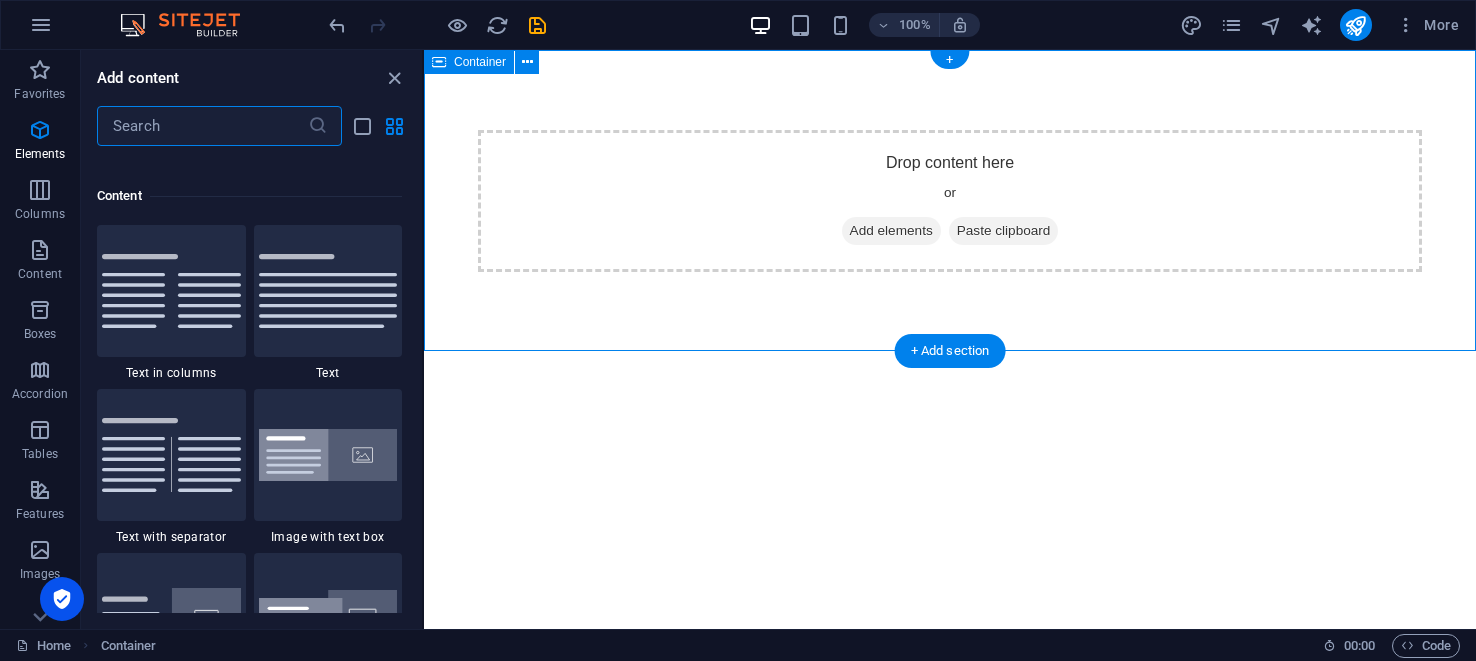 scroll, scrollTop: 3499, scrollLeft: 0, axis: vertical 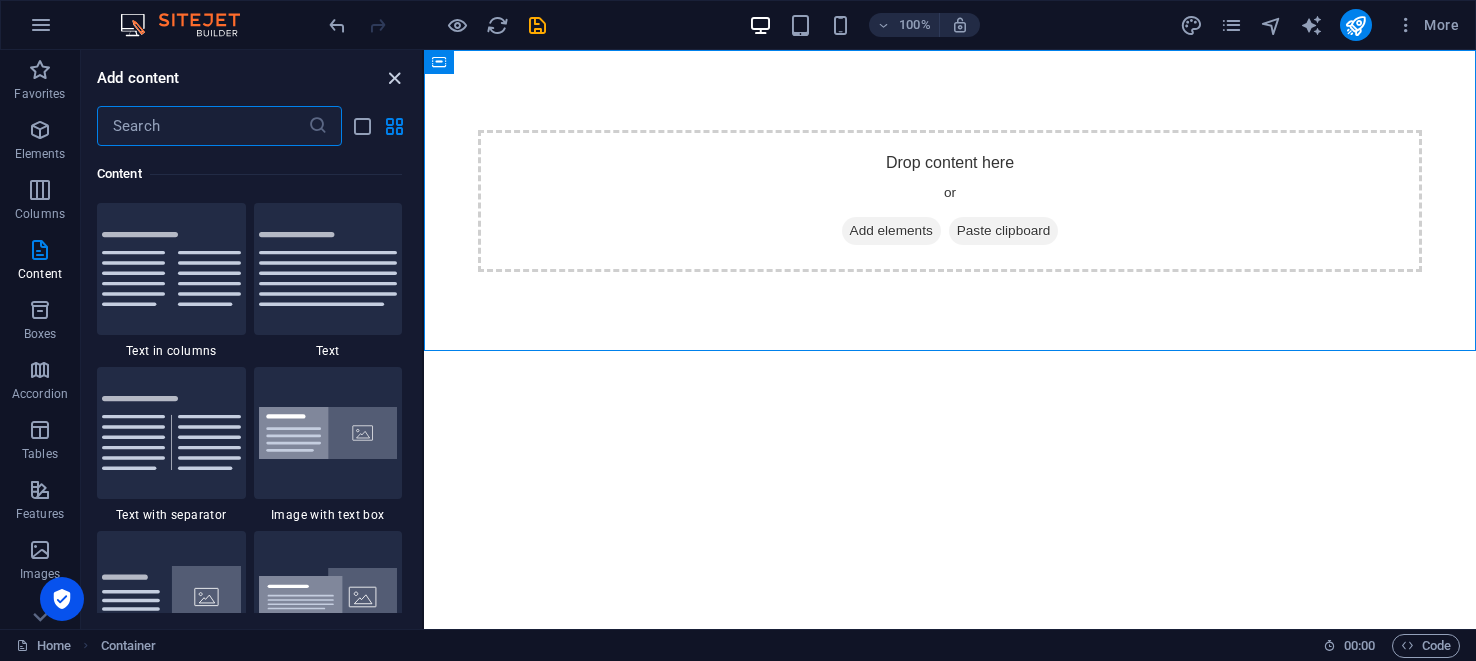 click at bounding box center (394, 78) 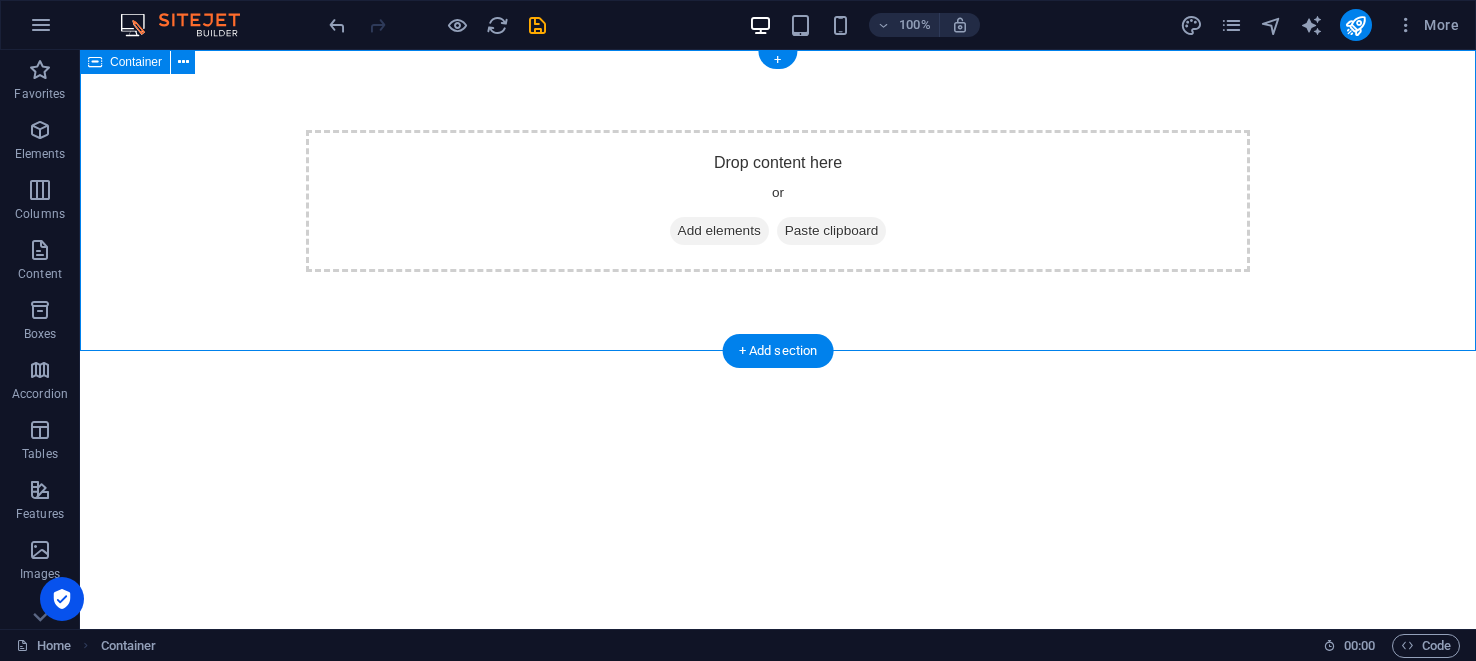 click on "Drop content here or  Add elements  Paste clipboard" at bounding box center (778, 201) 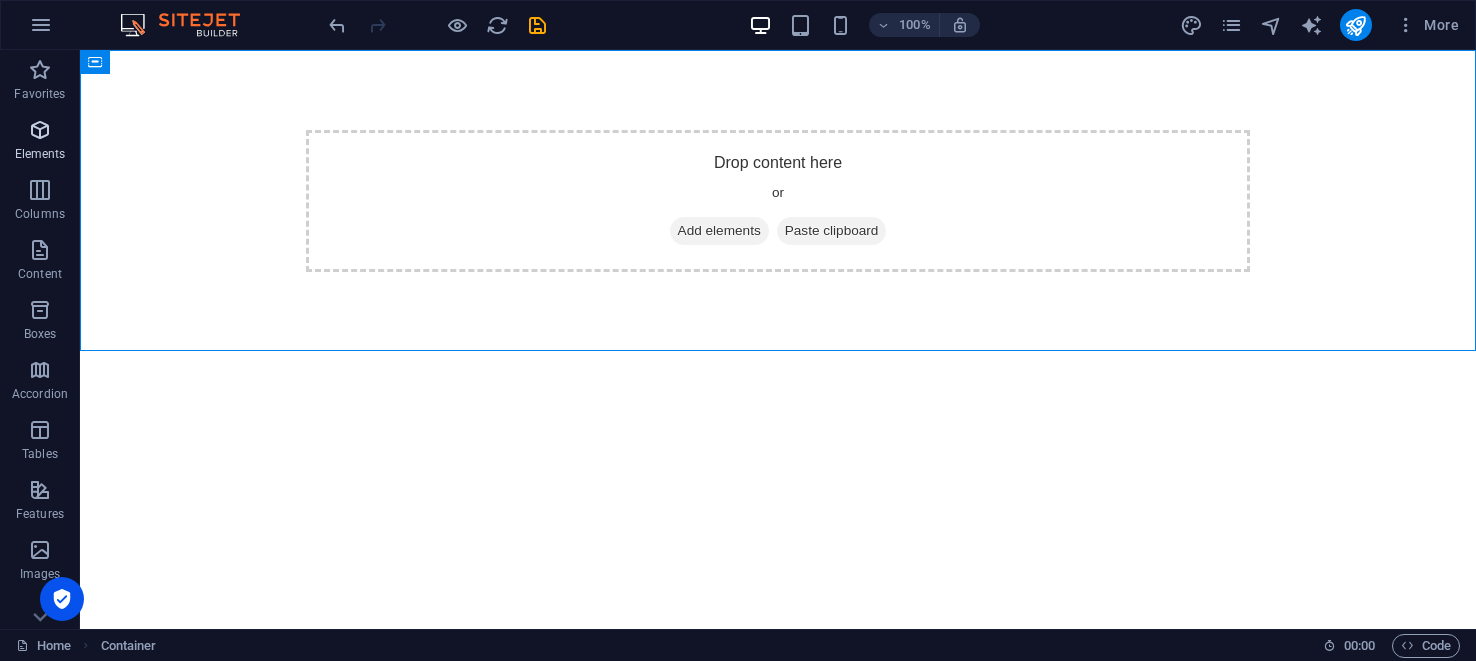 click on "Elements" at bounding box center (40, 154) 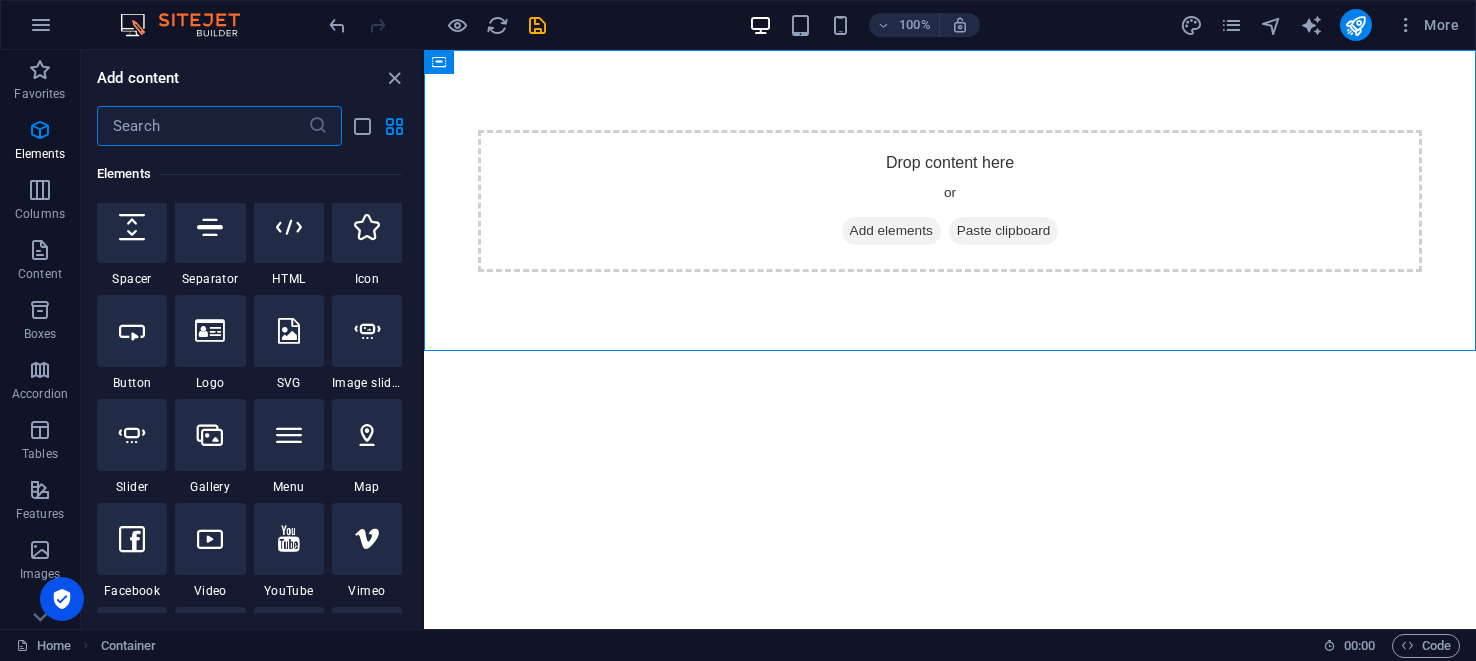 scroll, scrollTop: 329, scrollLeft: 0, axis: vertical 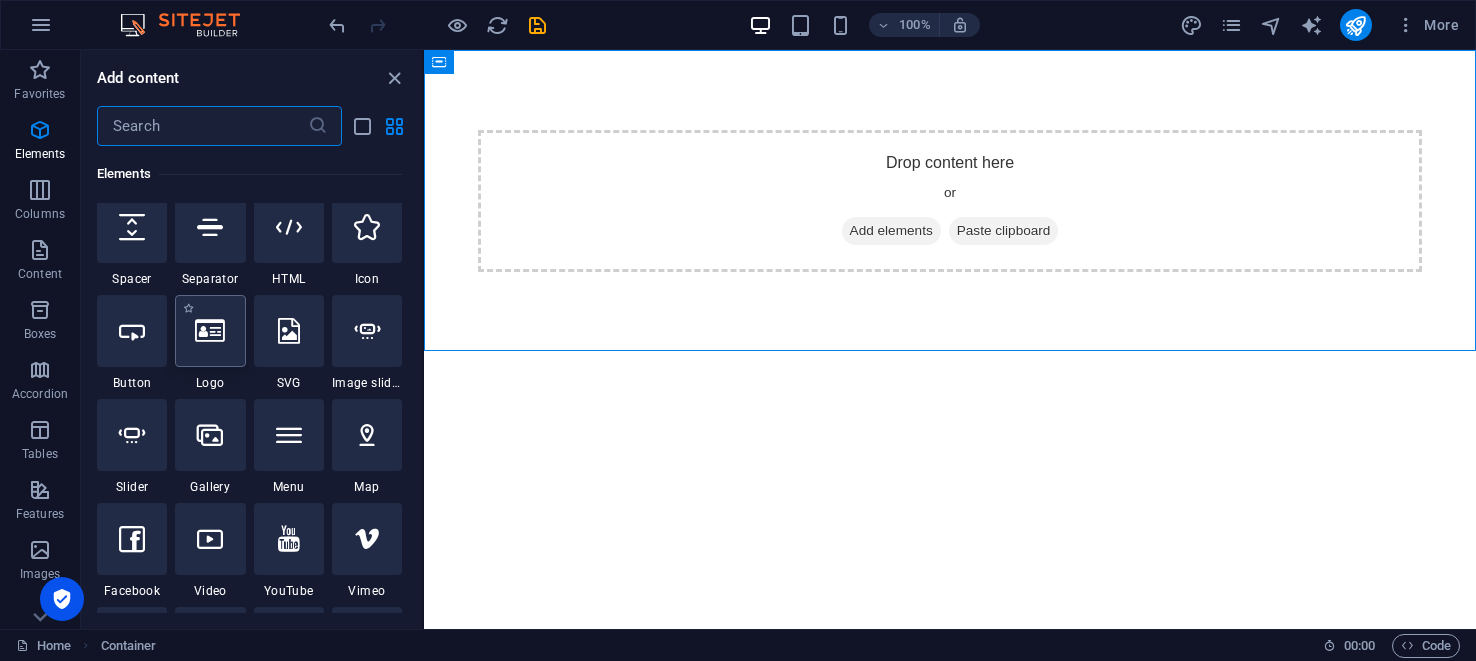 click at bounding box center [210, 331] 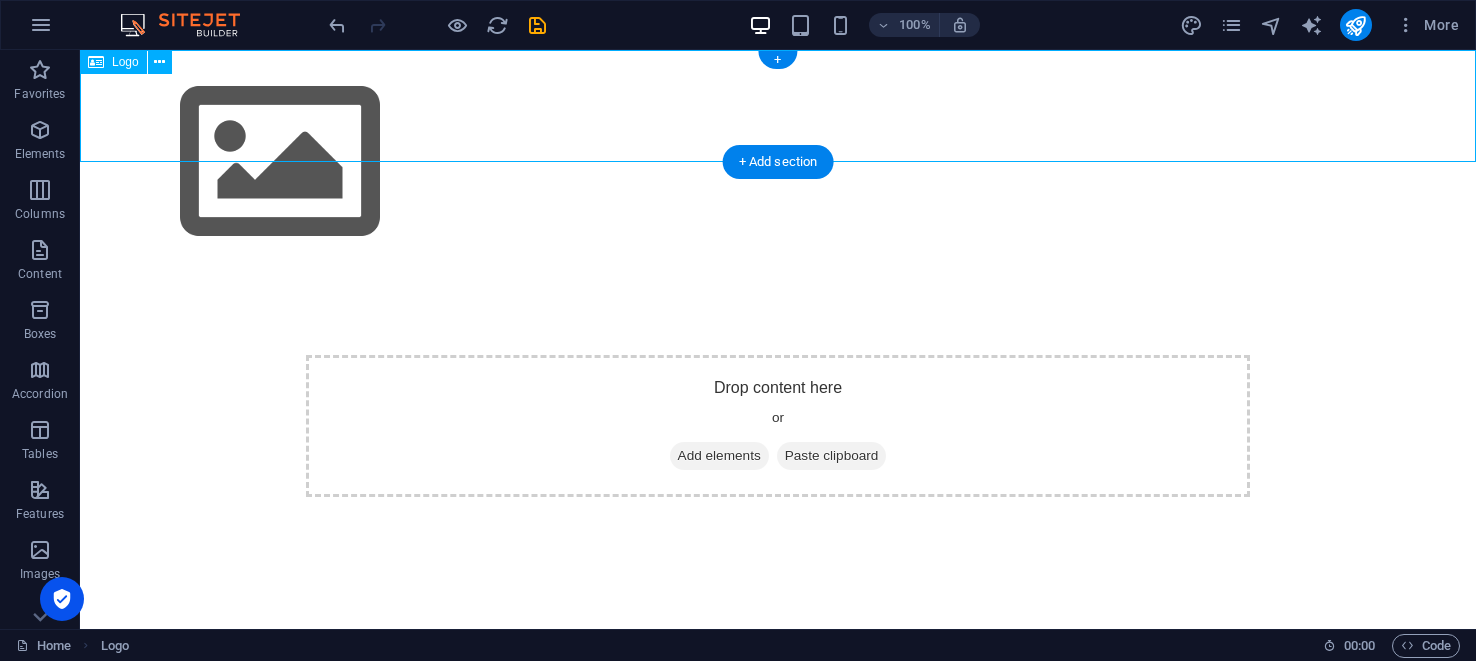 click at bounding box center (778, 162) 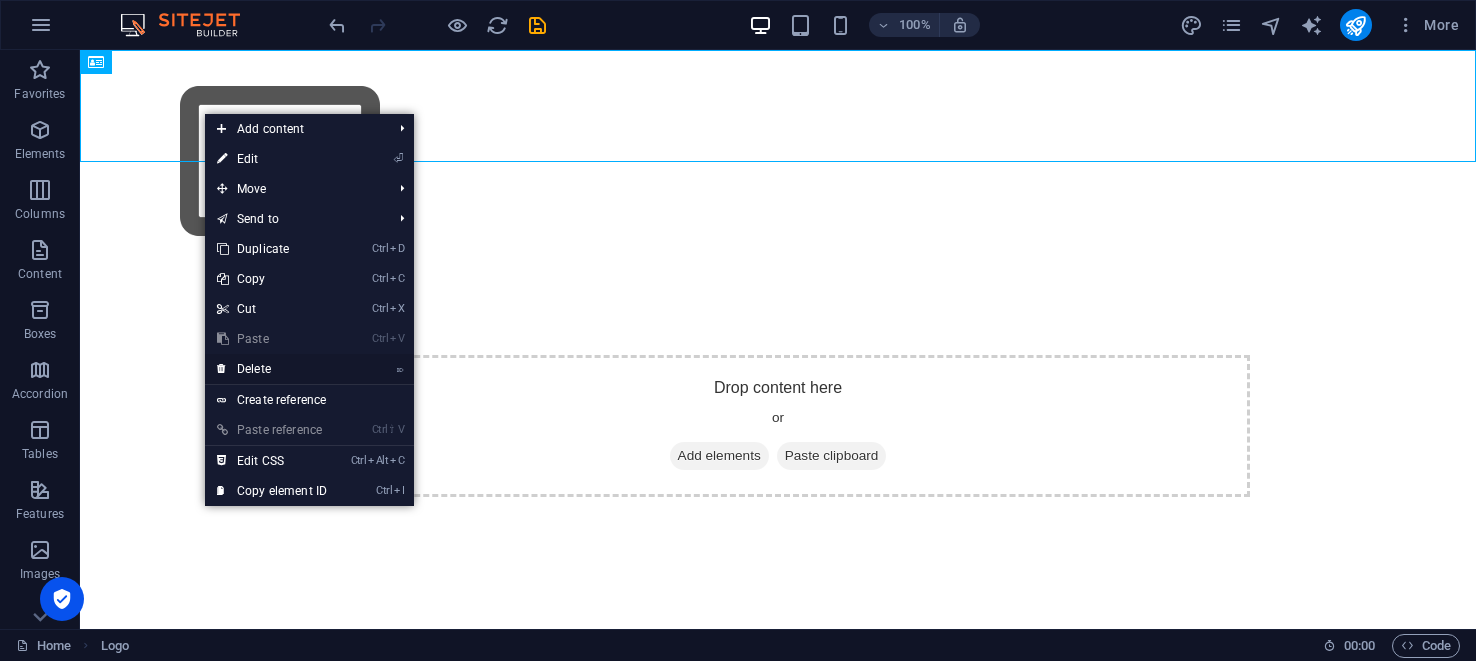 click on "⌦  Delete" at bounding box center (309, 369) 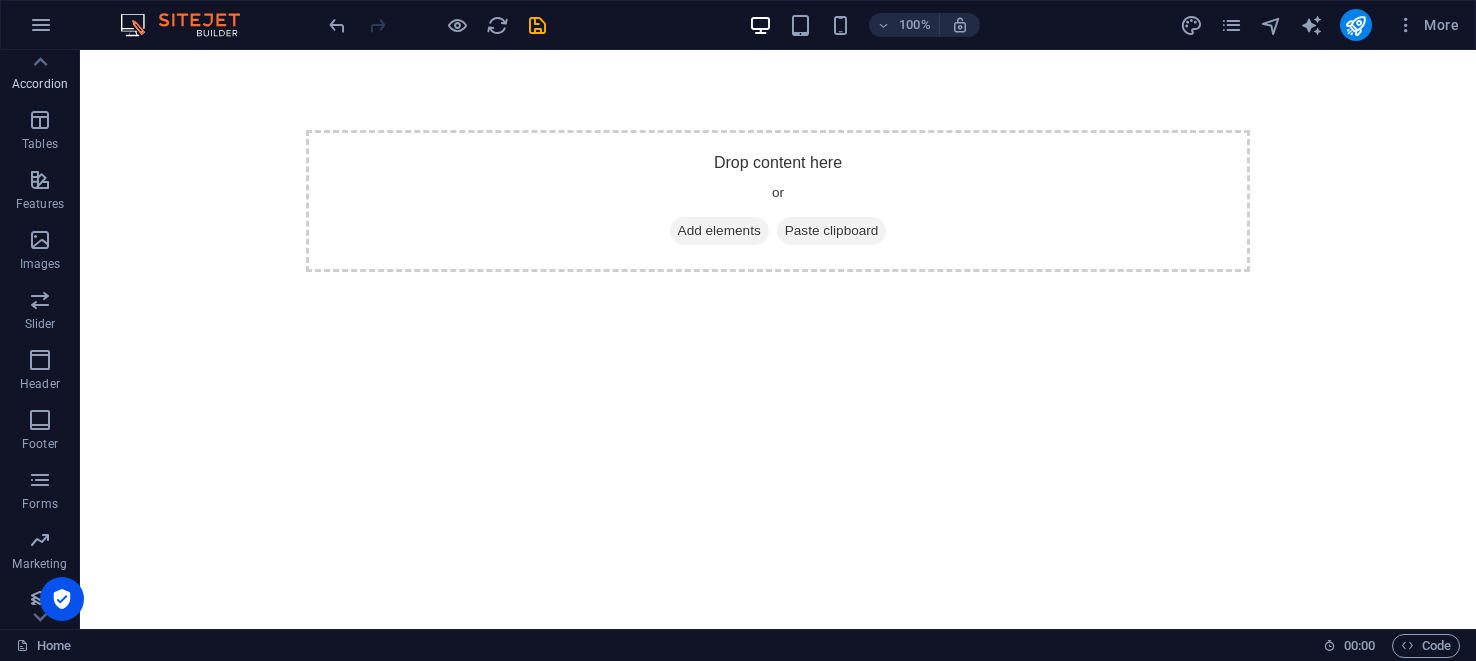 scroll, scrollTop: 321, scrollLeft: 0, axis: vertical 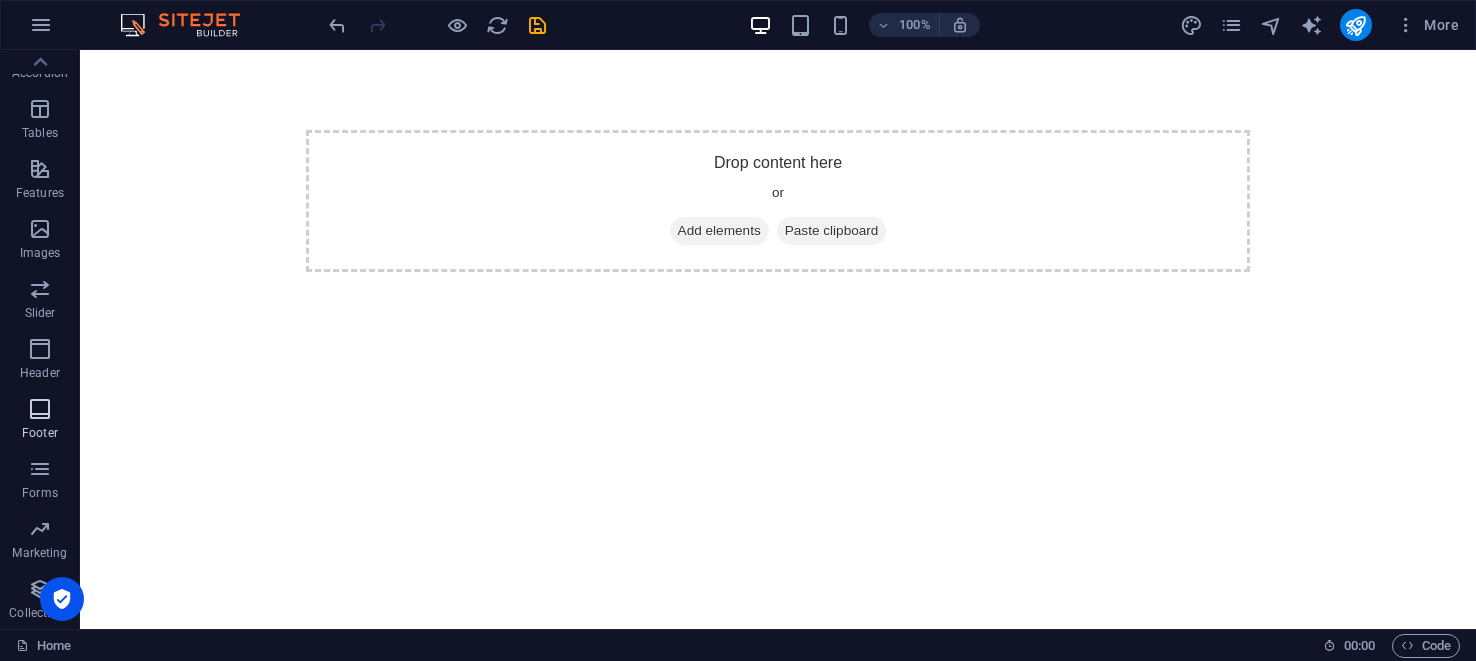 click on "Footer" at bounding box center [40, 421] 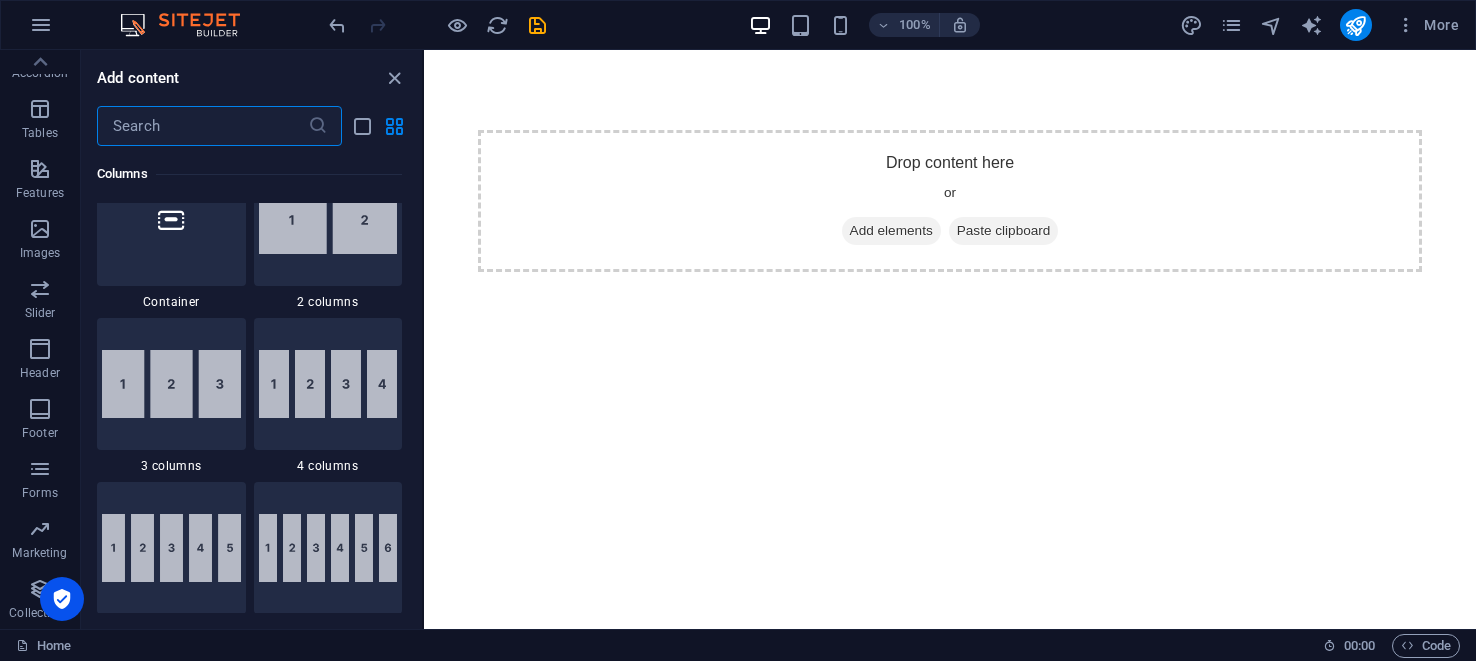 scroll, scrollTop: 1059, scrollLeft: 0, axis: vertical 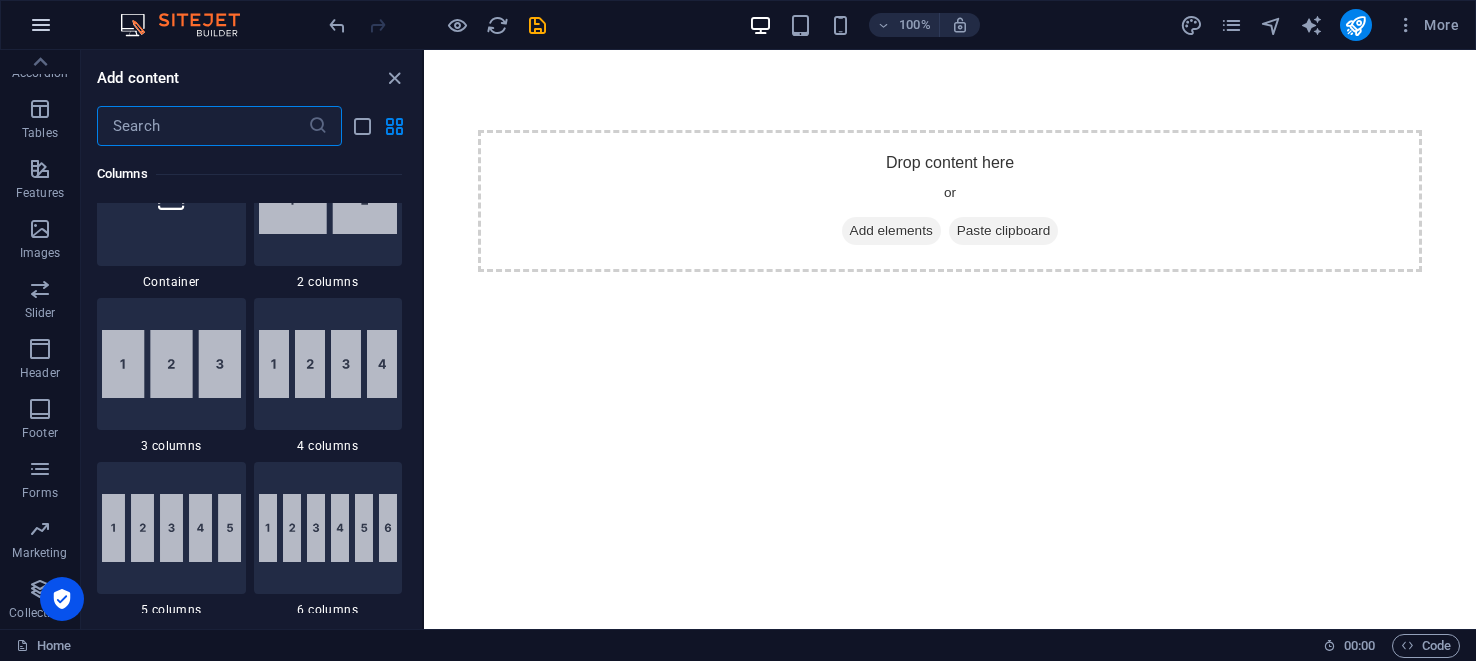 click at bounding box center (41, 25) 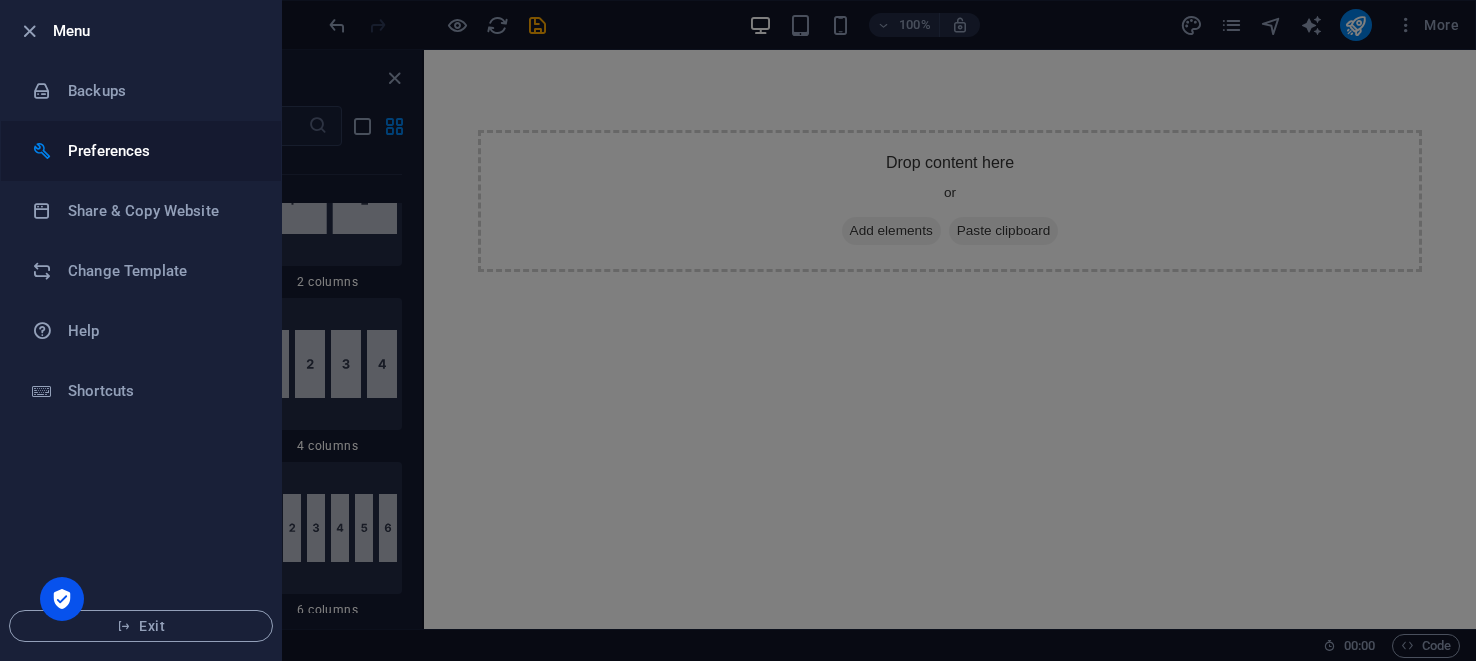 click on "Preferences" at bounding box center (141, 151) 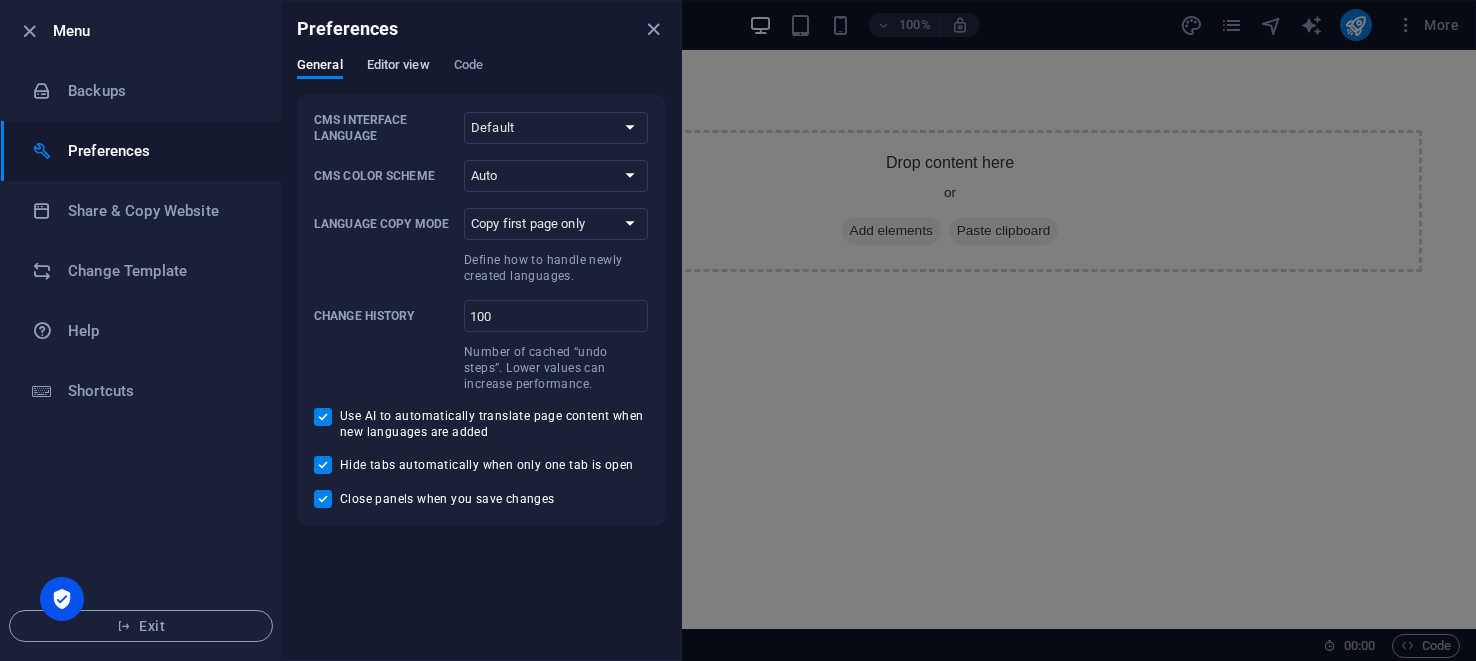 click on "Editor view" at bounding box center (398, 67) 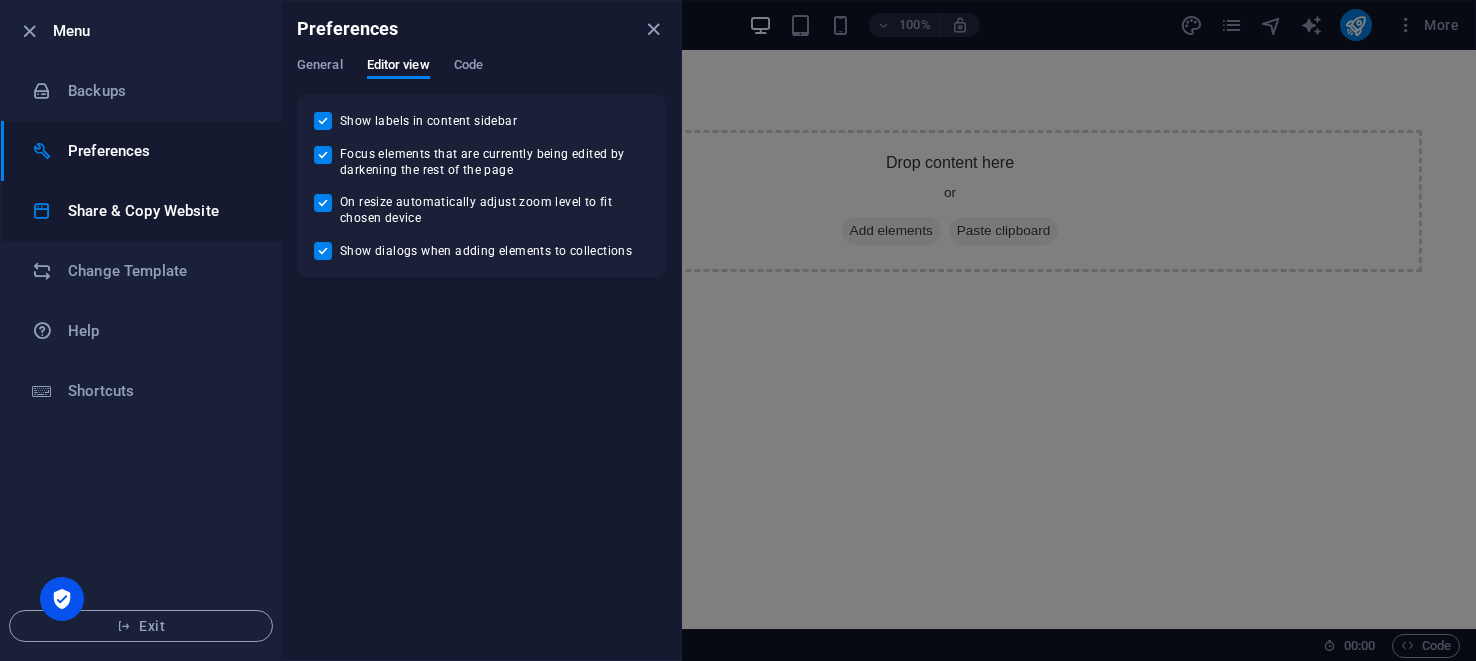click on "Share & Copy Website" at bounding box center (141, 211) 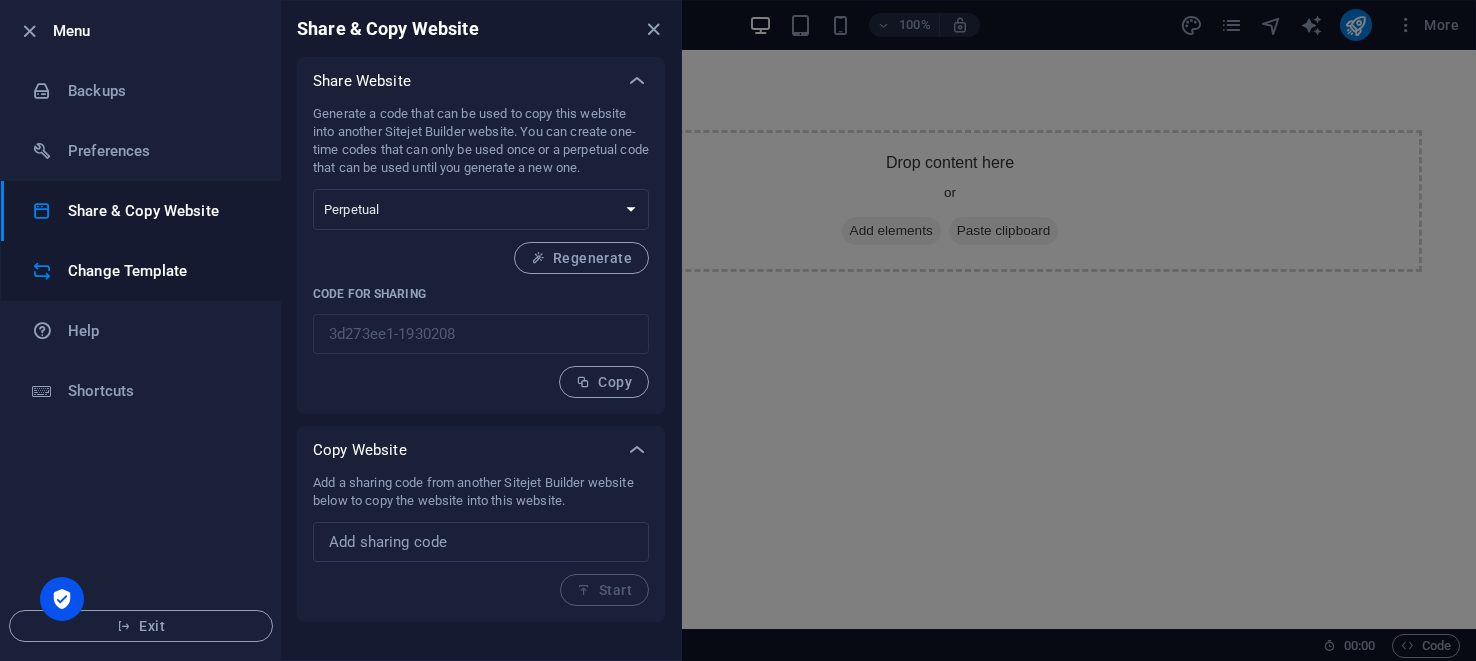 click on "Change Template" at bounding box center [141, 271] 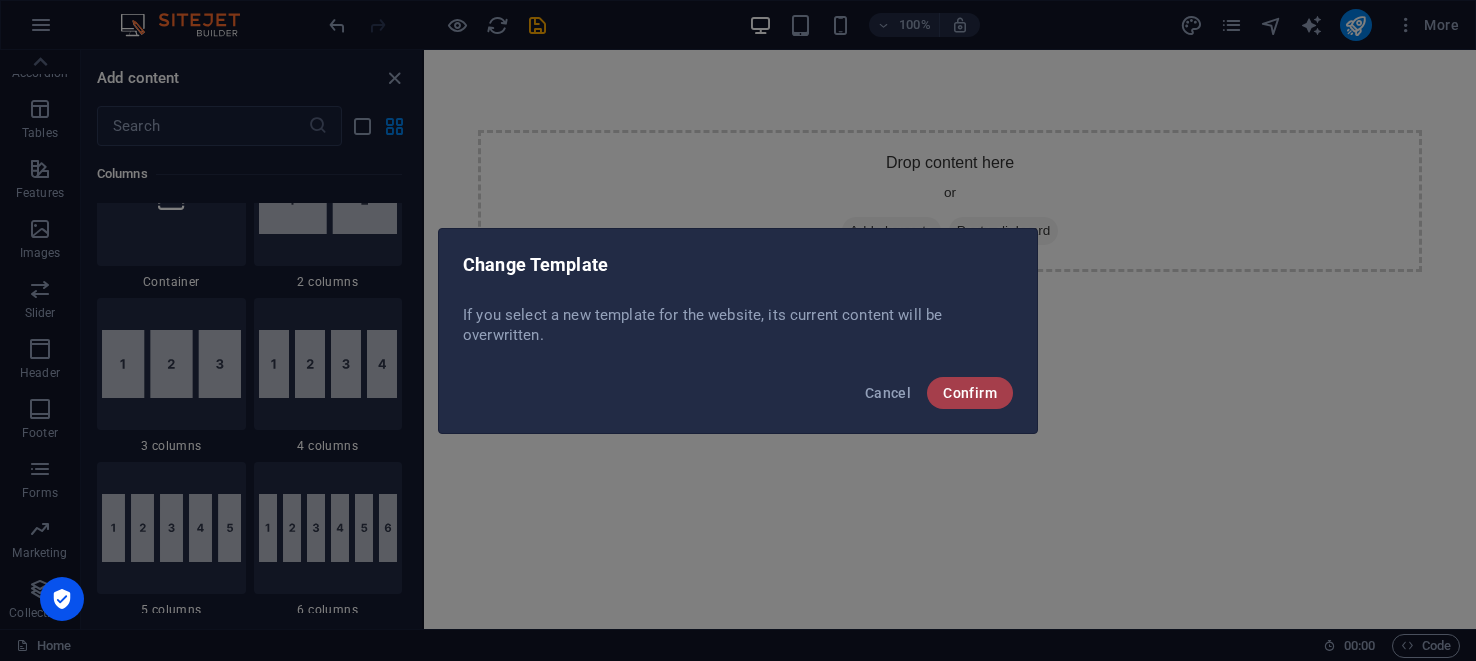 type 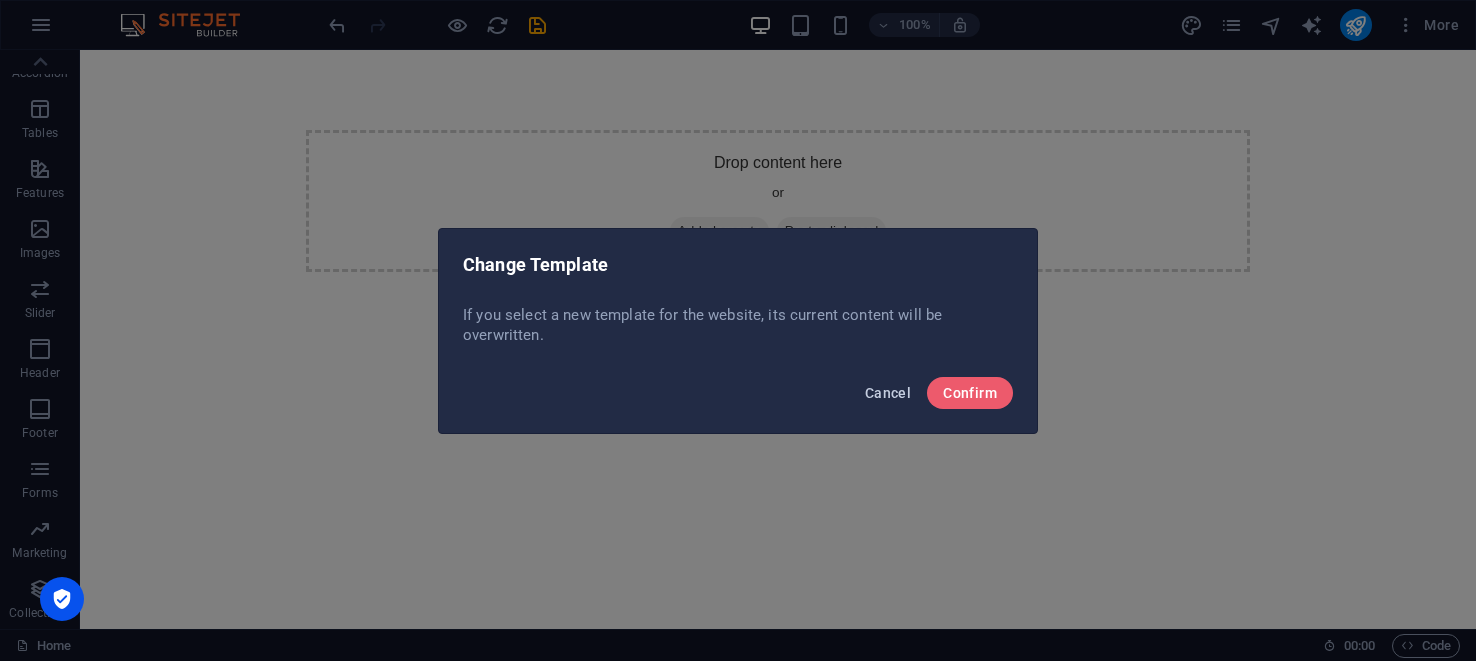 click on "Cancel" at bounding box center [888, 393] 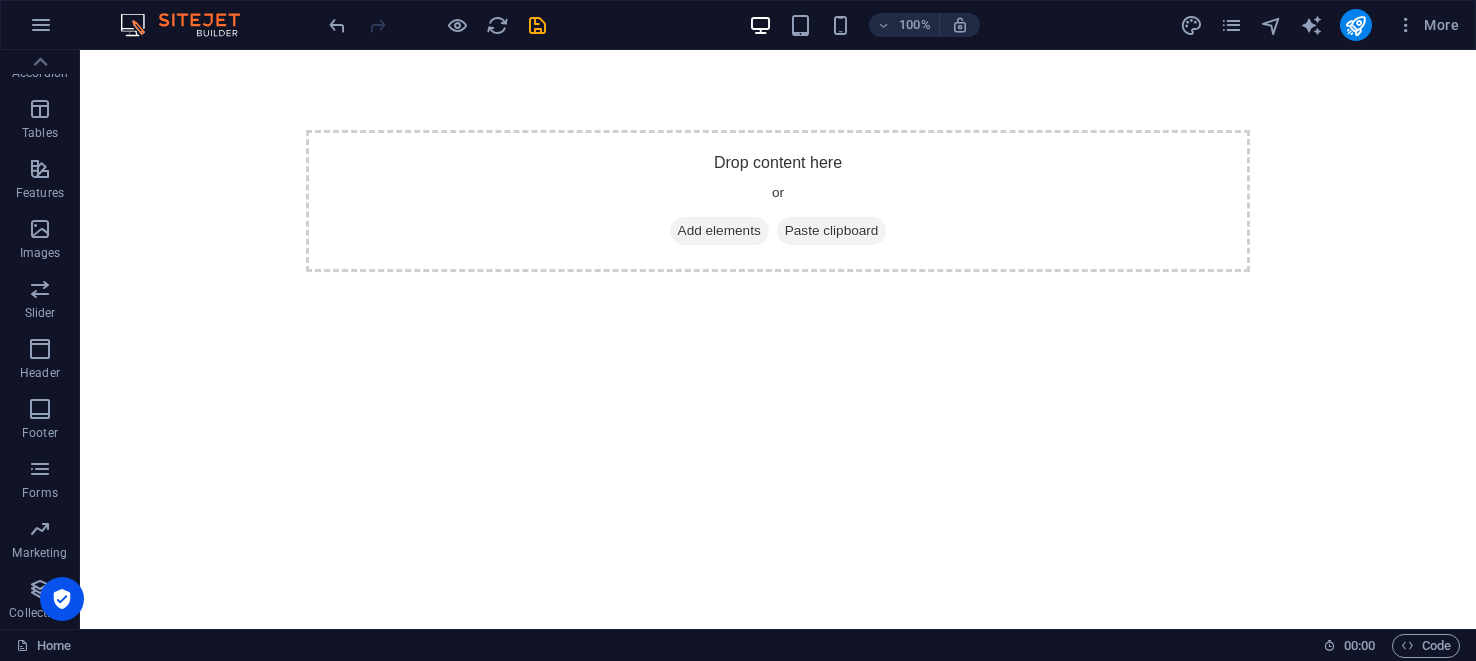 click on "Skip to main content
Drop content here or  Add elements  Paste clipboard" at bounding box center [778, 201] 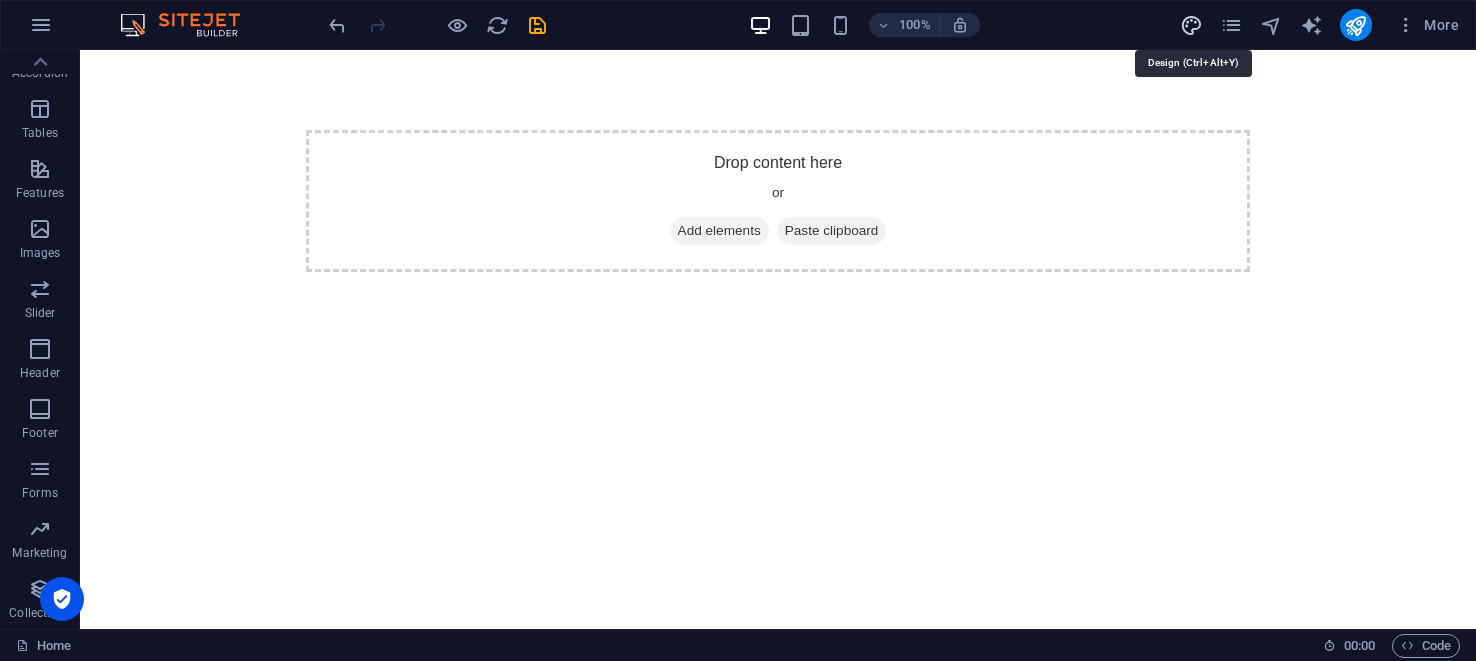 click at bounding box center (1191, 25) 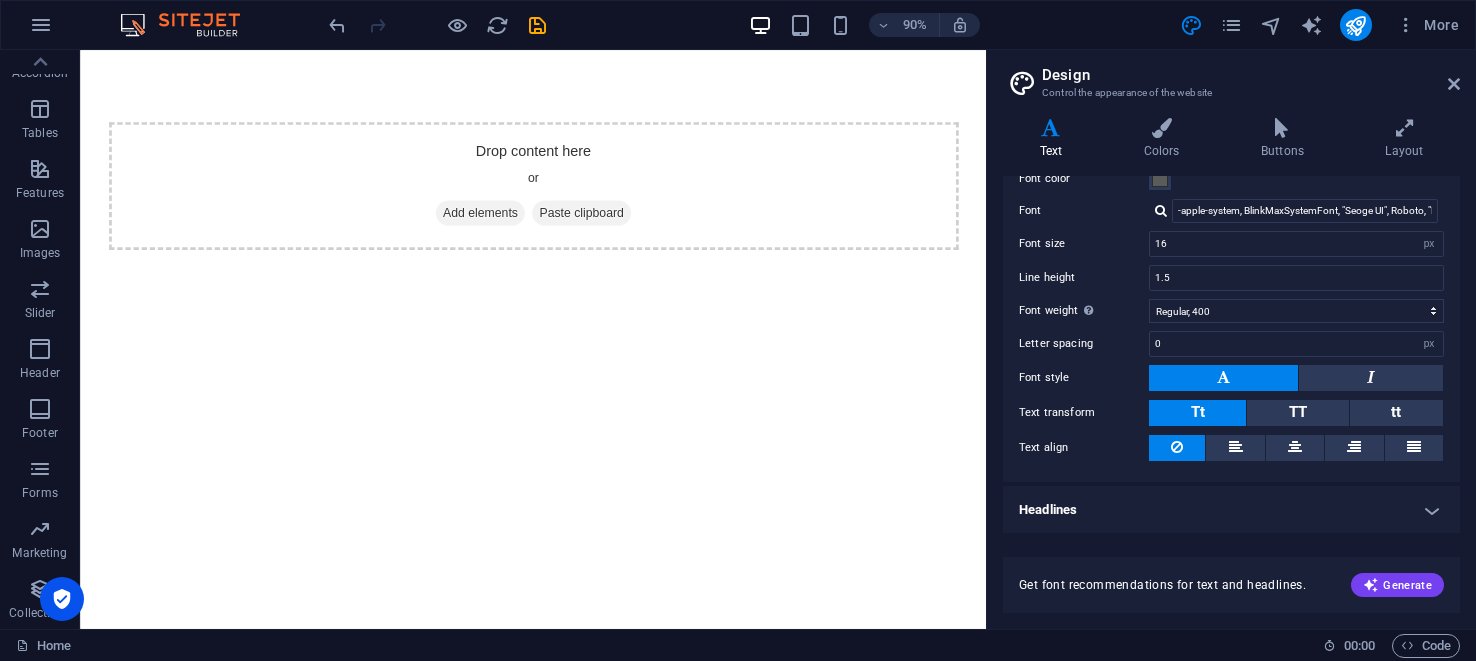 scroll, scrollTop: 0, scrollLeft: 0, axis: both 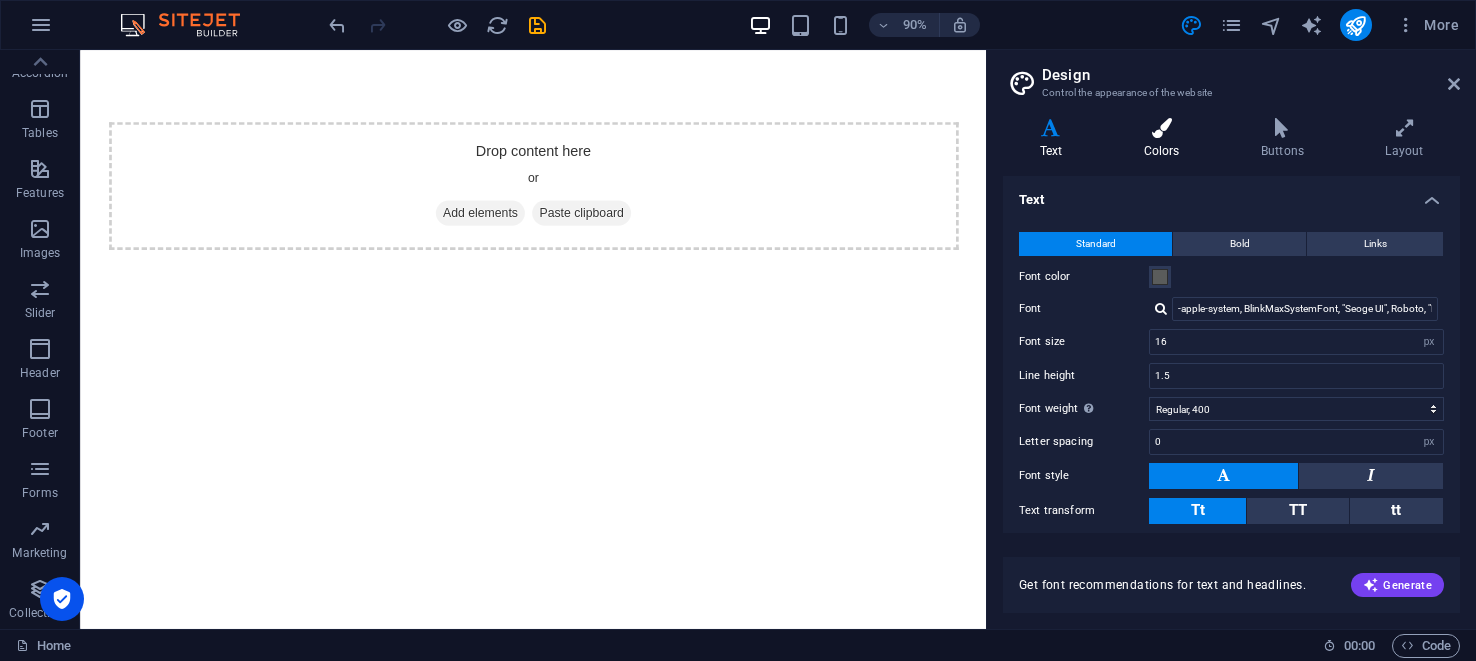click on "Colors" at bounding box center [1165, 139] 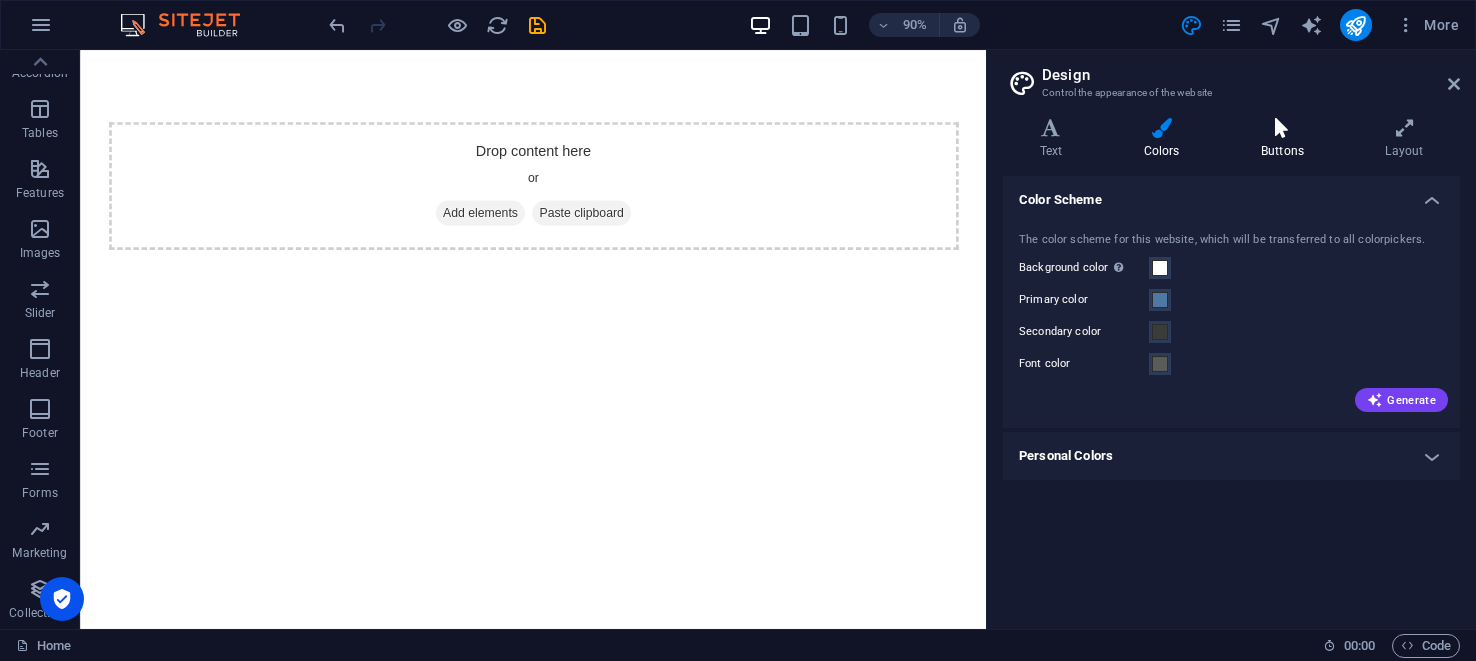 click on "Buttons" at bounding box center (1286, 139) 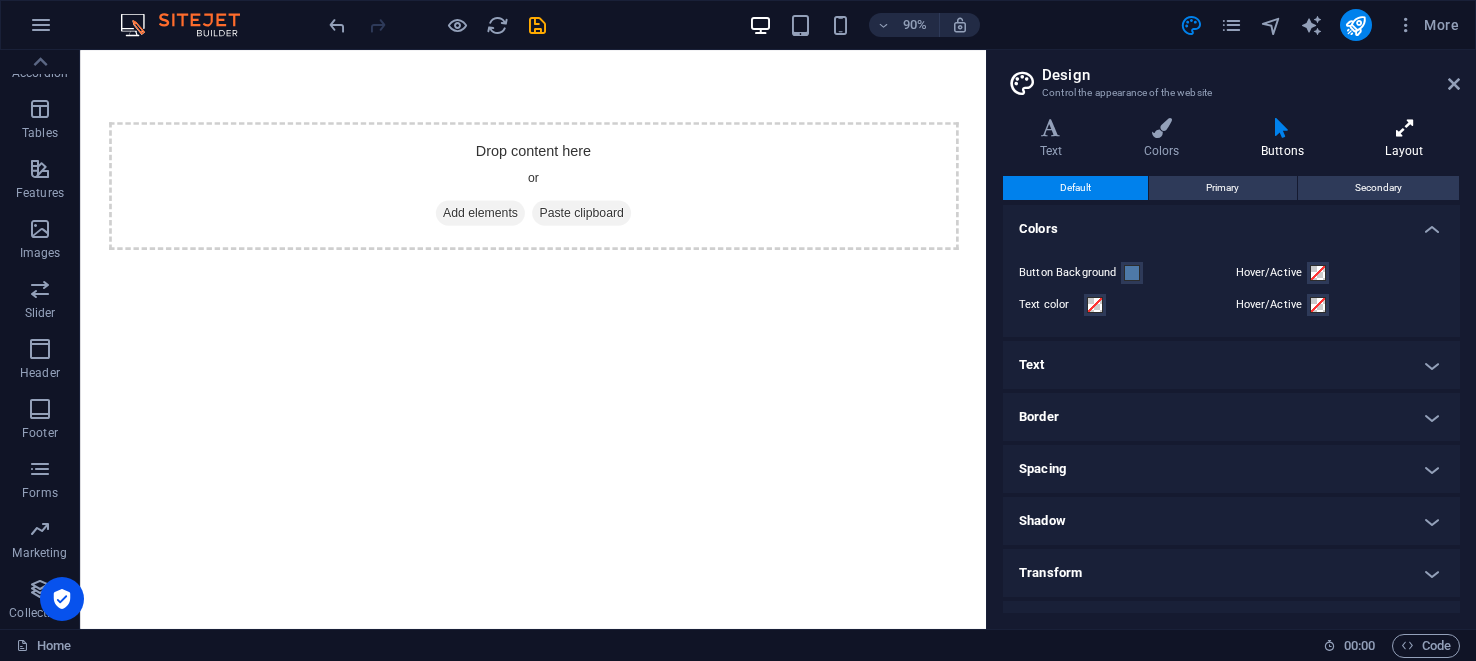 click at bounding box center (1404, 128) 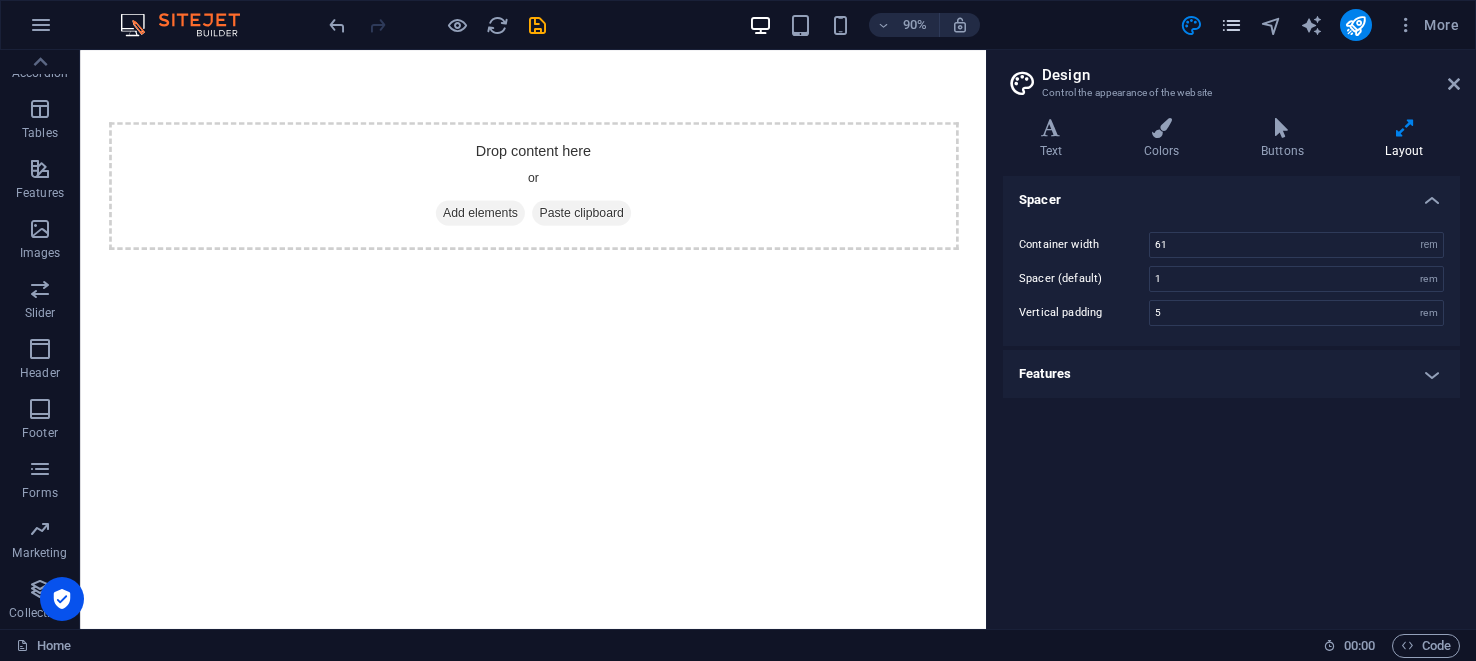 click at bounding box center (1232, 25) 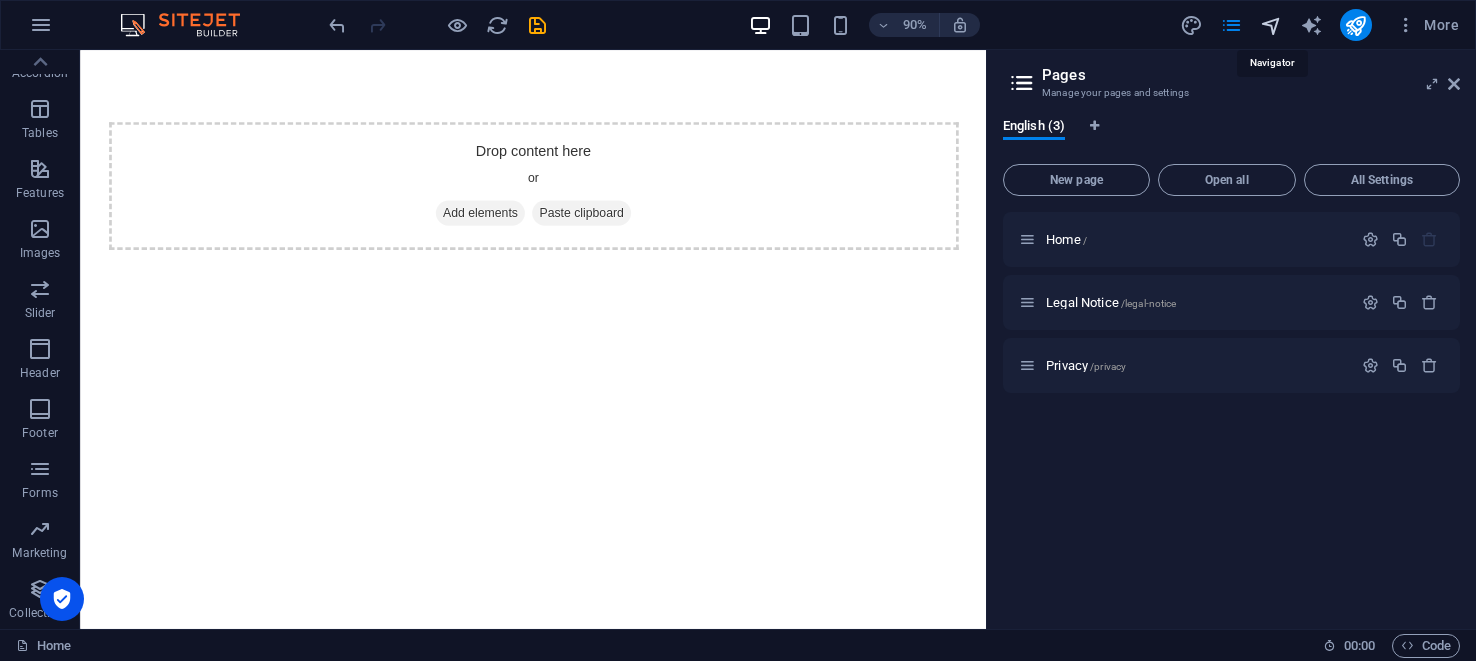 click at bounding box center (1271, 25) 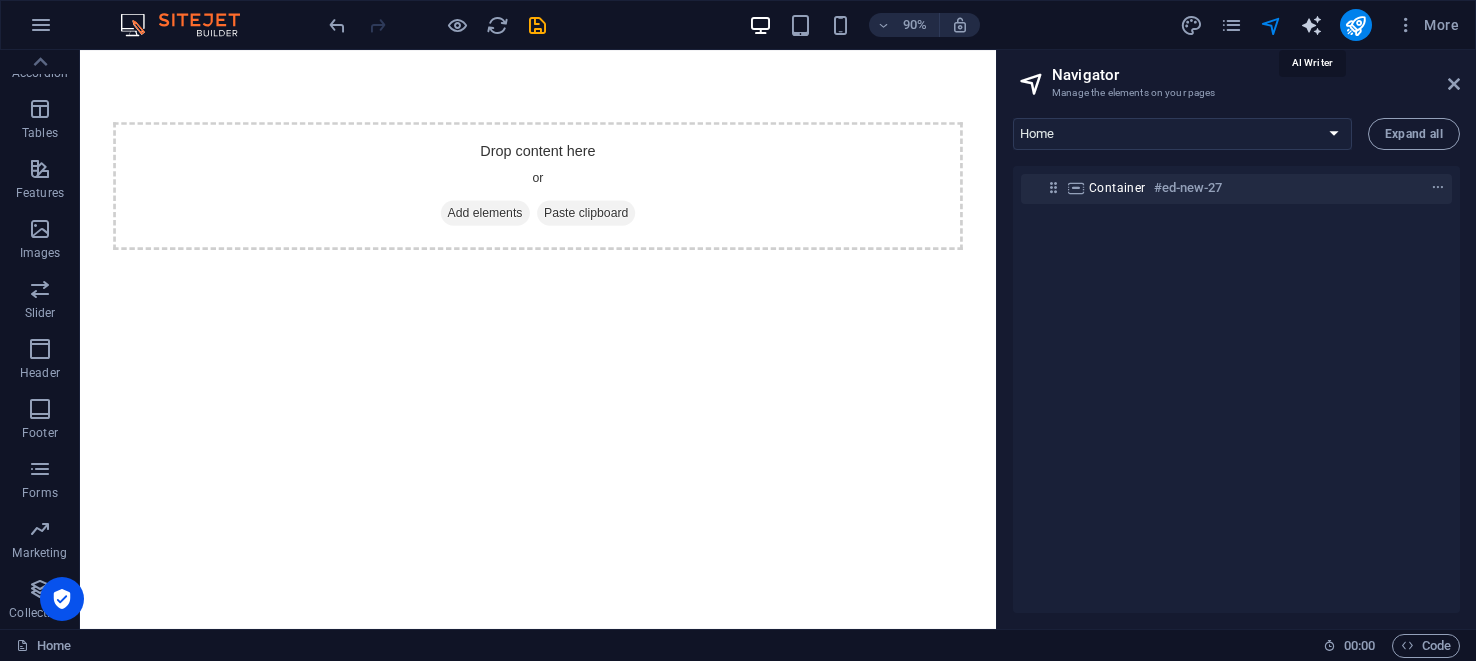 click at bounding box center (1311, 25) 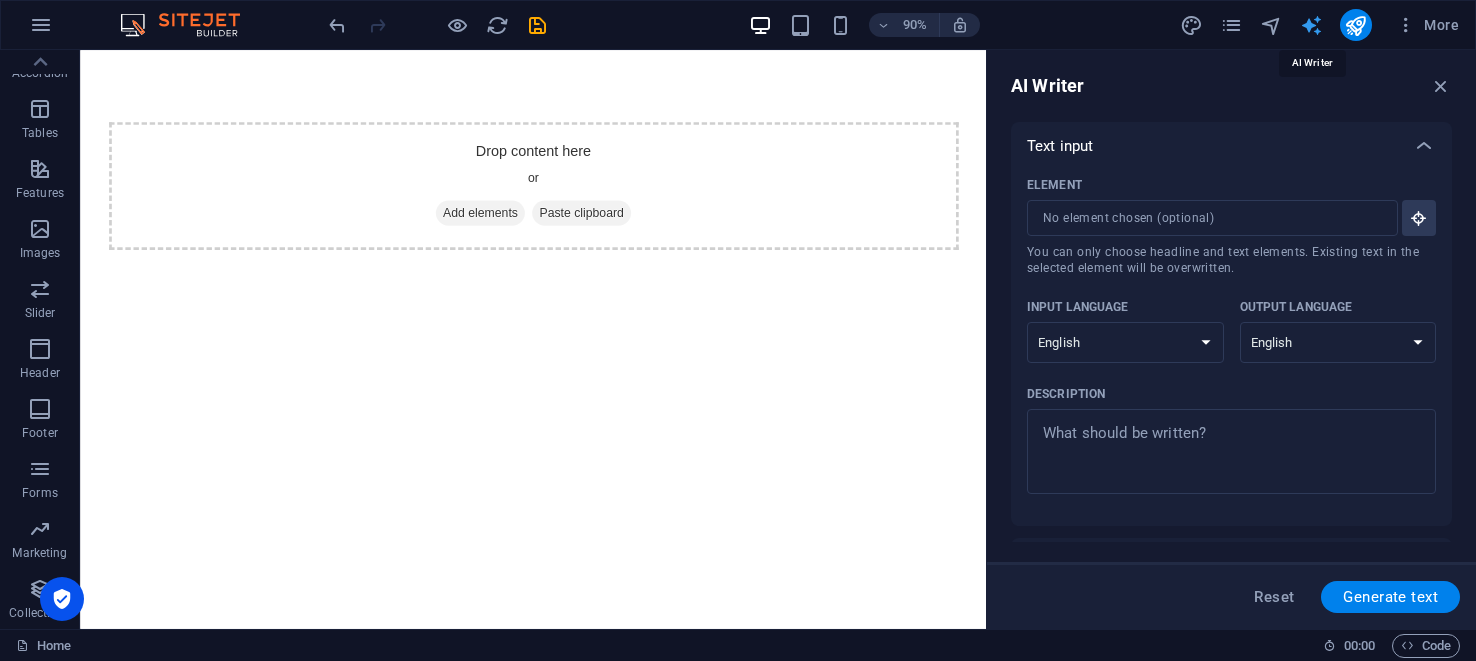 click at bounding box center (1311, 25) 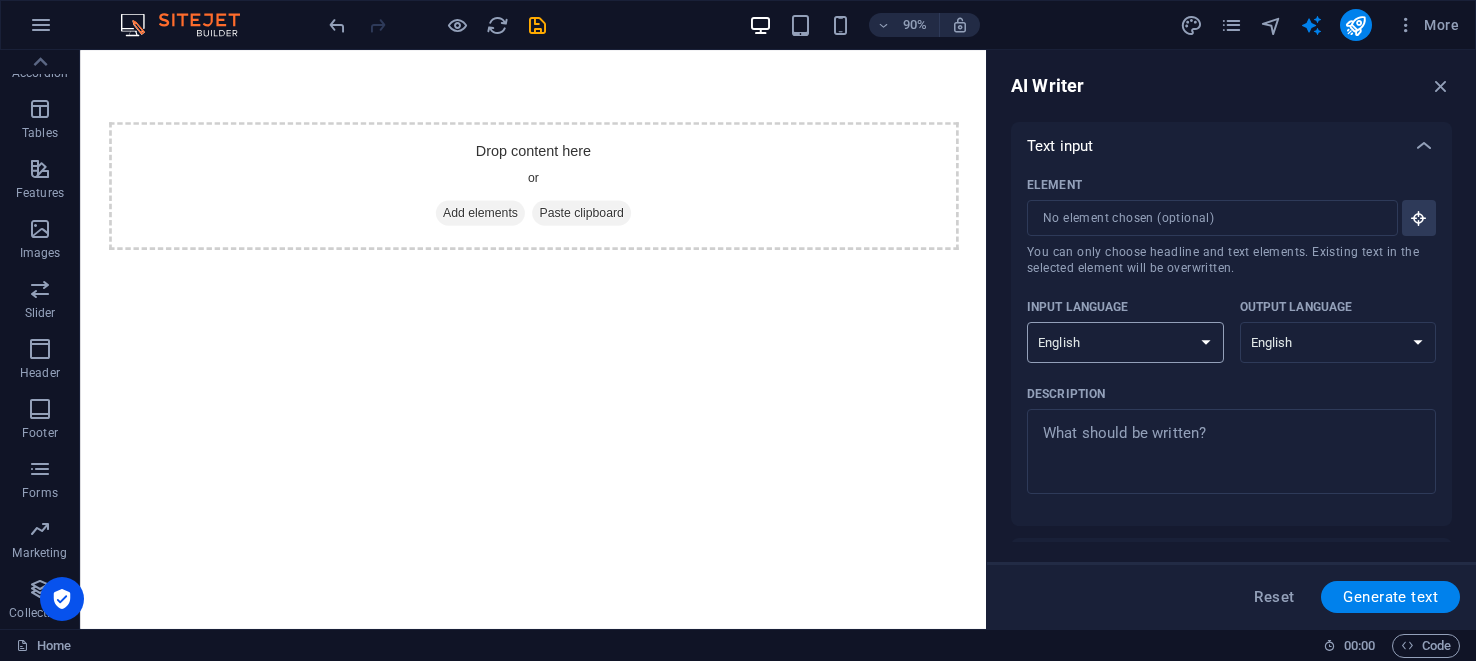 click on "Albanian Arabic Armenian Awadhi Azerbaijani Bashkir Basque Belarusian Bengali Bhojpuri Bosnian Brazilian Portuguese Bulgarian Cantonese (Yue) Catalan Chhattisgarhi Chinese Croatian Czech Danish Dogri Dutch English Estonian Faroese Finnish French Galician Georgian German Greek Gujarati Haryanvi Hindi Hungarian Indonesian Irish Italian Japanese Javanese Kannada Kashmiri Kazakh Konkani Korean Kyrgyz Latvian Lithuanian Macedonian Maithili Malay Maltese Mandarin Mandarin Chinese Marathi Marwari Min Nan Moldovan Mongolian Montenegrin Nepali Norwegian Oriya Pashto Persian (Farsi) Polish Portuguese Punjabi Rajasthani Romanian Russian Sanskrit Santali Serbian Sindhi Sinhala Slovak Slovene Slovenian Spanish Ukrainian Urdu Uzbek Vietnamese Welsh Wu" at bounding box center [1125, 342] 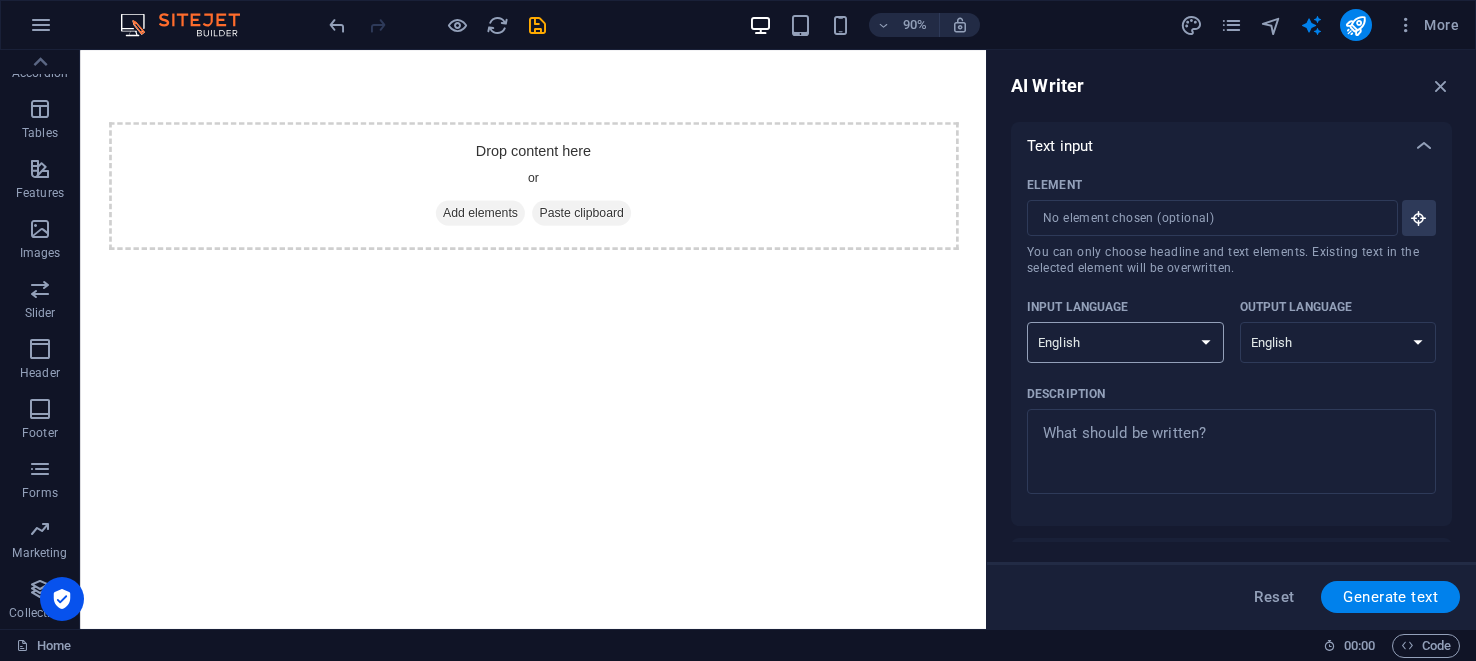 select on "Spanish" 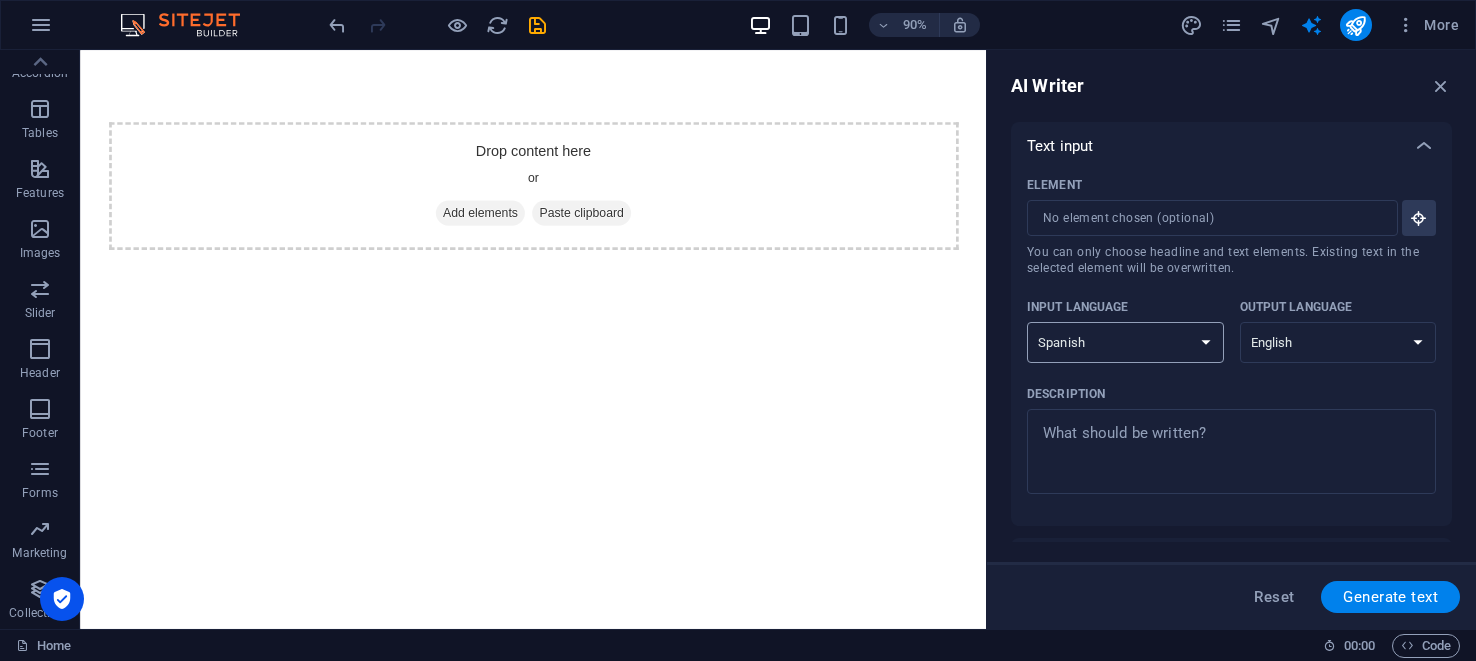 click on "Albanian Arabic Armenian Awadhi Azerbaijani Bashkir Basque Belarusian Bengali Bhojpuri Bosnian Brazilian Portuguese Bulgarian Cantonese (Yue) Catalan Chhattisgarhi Chinese Croatian Czech Danish Dogri Dutch English Estonian Faroese Finnish French Galician Georgian German Greek Gujarati Haryanvi Hindi Hungarian Indonesian Irish Italian Japanese Javanese Kannada Kashmiri Kazakh Konkani Korean Kyrgyz Latvian Lithuanian Macedonian Maithili Malay Maltese Mandarin Mandarin Chinese Marathi Marwari Min Nan Moldovan Mongolian Montenegrin Nepali Norwegian Oriya Pashto Persian (Farsi) Polish Portuguese Punjabi Rajasthani Romanian Russian Sanskrit Santali Serbian Sindhi Sinhala Slovak Slovene Slovenian Spanish Ukrainian Urdu Uzbek Vietnamese Welsh Wu" at bounding box center [1125, 342] 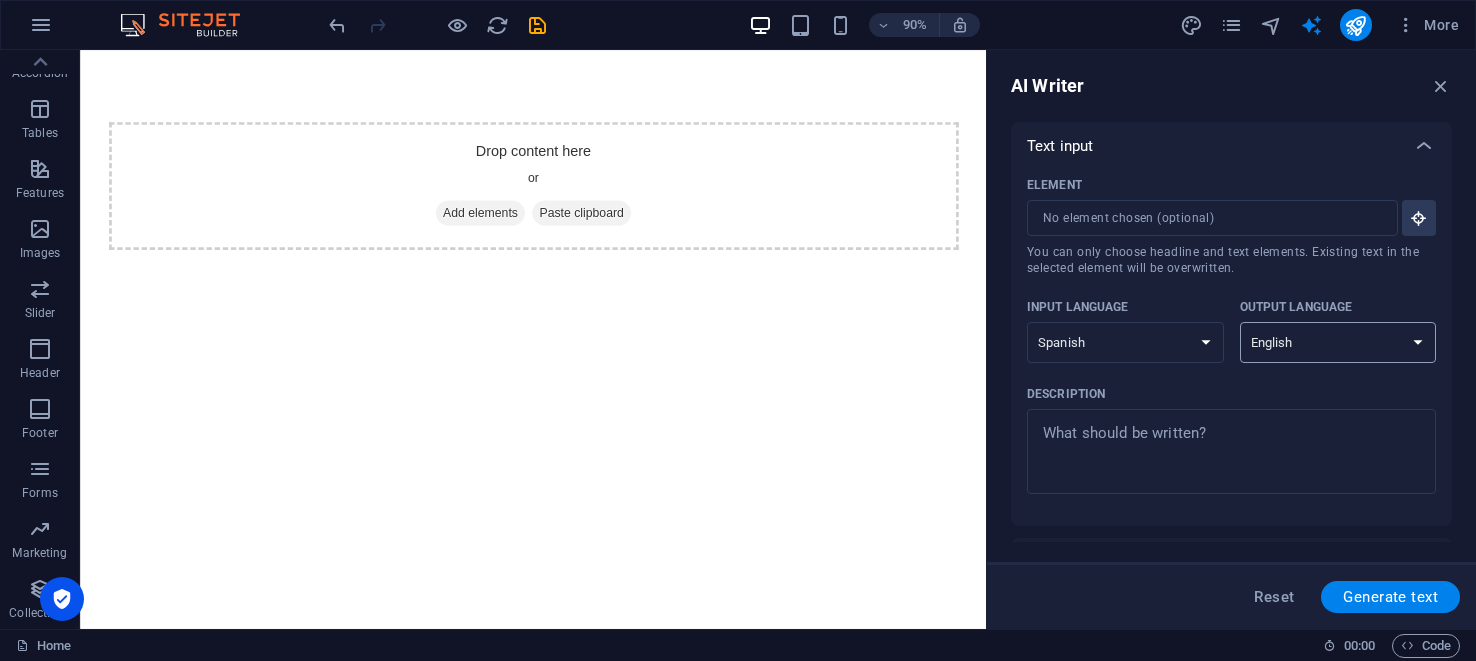 click on "Albanian Arabic Armenian Awadhi Azerbaijani Bashkir Basque Belarusian Bengali Bhojpuri Bosnian Brazilian Portuguese Bulgarian Cantonese (Yue) Catalan Chhattisgarhi Chinese Croatian Czech Danish Dogri Dutch English Estonian Faroese Finnish French Galician Georgian German Greek Gujarati Haryanvi Hindi Hungarian Indonesian Irish Italian Japanese Javanese Kannada Kashmiri Kazakh Konkani Korean Kyrgyz Latvian Lithuanian Macedonian Maithili Malay Maltese Mandarin Mandarin Chinese Marathi Marwari Min Nan Moldovan Mongolian Montenegrin Nepali Norwegian Oriya Pashto Persian (Farsi) Polish Portuguese Punjabi Rajasthani Romanian Russian Sanskrit Santali Serbian Sindhi Sinhala Slovak Slovene Slovenian Spanish Ukrainian Urdu Uzbek Vietnamese Welsh Wu" at bounding box center (1338, 342) 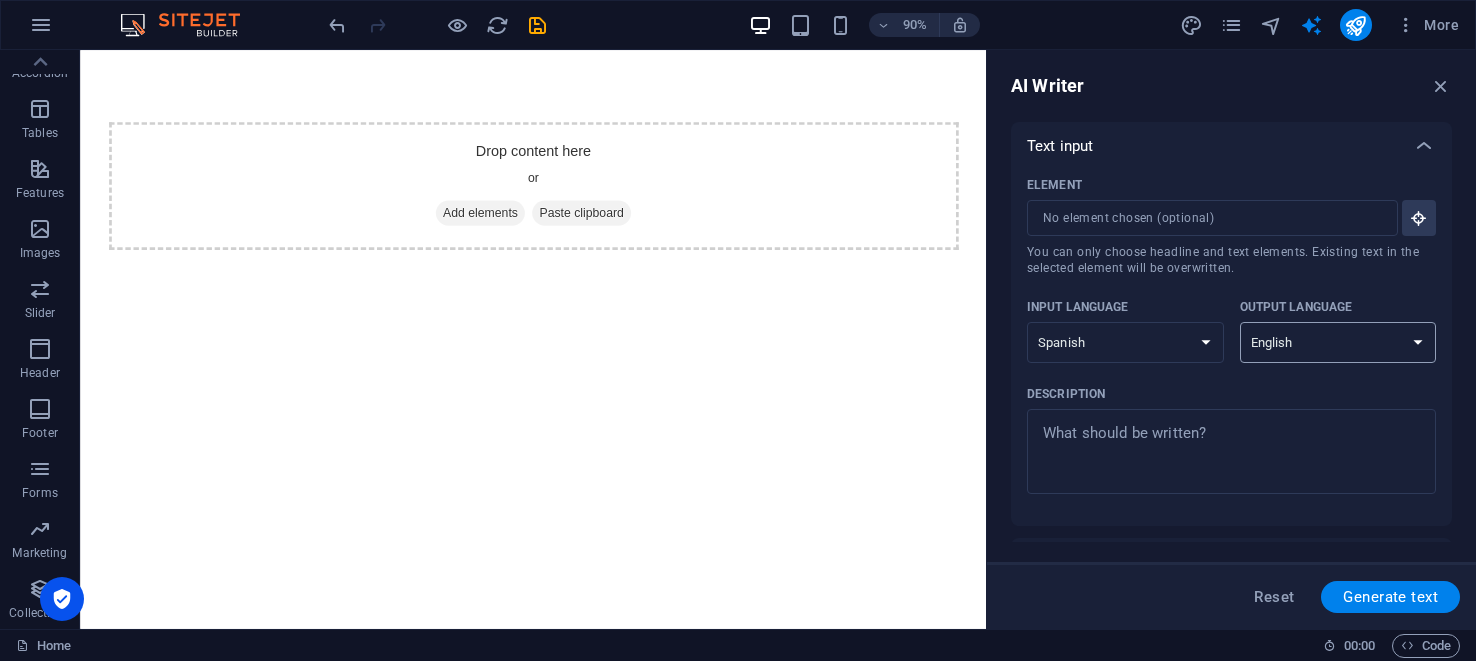 select on "Spanish" 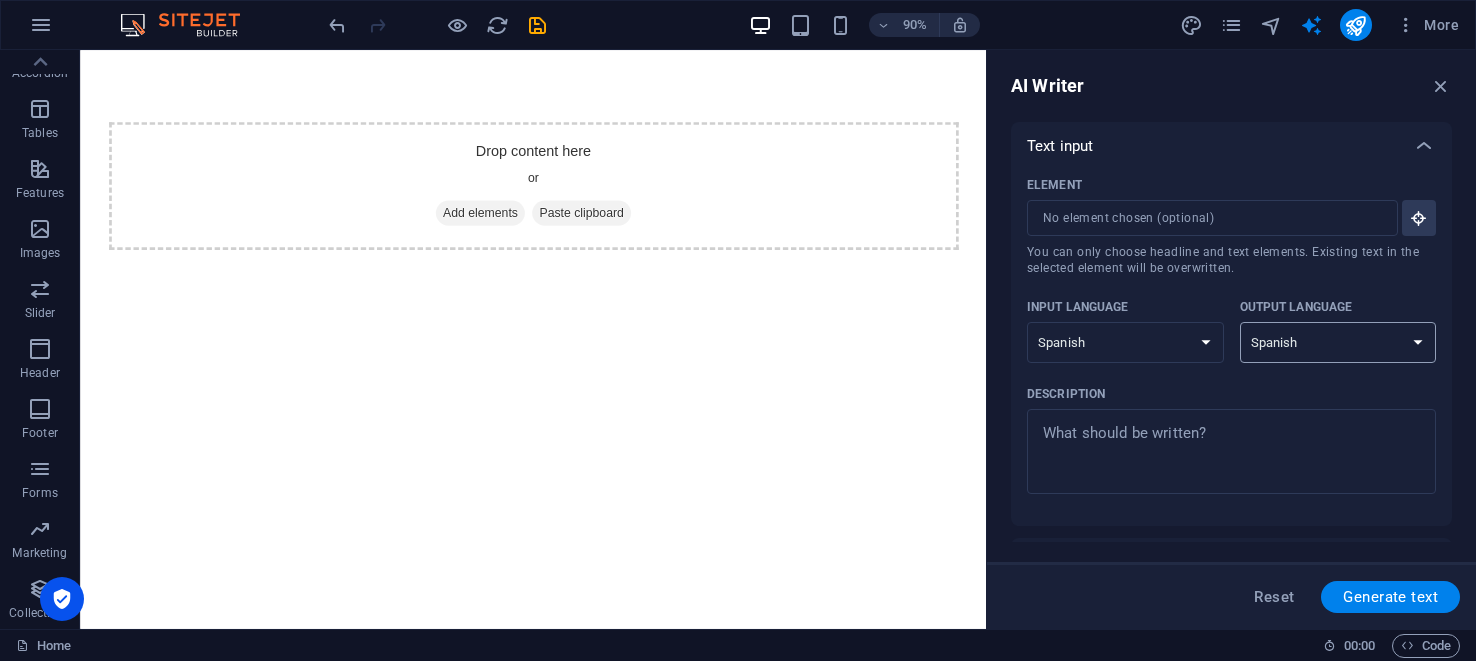 click on "Albanian Arabic Armenian Awadhi Azerbaijani Bashkir Basque Belarusian Bengali Bhojpuri Bosnian Brazilian Portuguese Bulgarian Cantonese (Yue) Catalan Chhattisgarhi Chinese Croatian Czech Danish Dogri Dutch English Estonian Faroese Finnish French Galician Georgian German Greek Gujarati Haryanvi Hindi Hungarian Indonesian Irish Italian Japanese Javanese Kannada Kashmiri Kazakh Konkani Korean Kyrgyz Latvian Lithuanian Macedonian Maithili Malay Maltese Mandarin Mandarin Chinese Marathi Marwari Min Nan Moldovan Mongolian Montenegrin Nepali Norwegian Oriya Pashto Persian (Farsi) Polish Portuguese Punjabi Rajasthani Romanian Russian Sanskrit Santali Serbian Sindhi Sinhala Slovak Slovene Slovenian Spanish Ukrainian Urdu Uzbek Vietnamese Welsh Wu" at bounding box center [1338, 342] 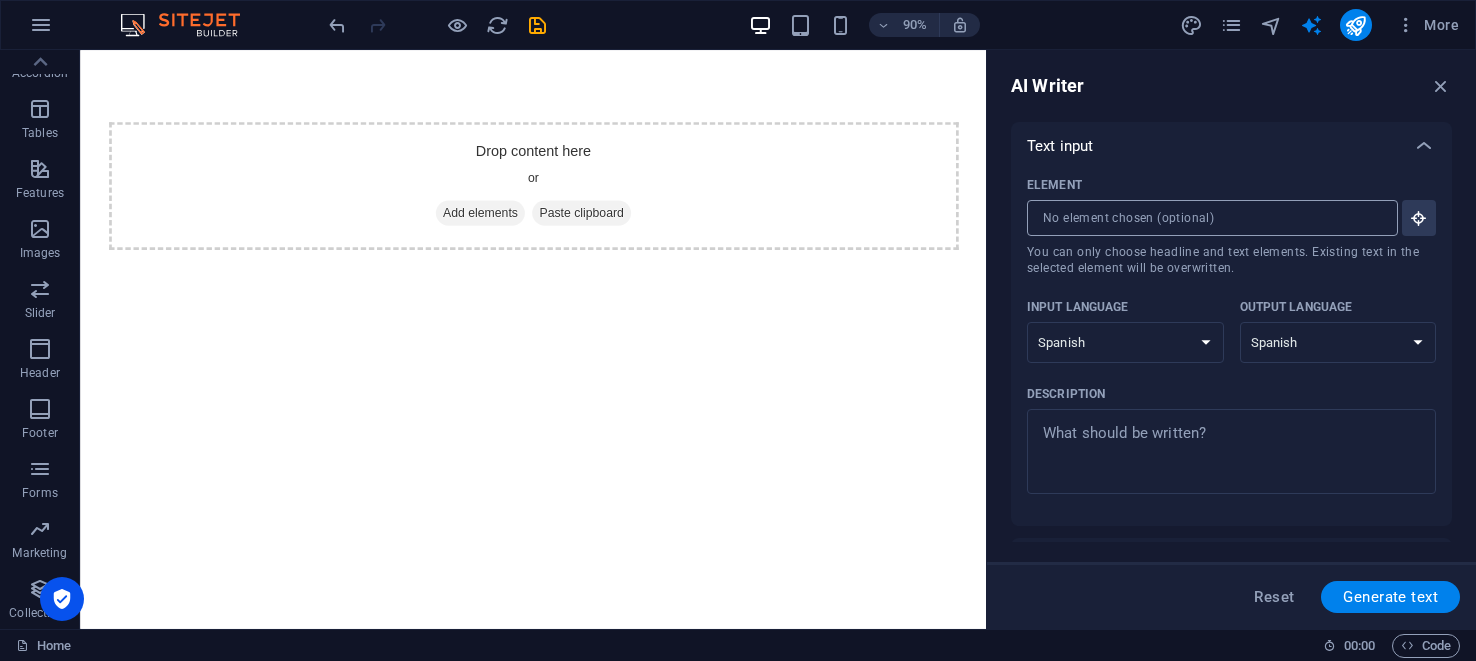 drag, startPoint x: 1183, startPoint y: 236, endPoint x: 1160, endPoint y: 220, distance: 28.01785 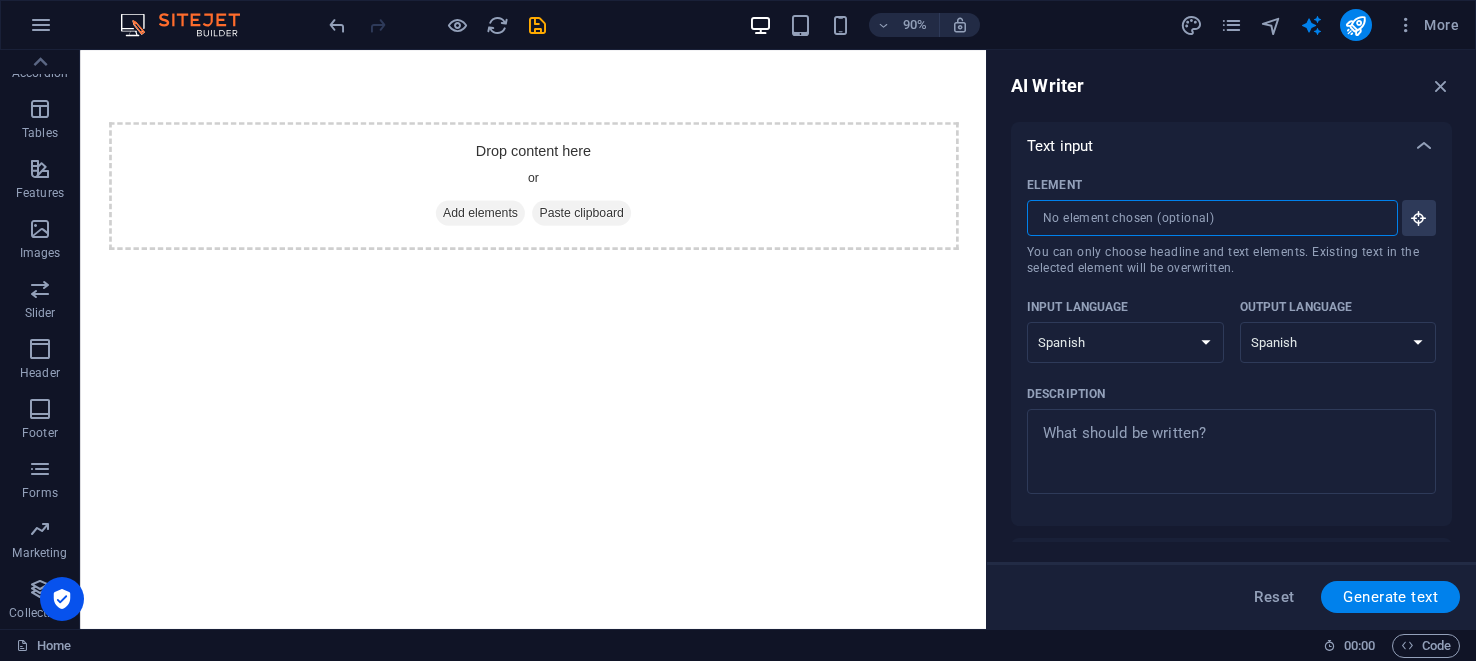 click on "Element ​ You can only choose headline and text elements. Existing text in the selected element will be overwritten." at bounding box center (1205, 218) 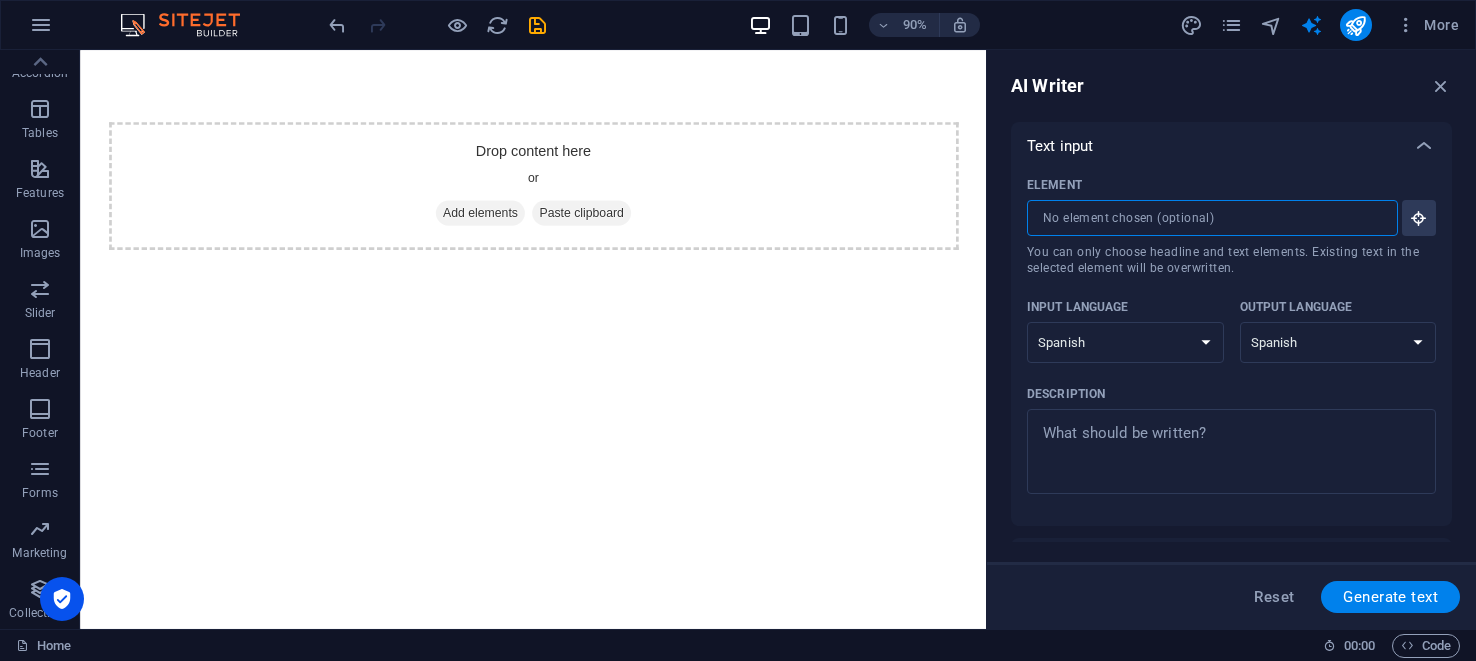 click on "Element ​ You can only choose headline and text elements. Existing text in the selected element will be overwritten." at bounding box center (1205, 218) 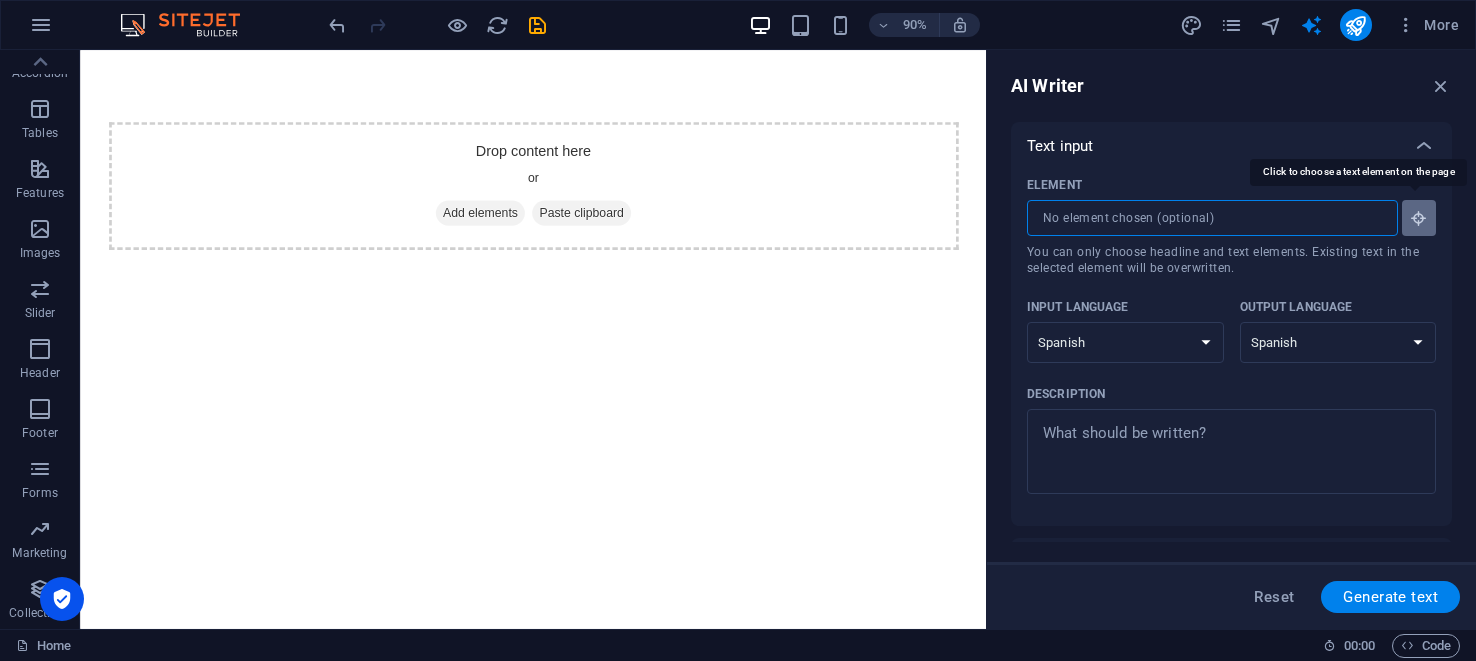 click on "Element ​ You can only choose headline and text elements. Existing text in the selected element will be overwritten." at bounding box center [1419, 218] 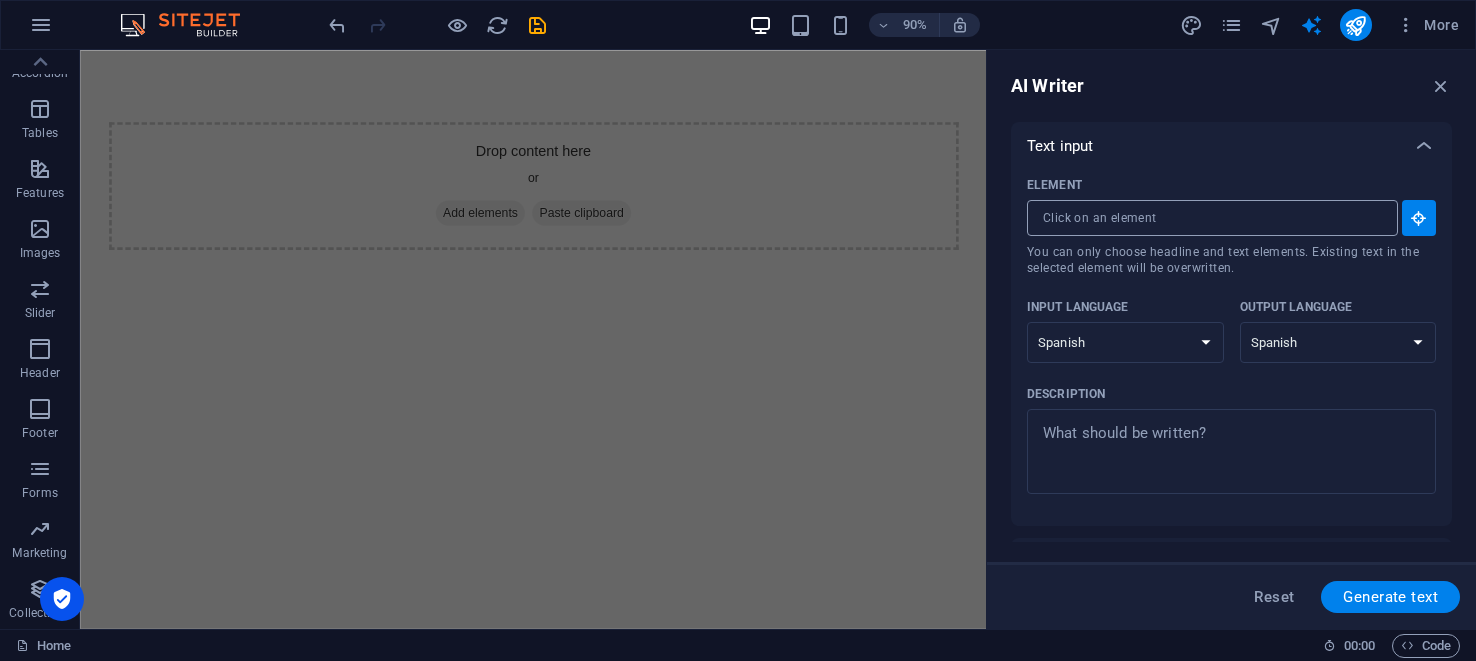 click on "Element ​ You can only choose headline and text elements. Existing text in the selected element will be overwritten." at bounding box center (1205, 218) 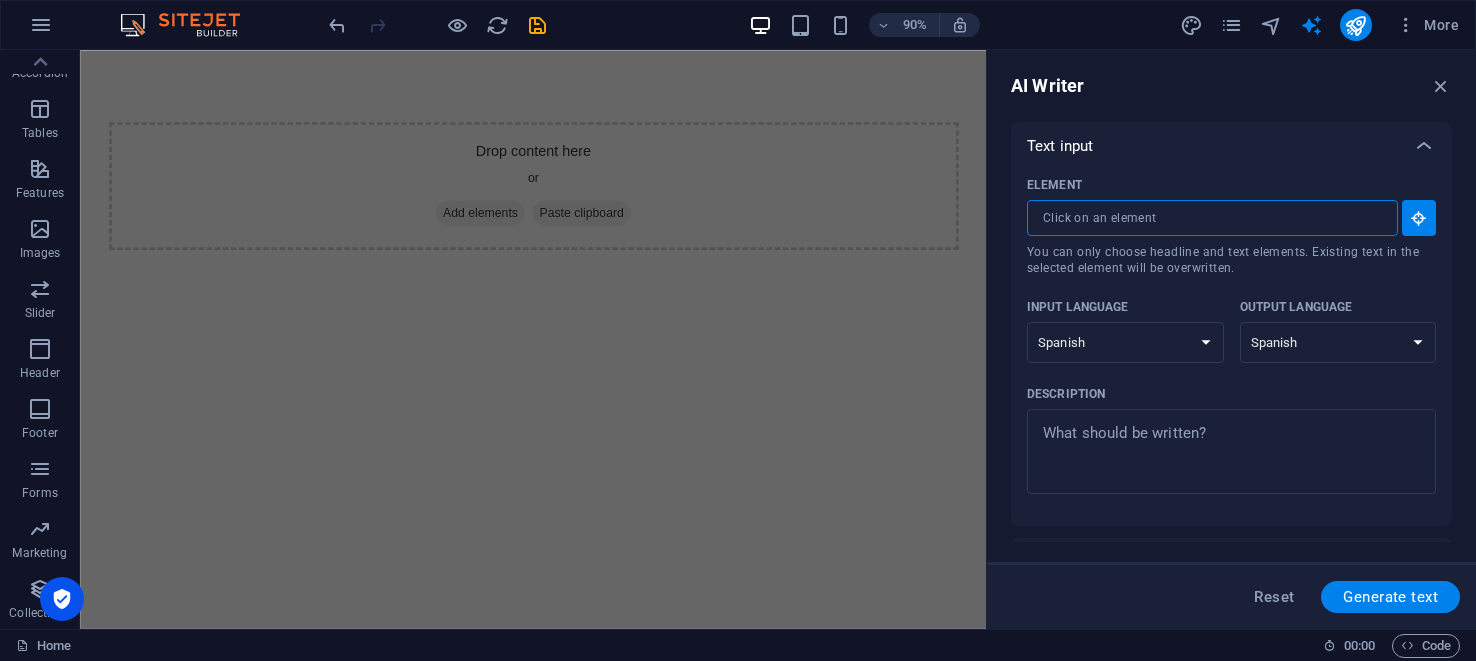 type 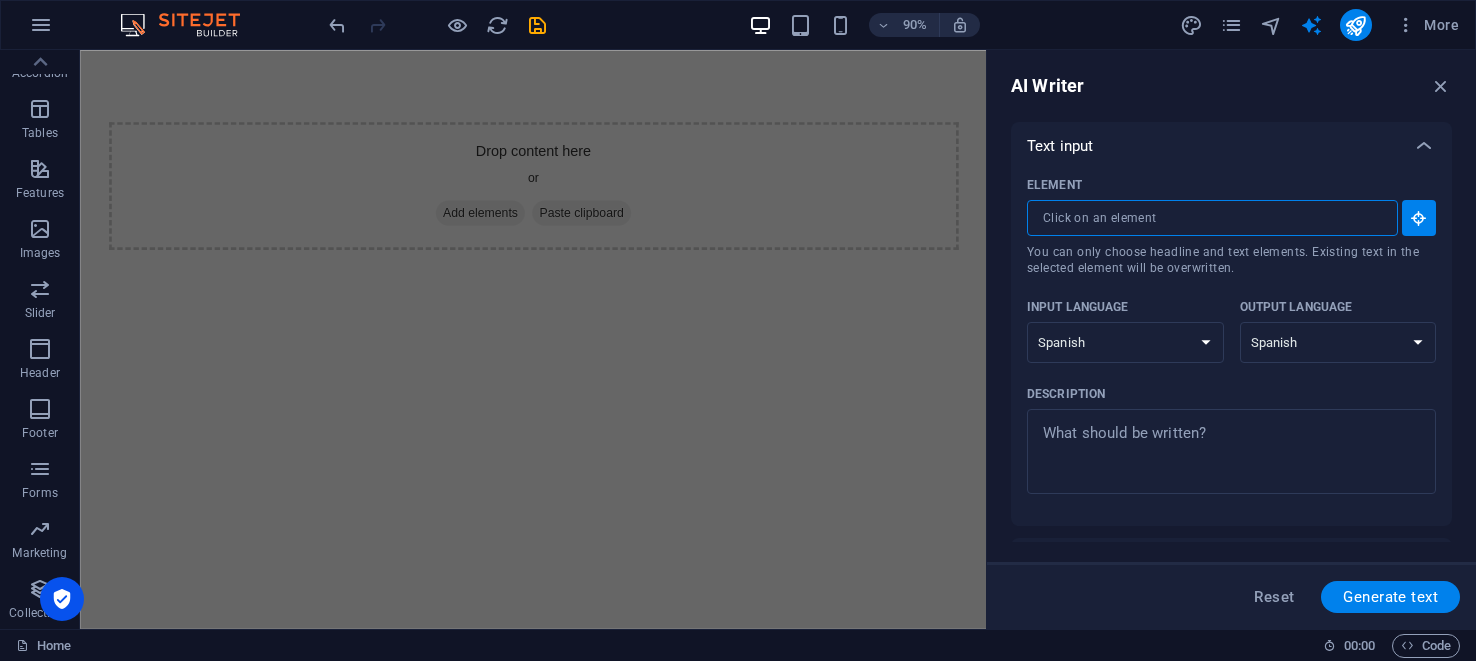click on "Skip to main content
Drop content here or  Add elements  Paste clipboard" at bounding box center (583, 201) 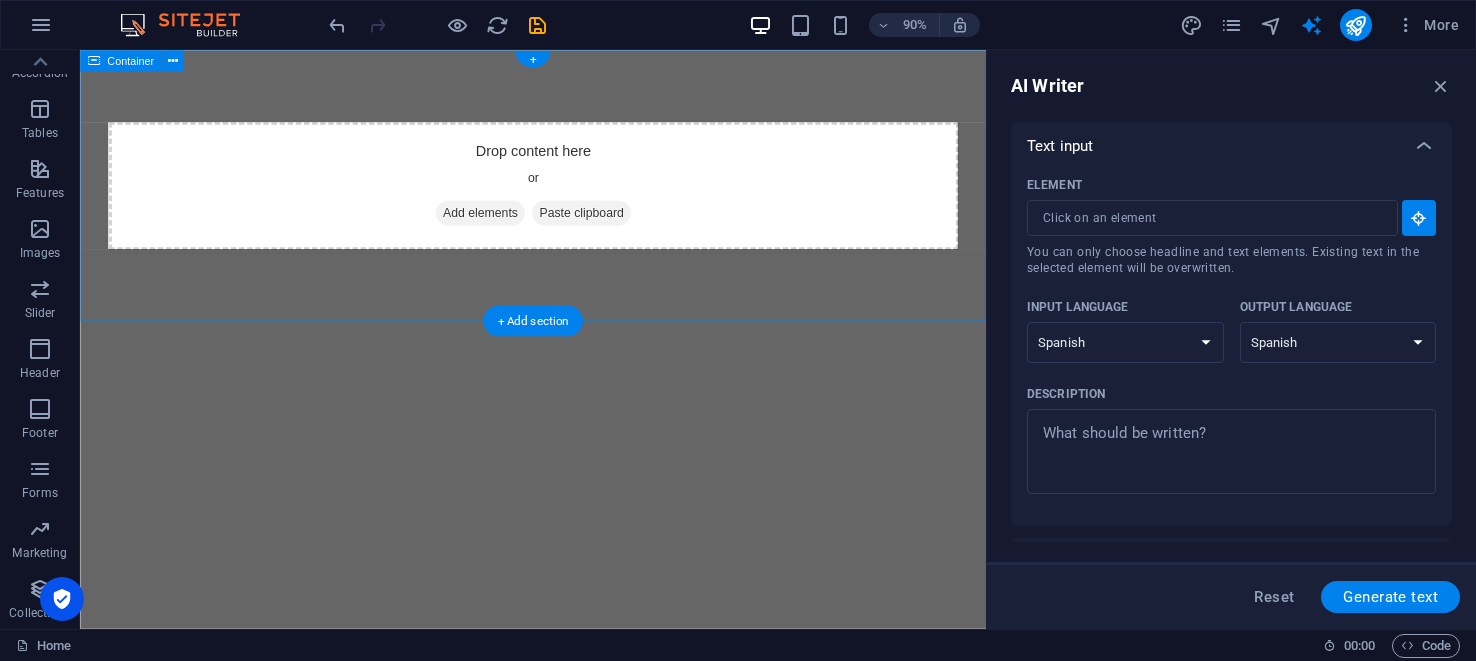 click on "Drop content here or  Add elements  Paste clipboard" at bounding box center (584, 201) 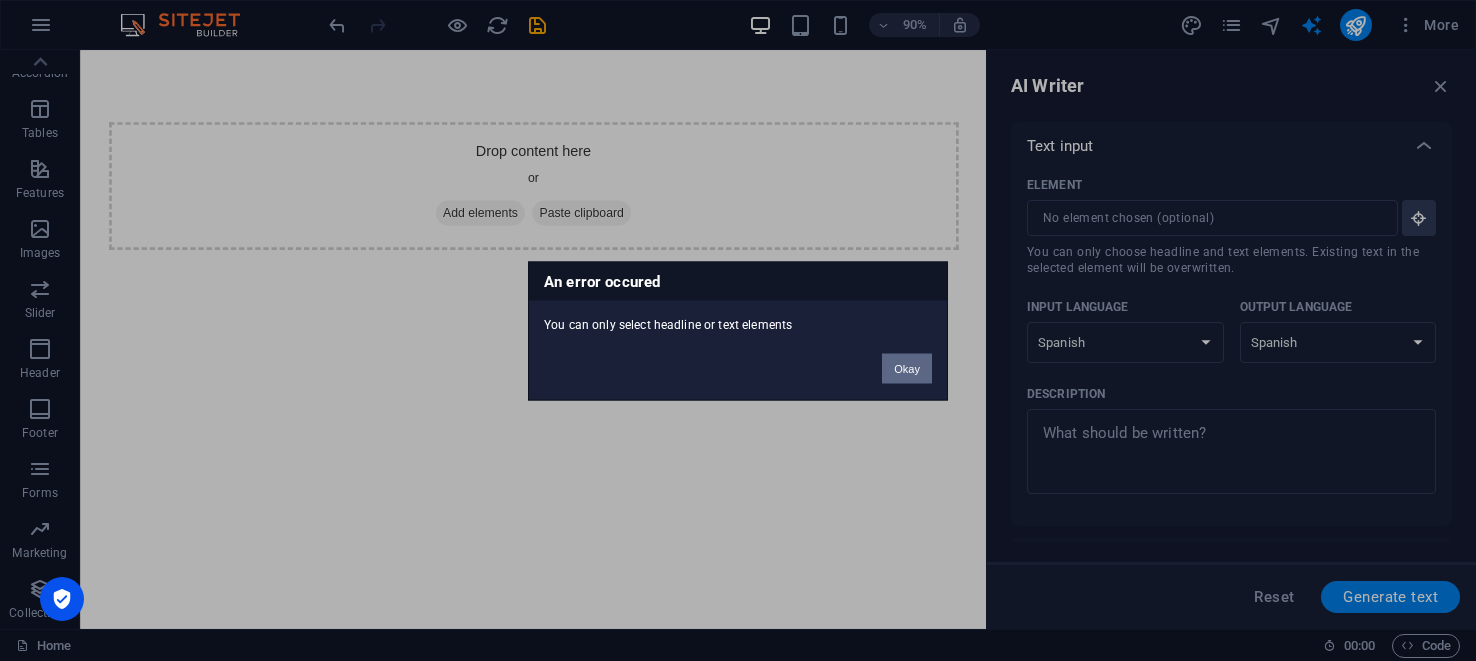 click on "Okay" at bounding box center [907, 368] 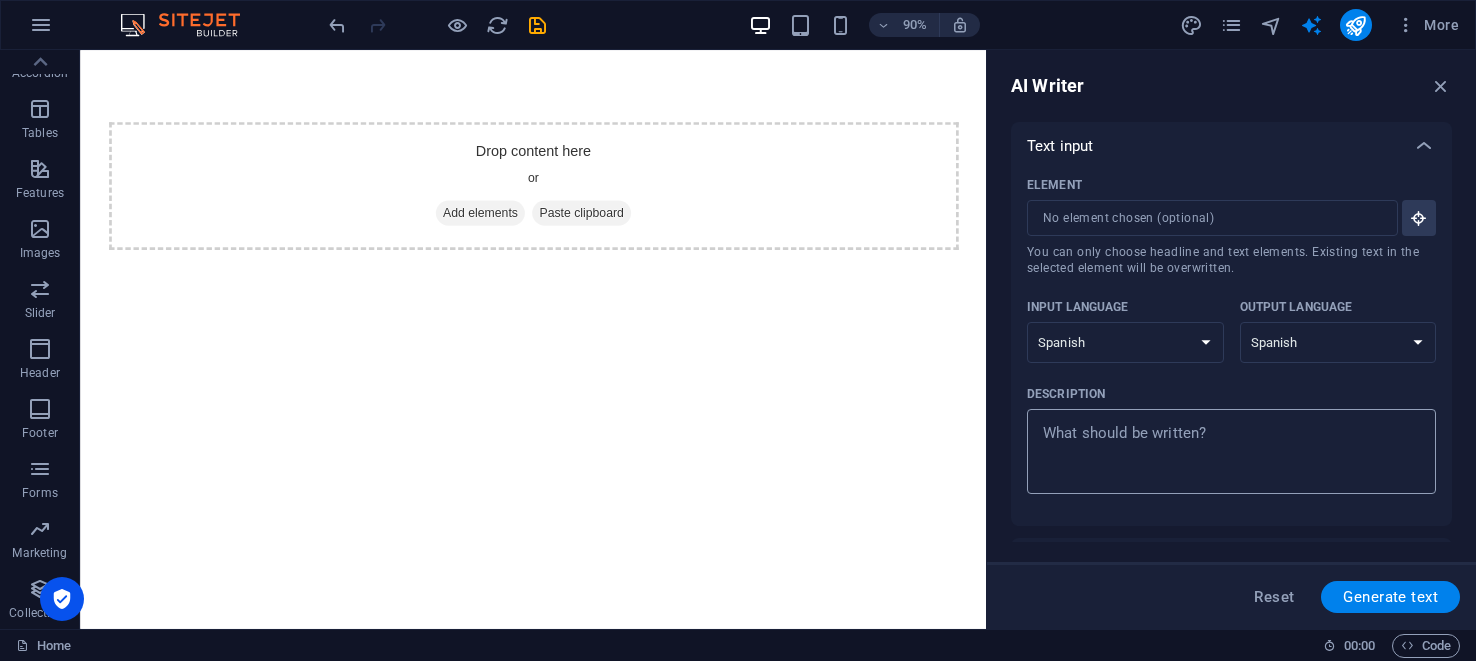 click on "Description x ​" at bounding box center (1231, 451) 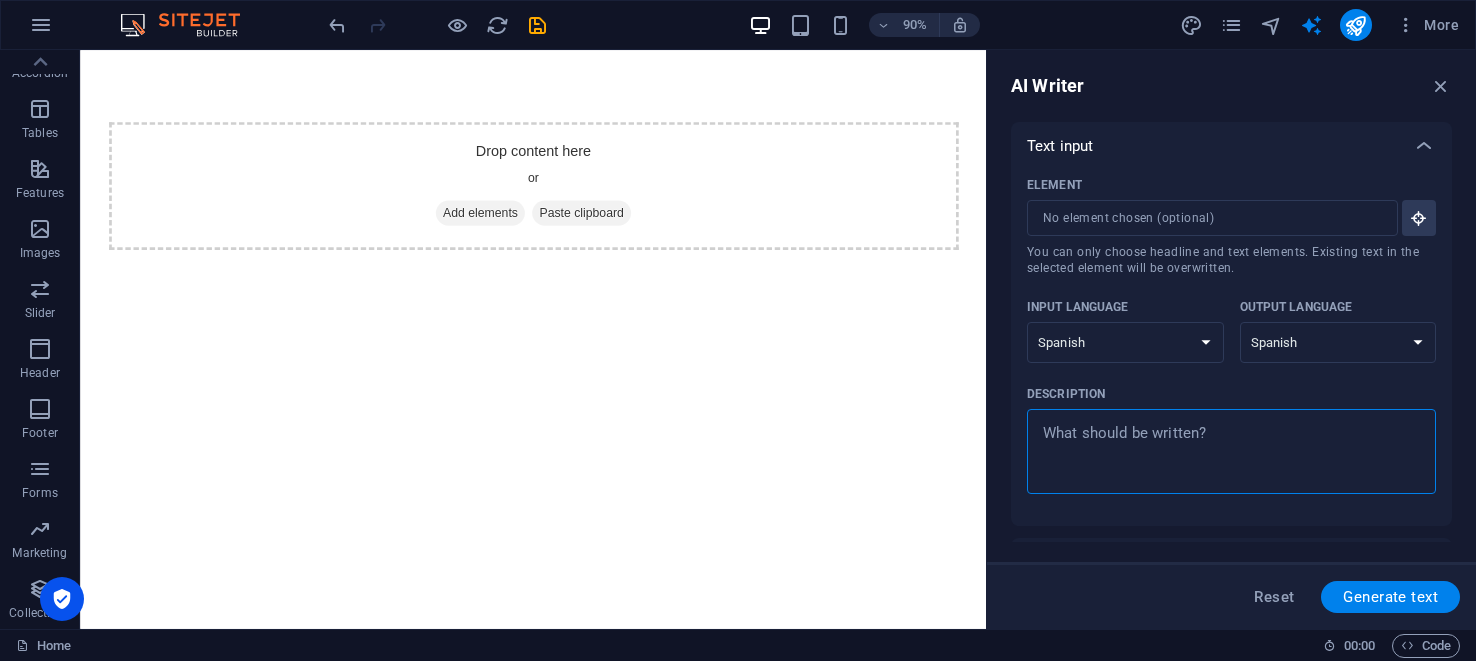 type on "p" 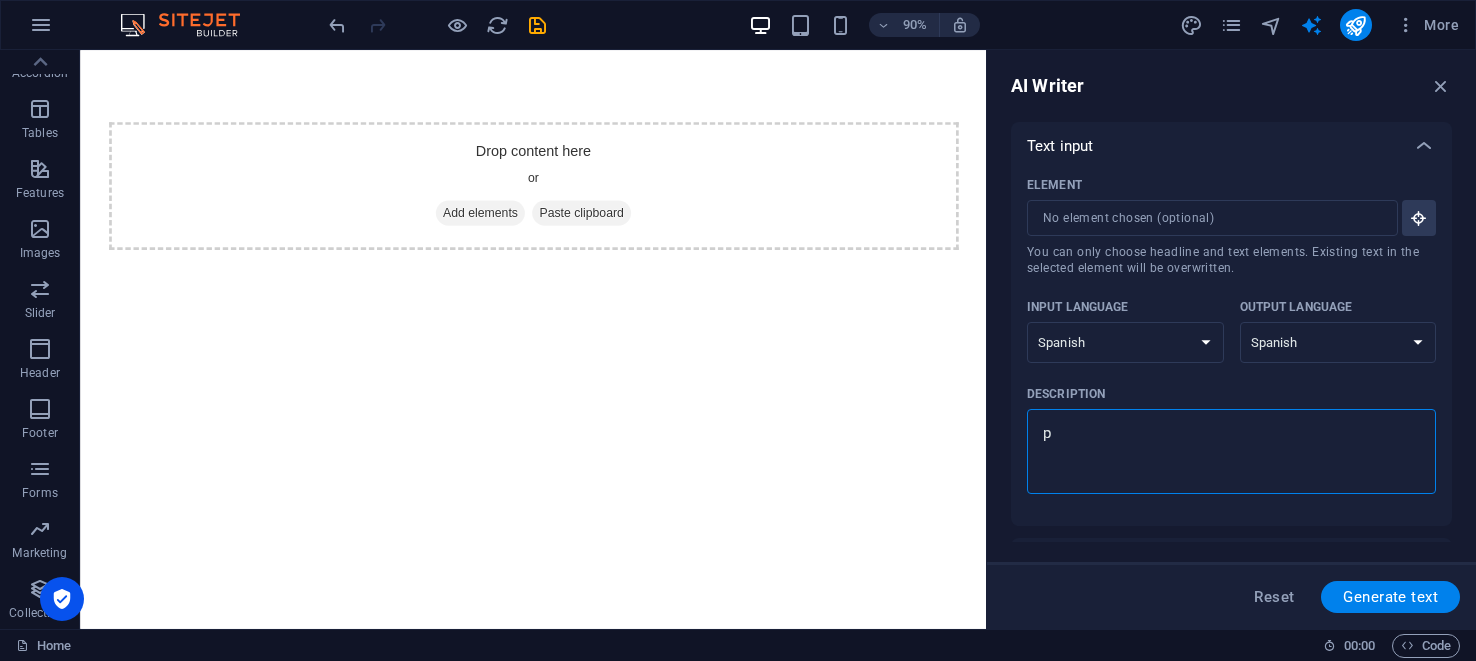 type on "x" 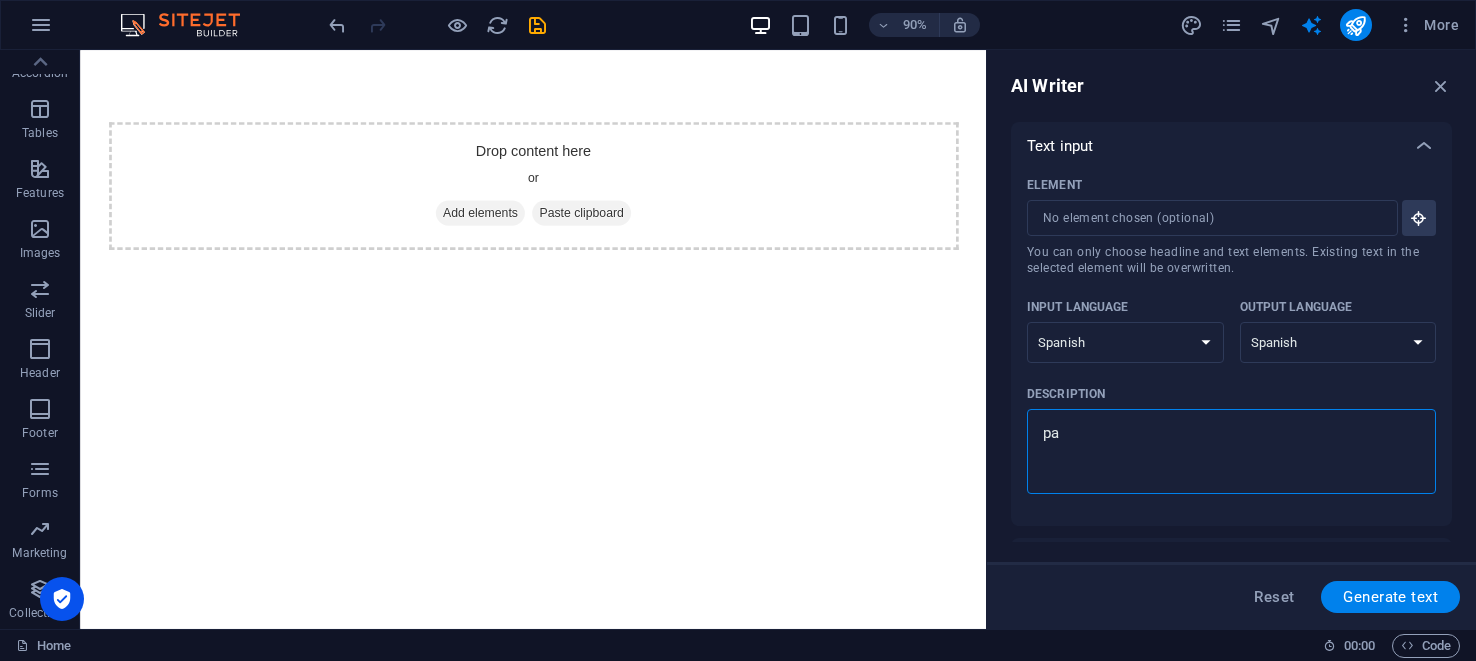 type on "x" 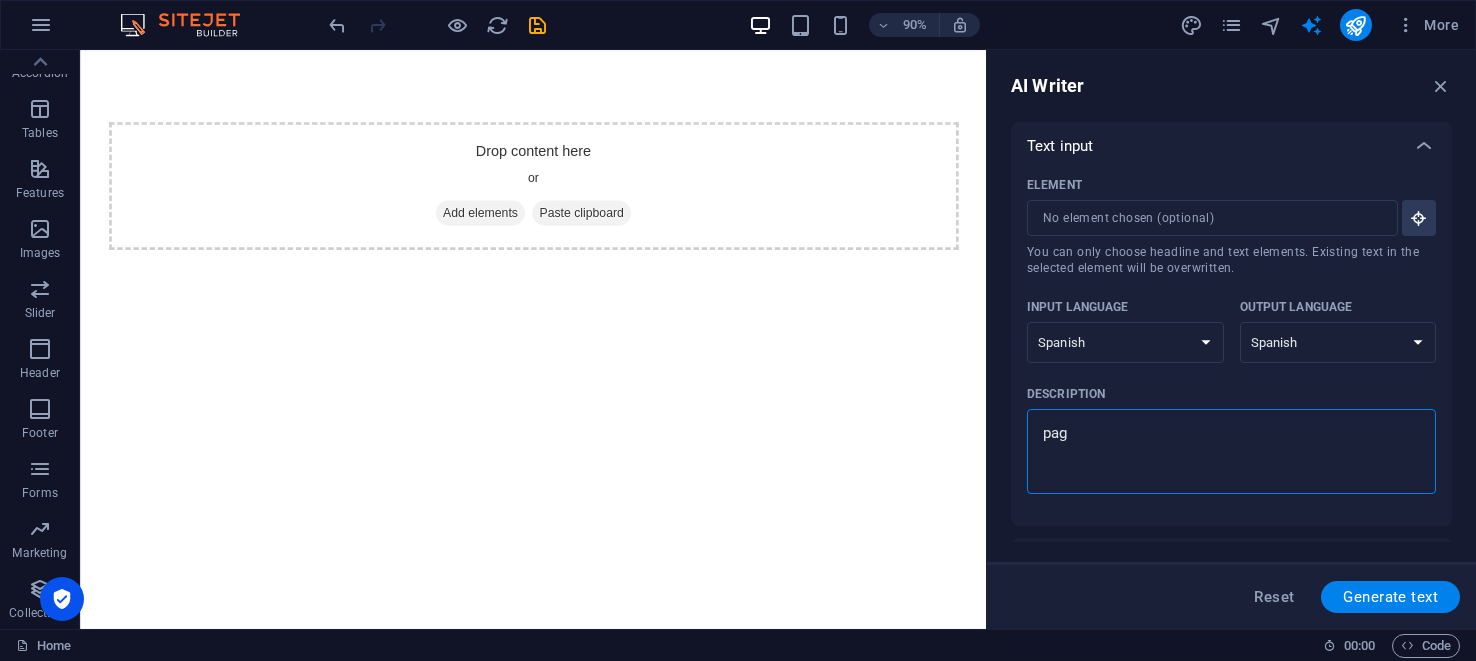 type on "pagi" 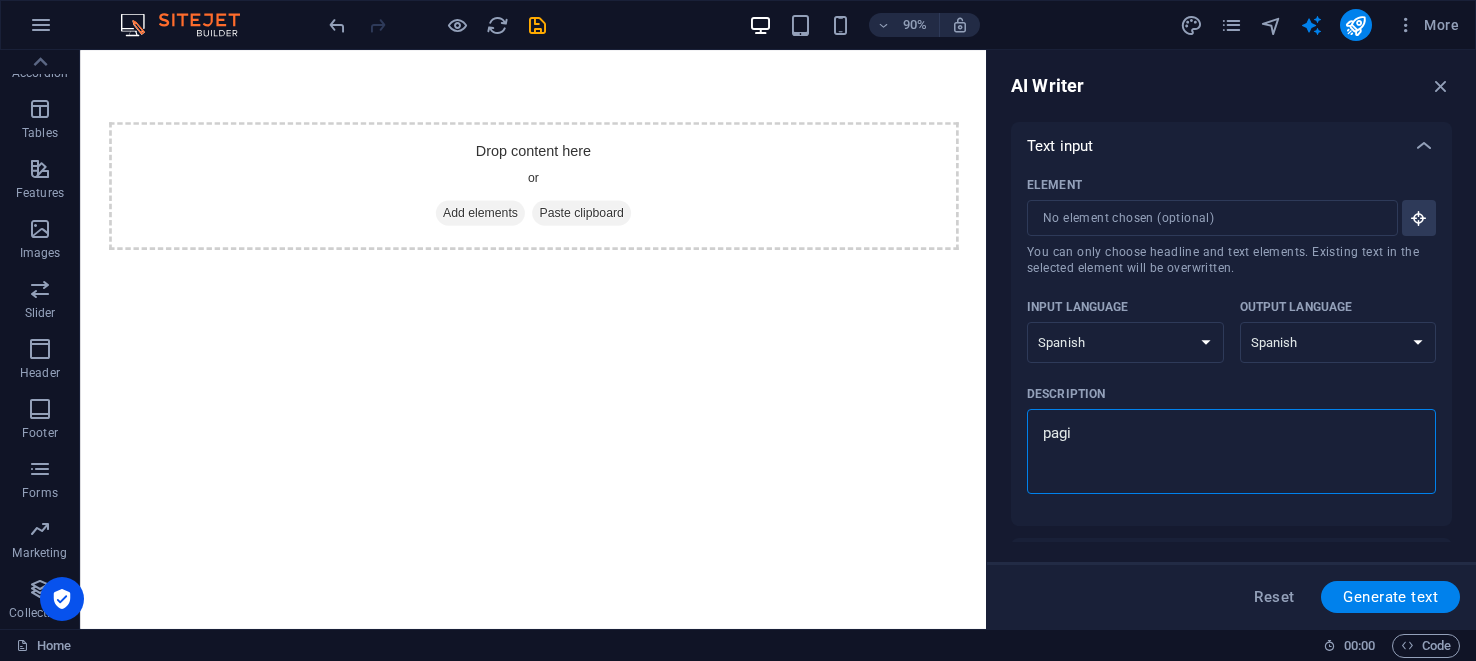 type on "pagin" 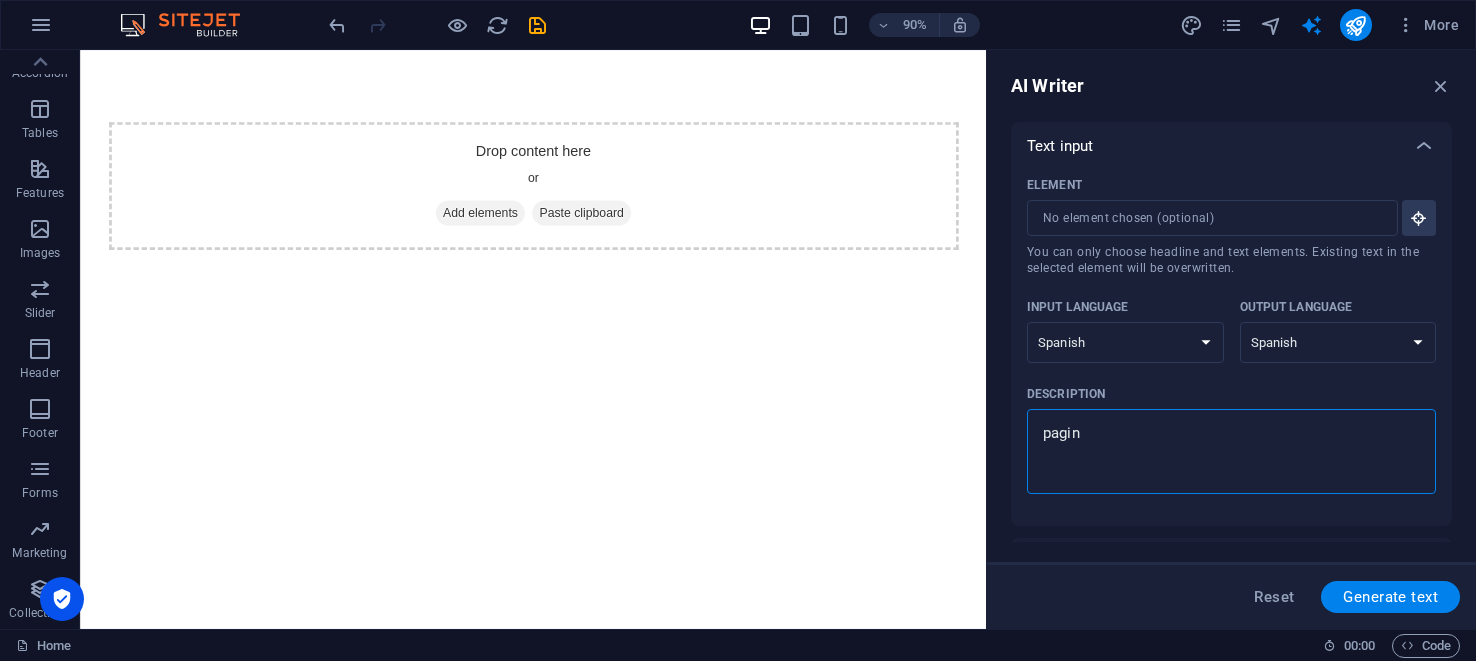 type on "pagina" 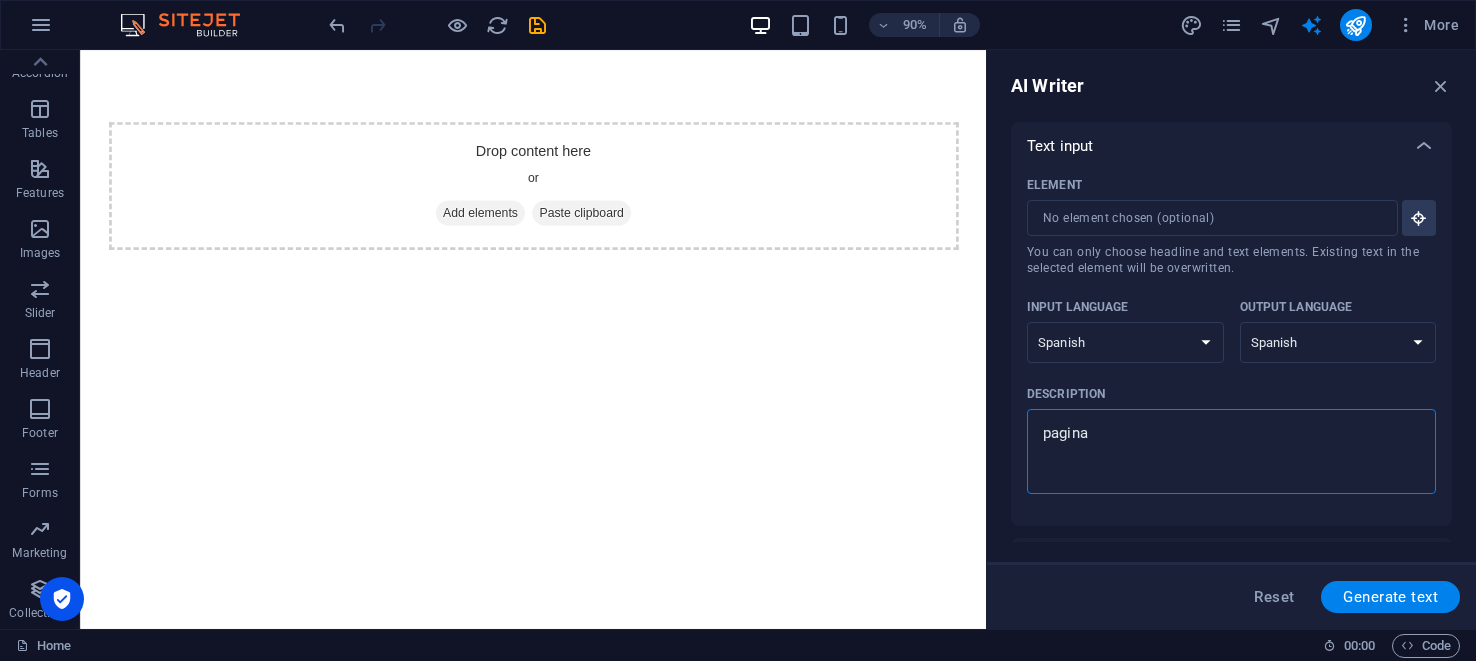 type on "pagina" 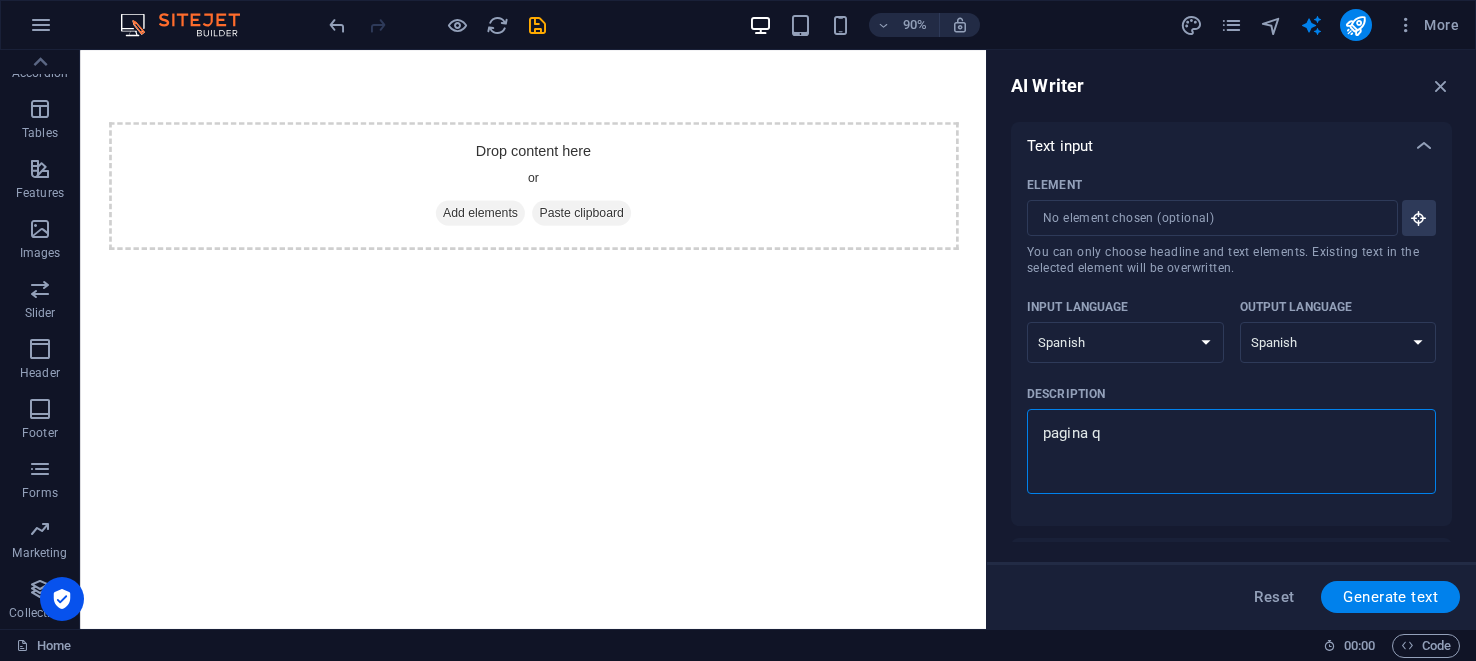 type on "pagina qu" 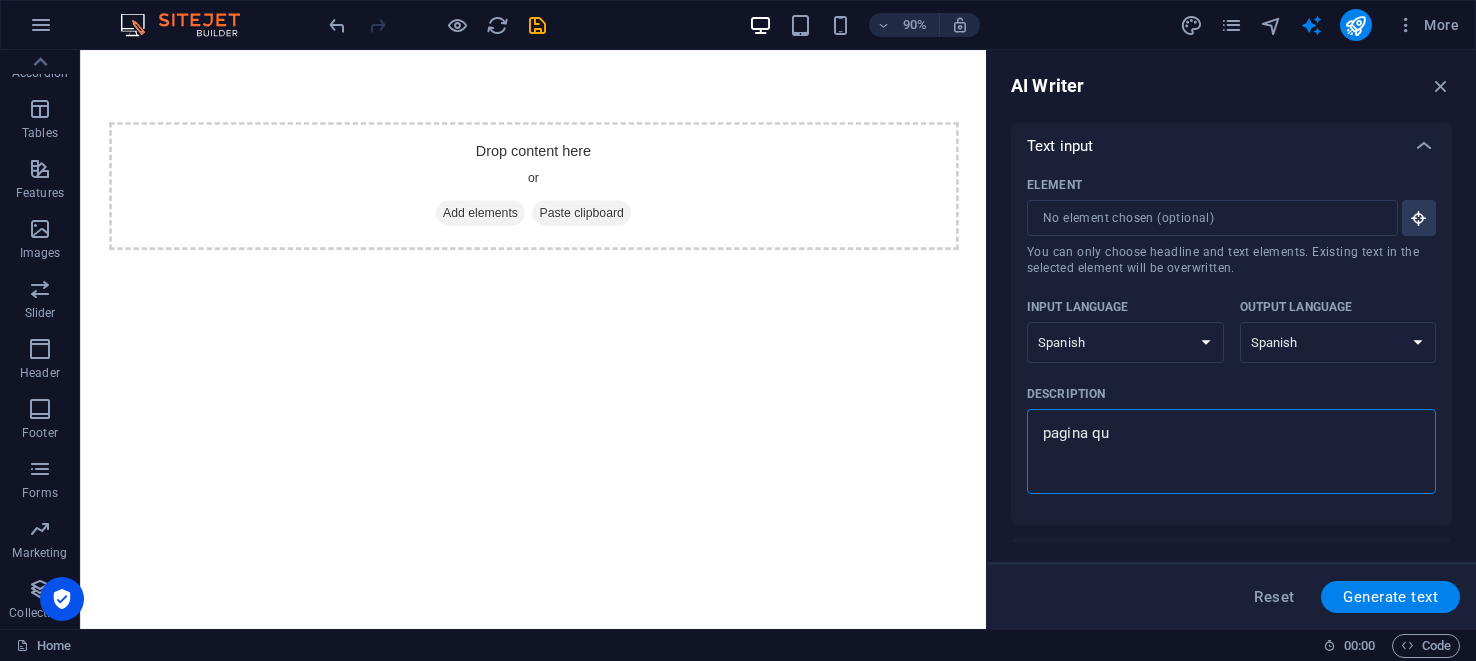 type on "x" 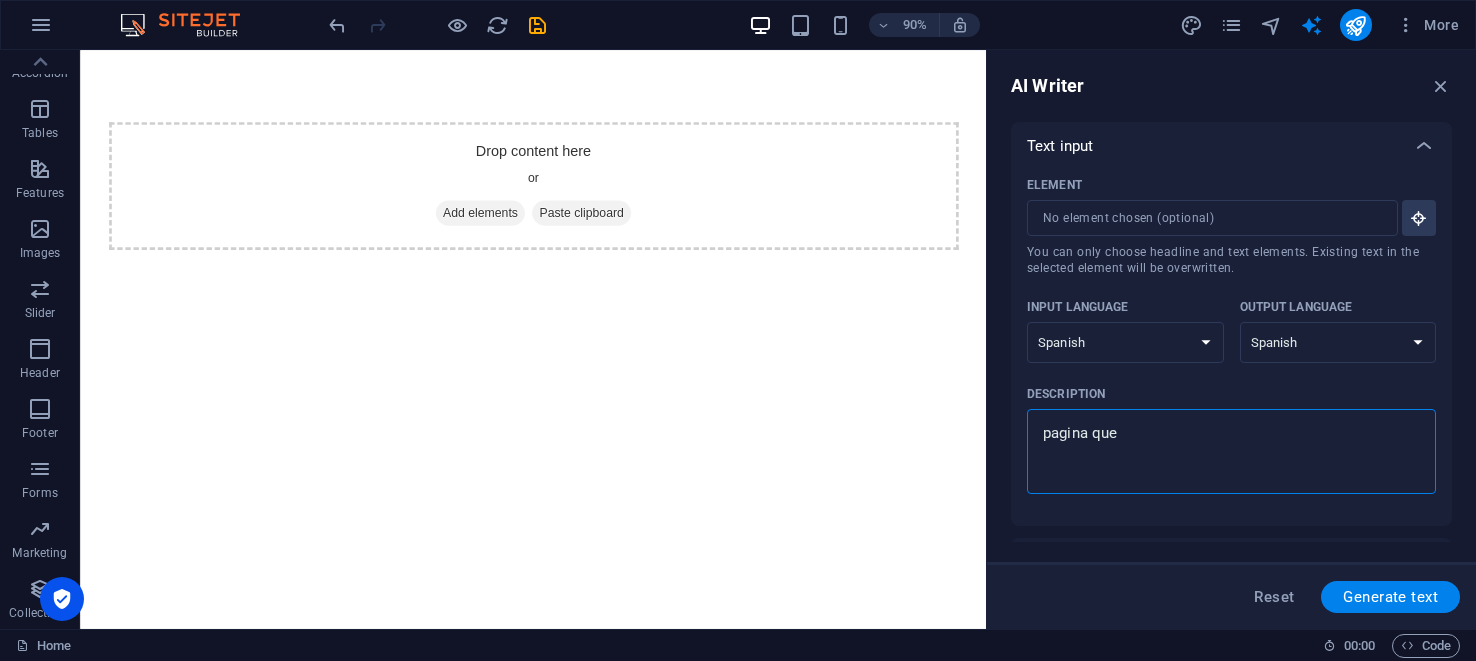 type on "pagina que" 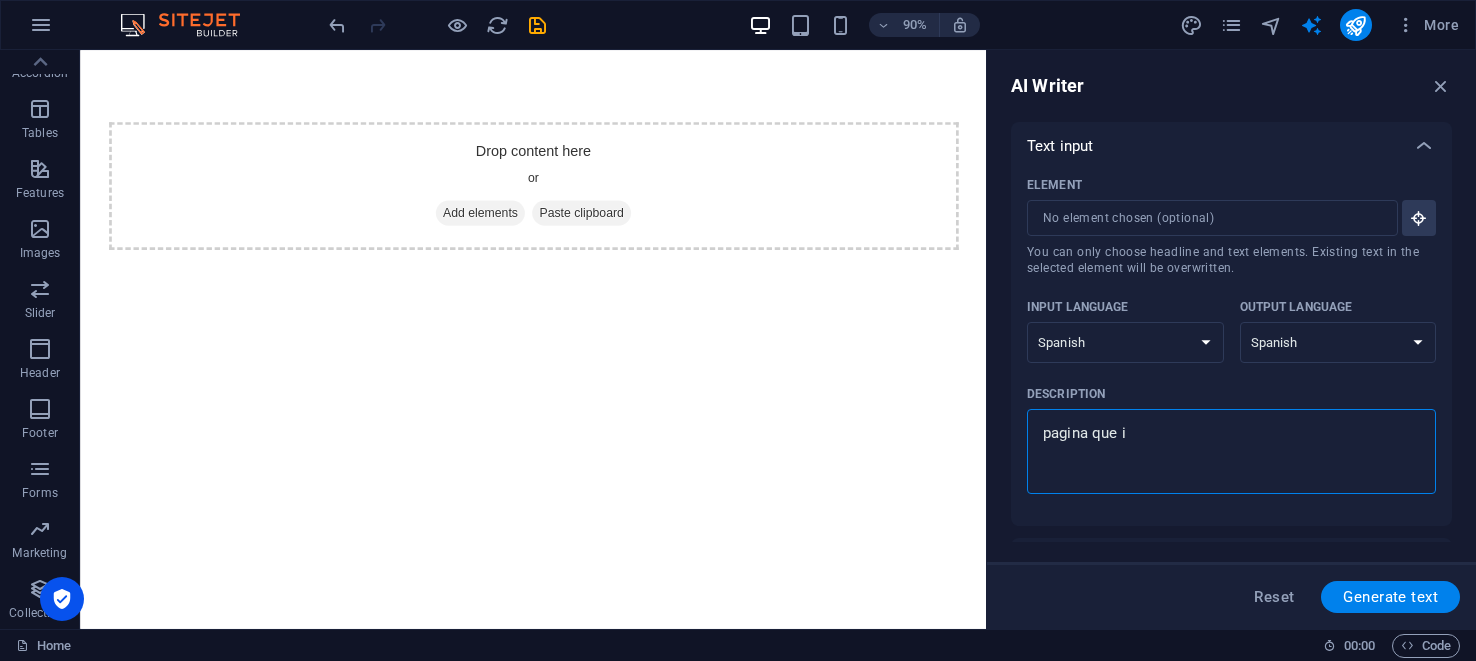 type on "pagina que in" 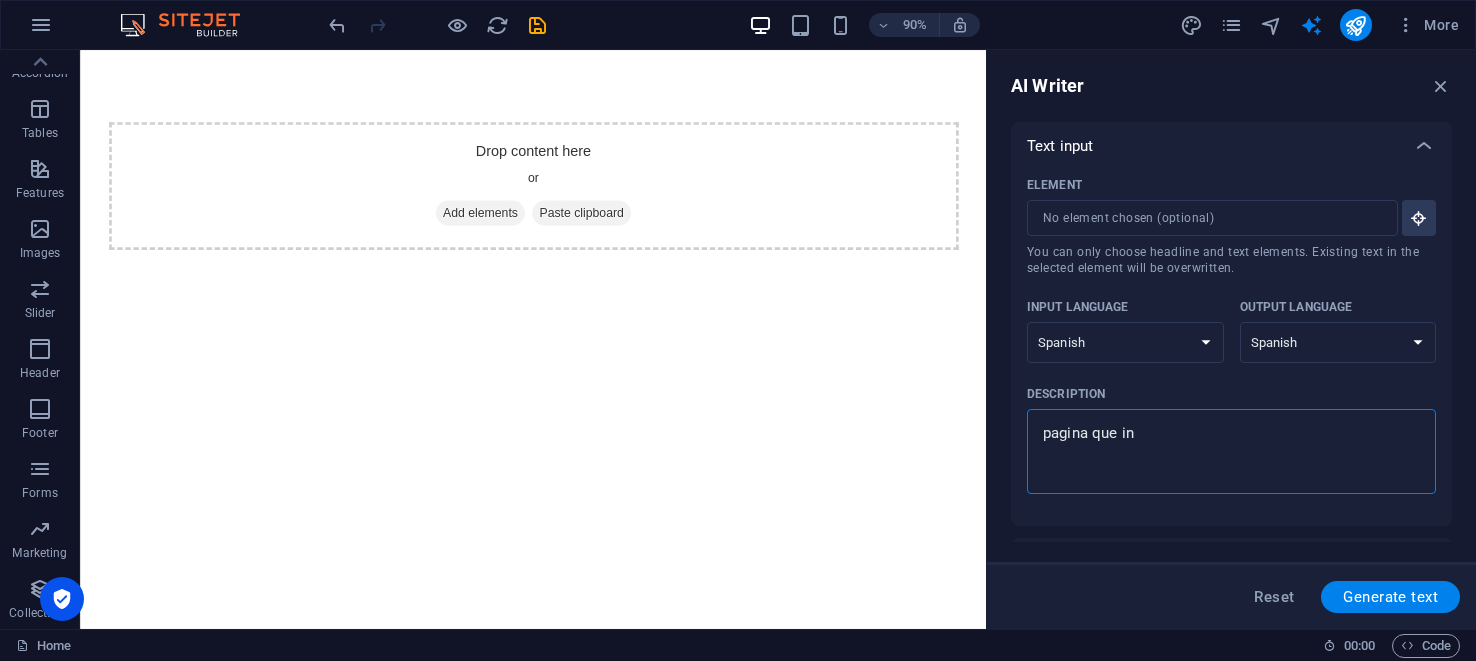 type on "pagina que ini" 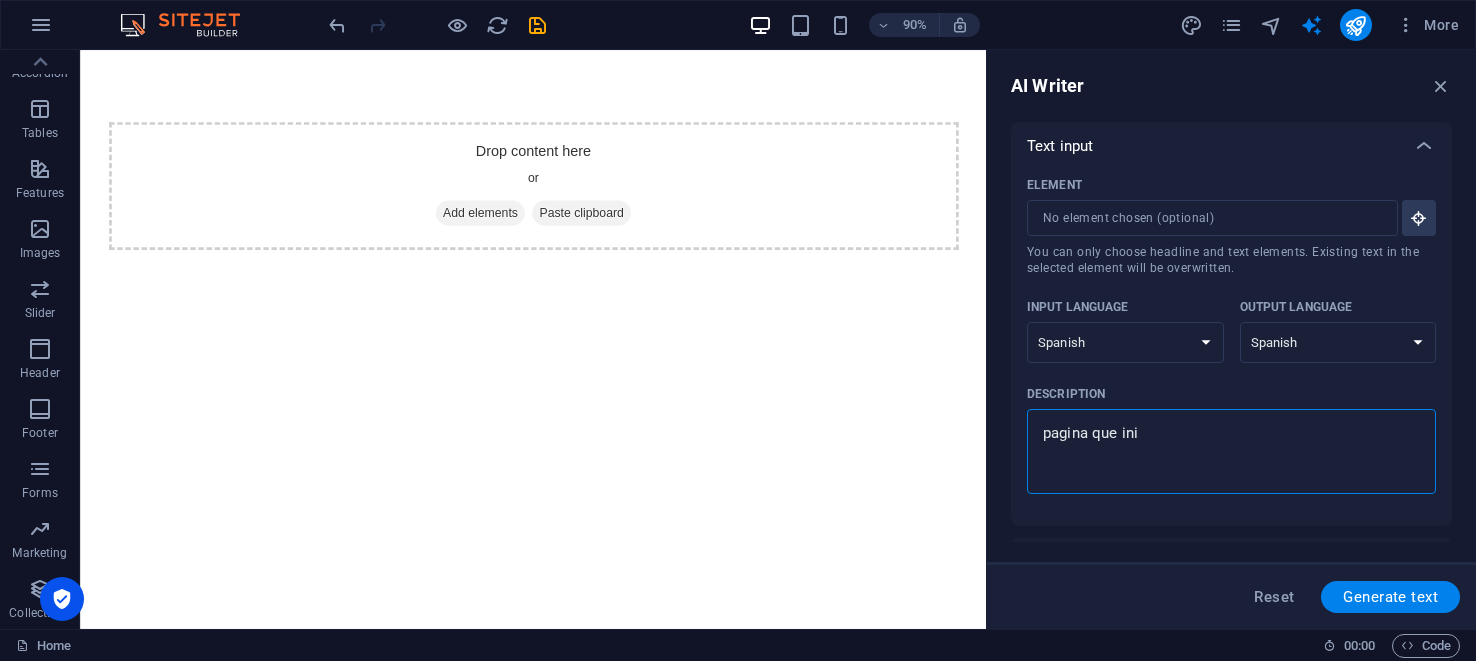 type on "pagina que inic" 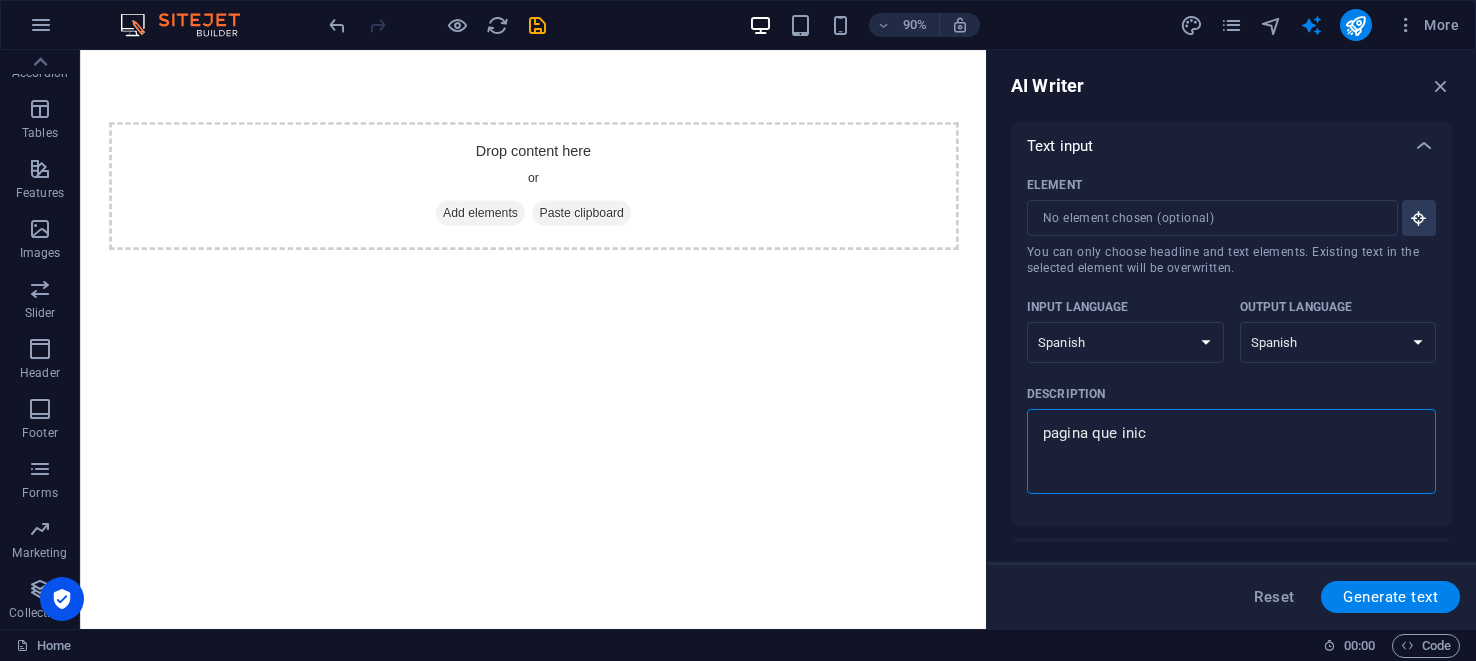 type on "x" 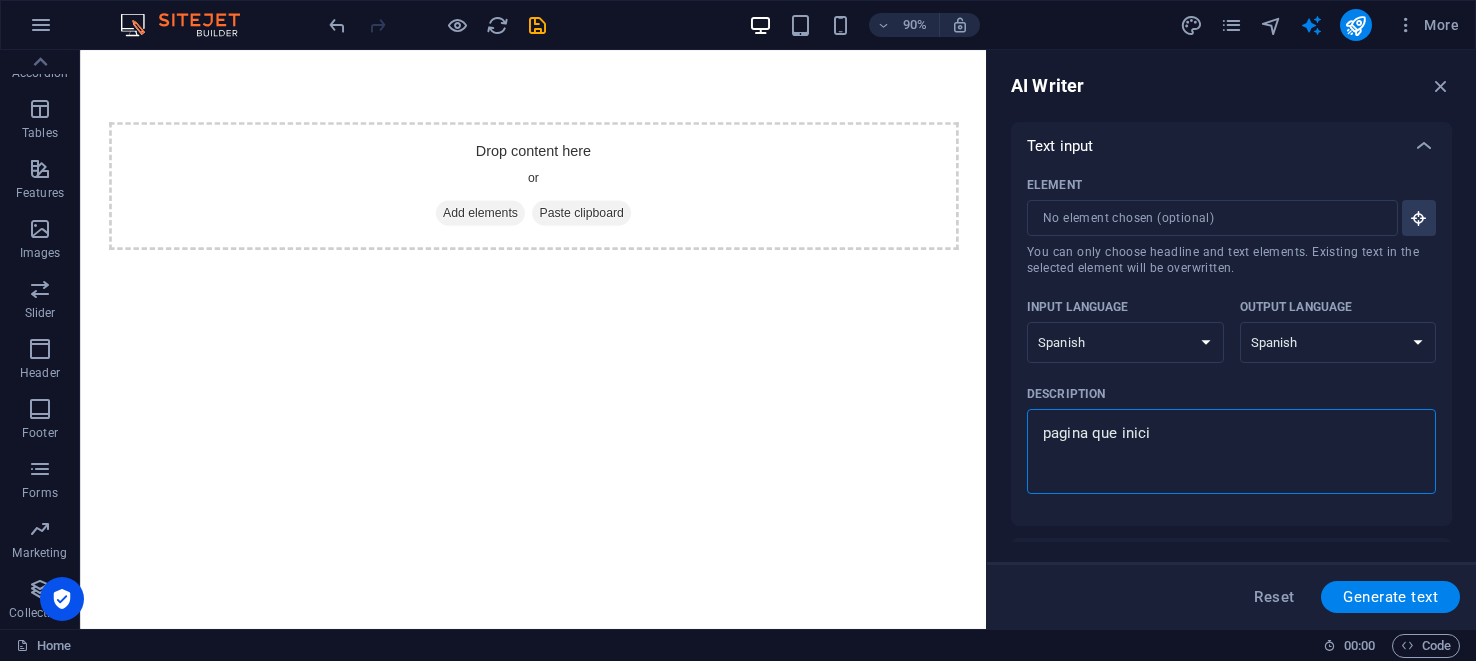type on "pagina que inicie" 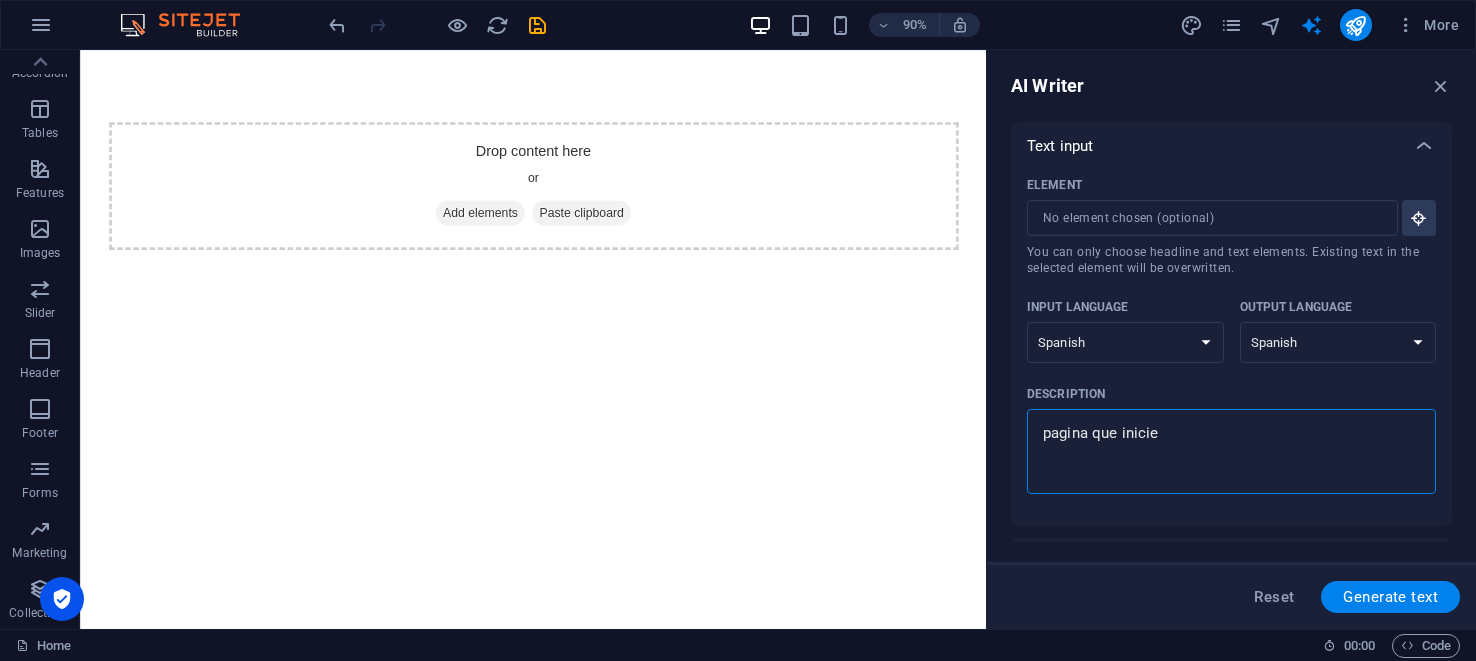 type on "pagina que inicie" 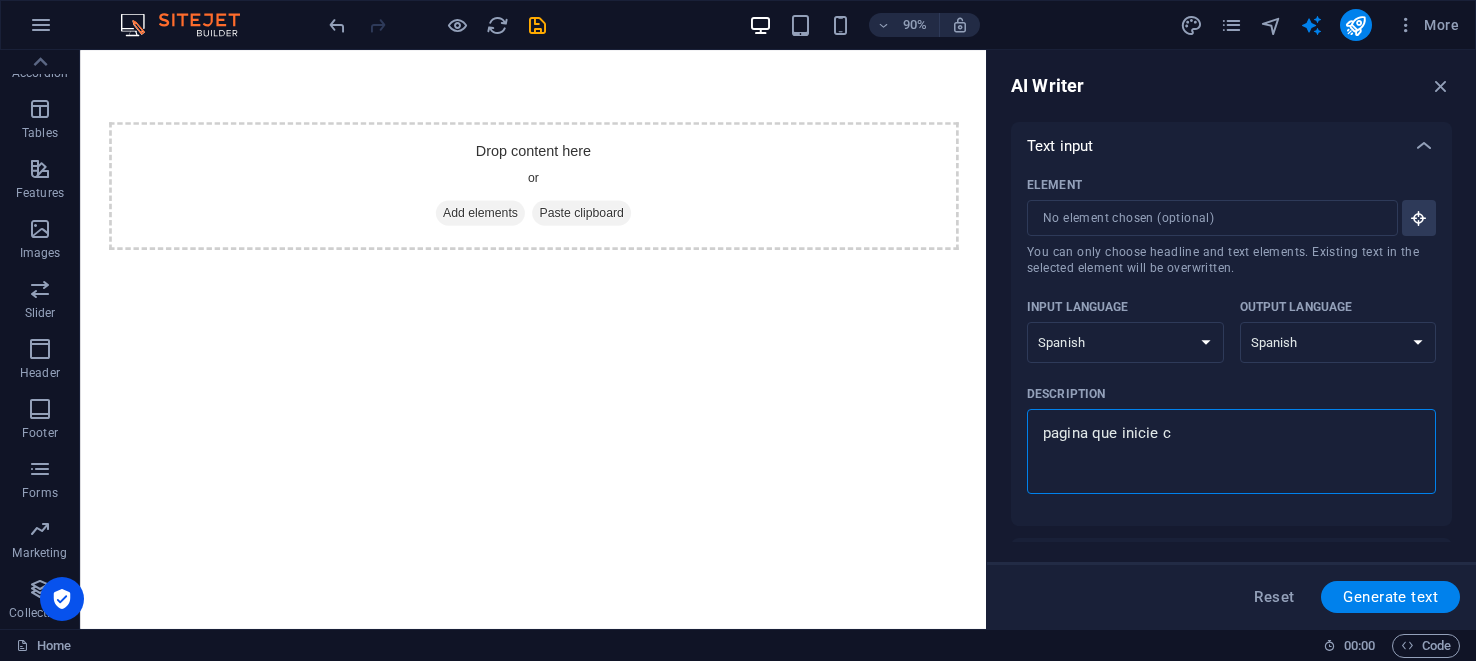 type on "x" 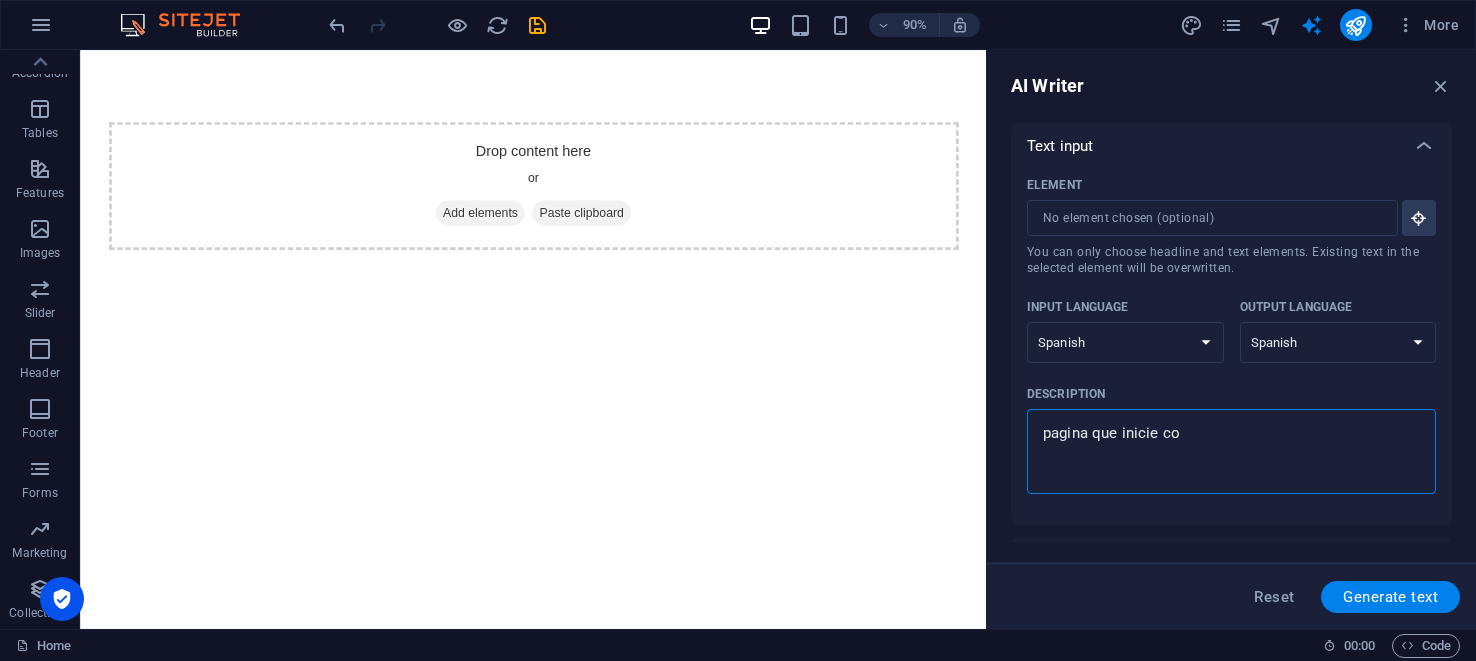 type on "pagina que inicie con" 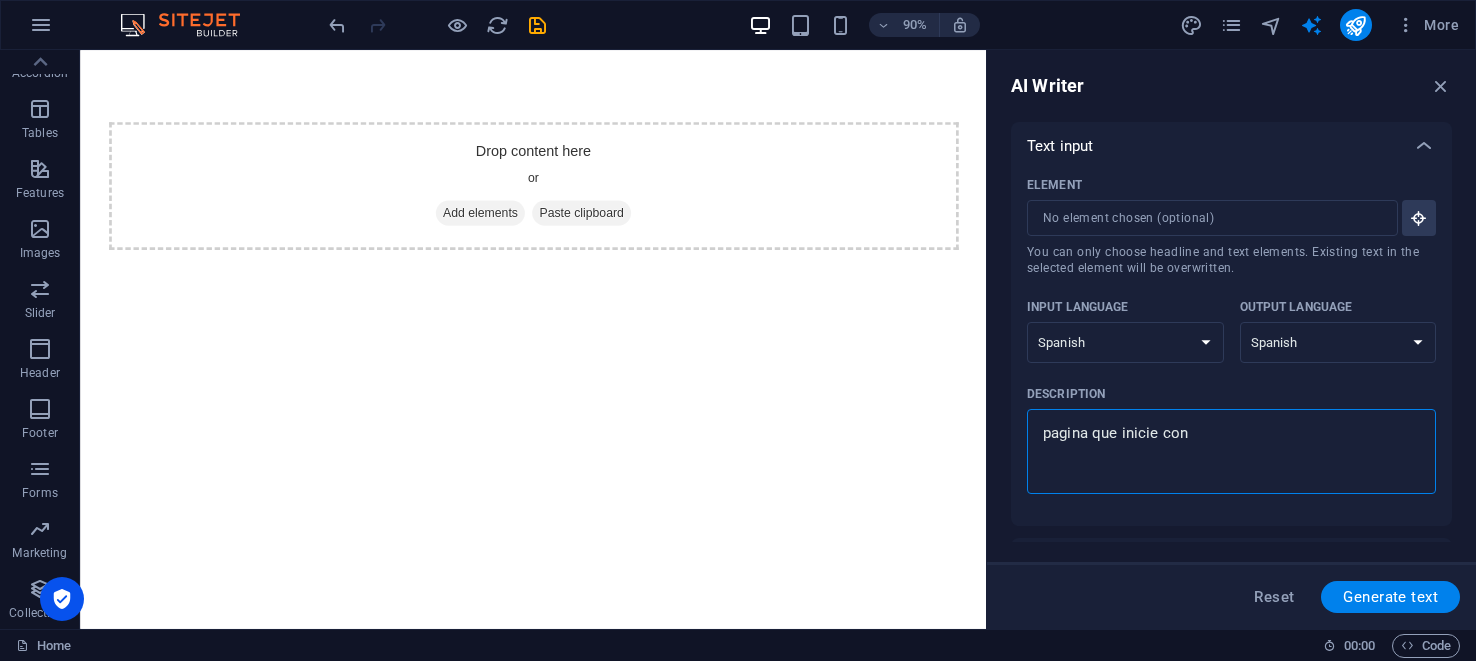 type on "pagina que inicie con" 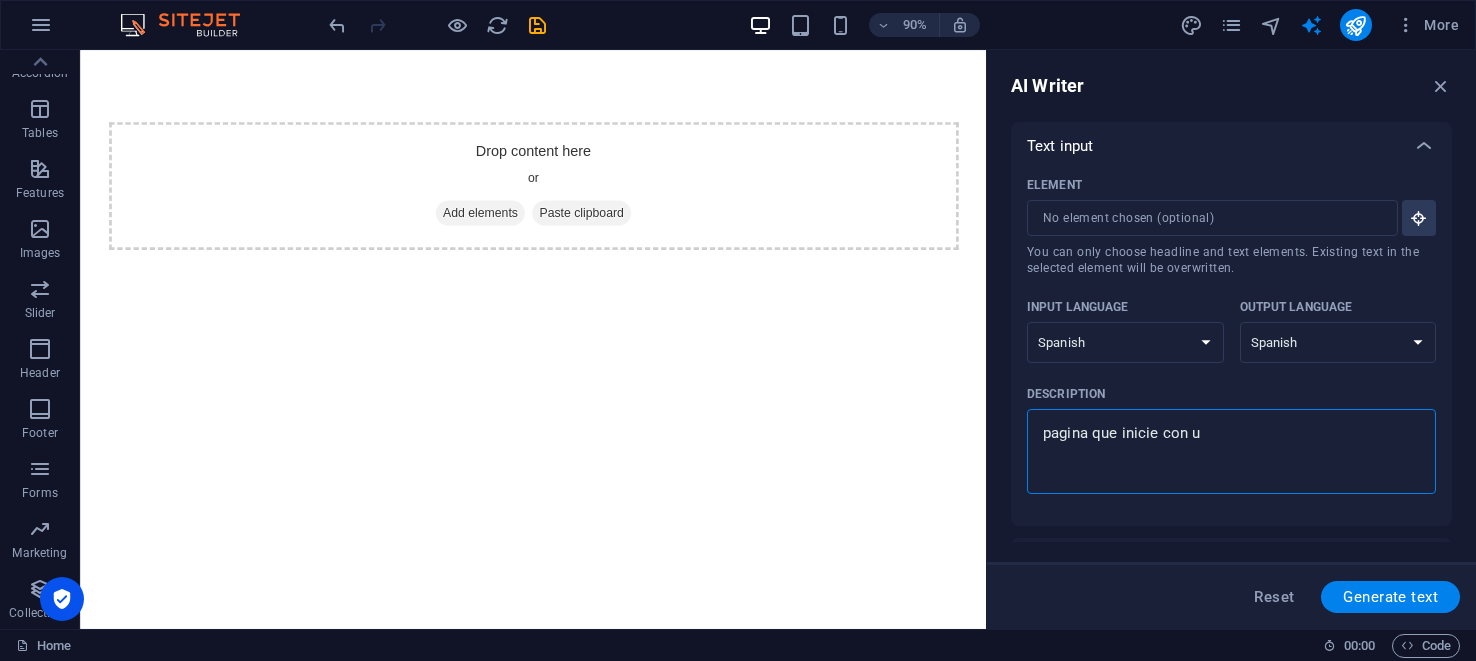 type on "pagina que inicie con un" 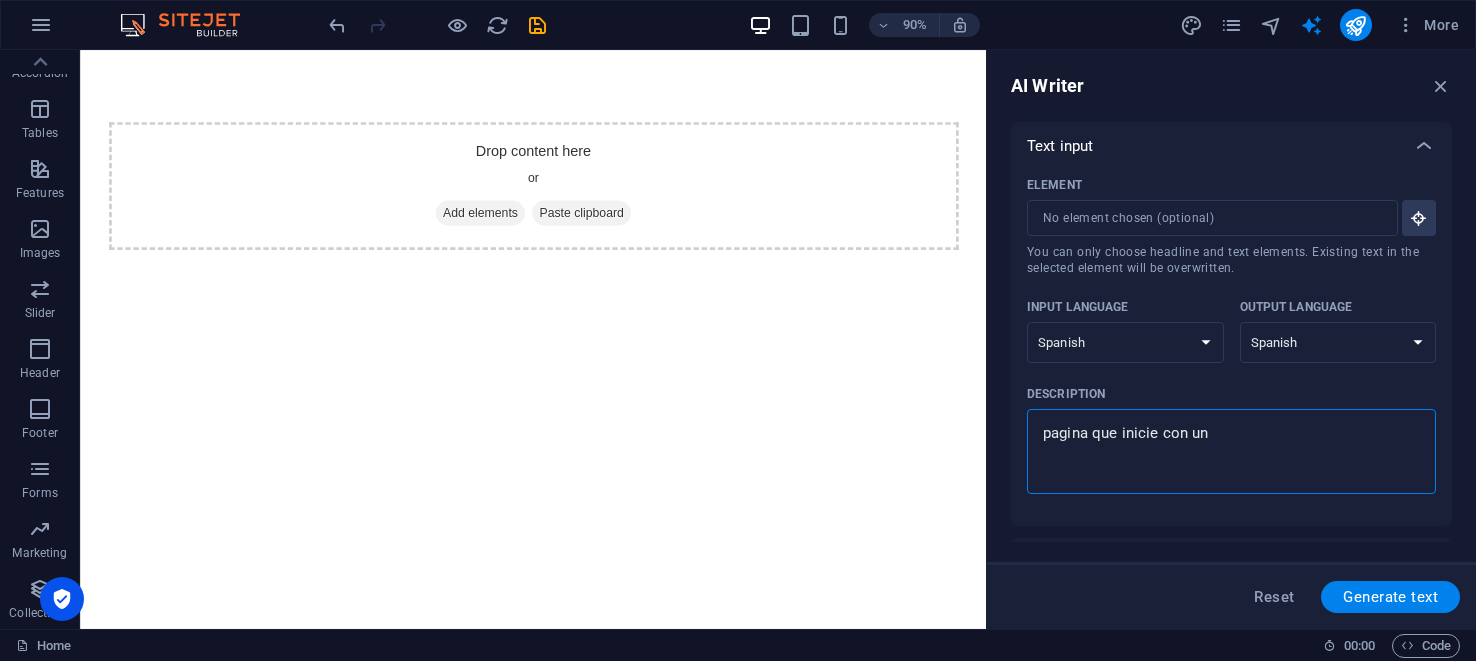 type on "x" 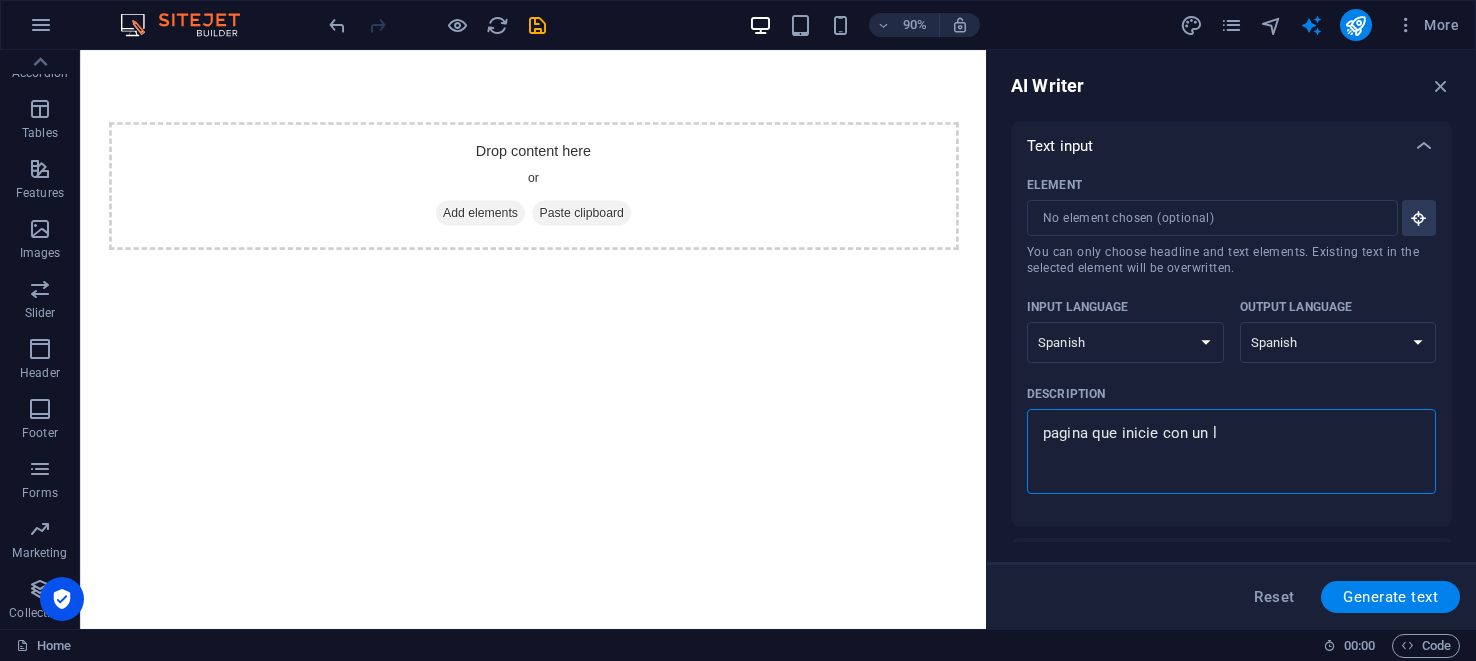type on "pagina que inicie con un lo" 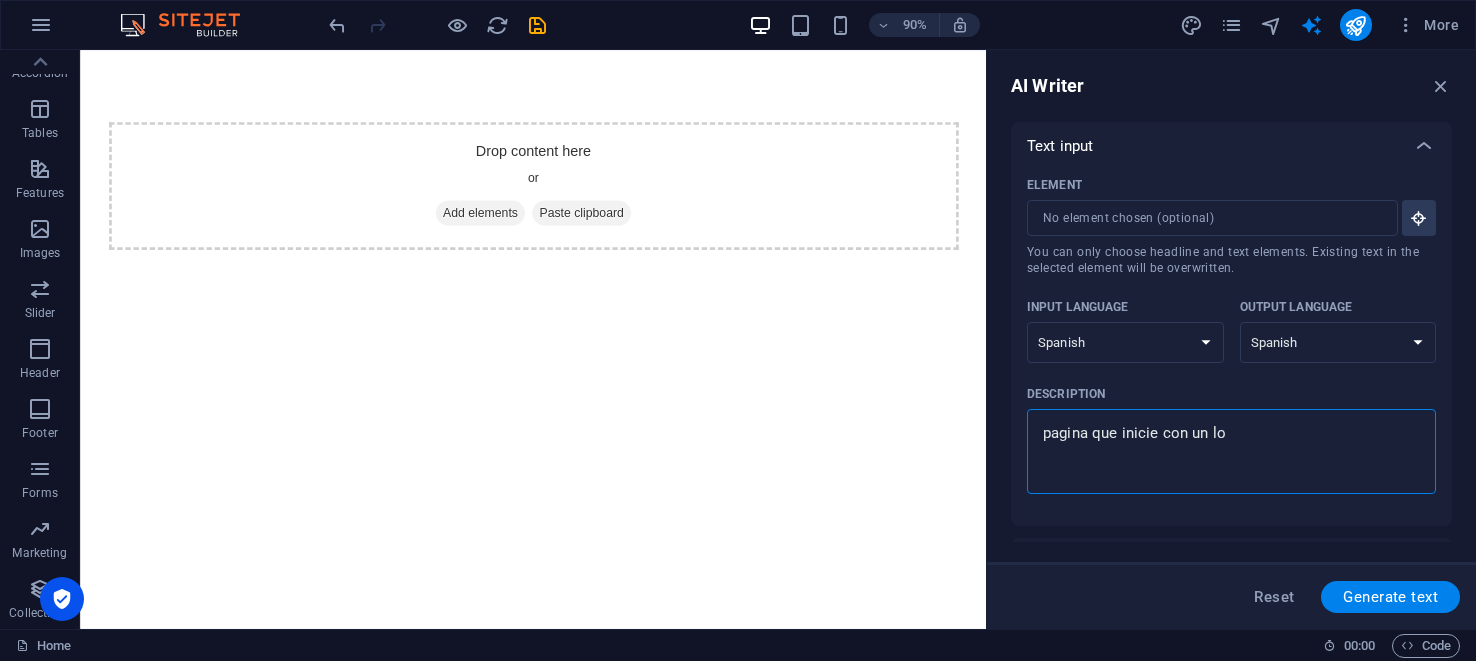 type on "pagina que inicie con un log" 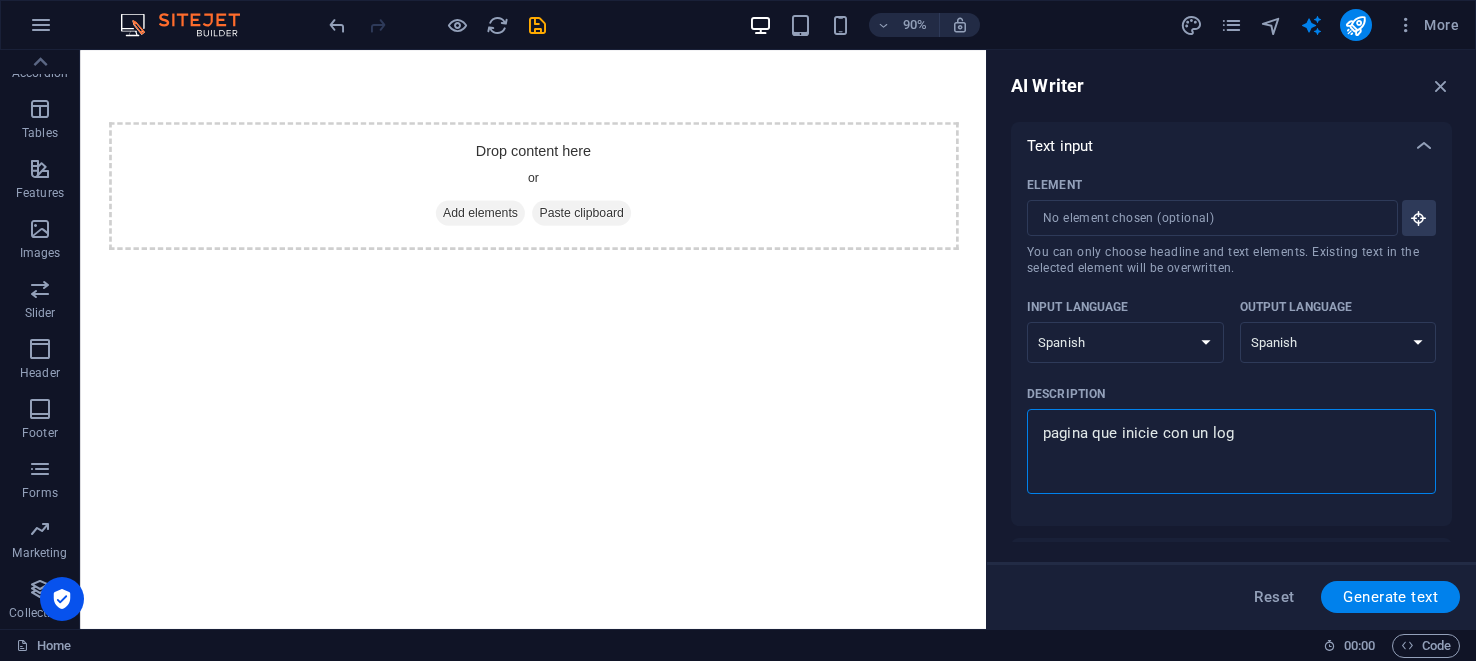 type on "pagina que inicie con un logo" 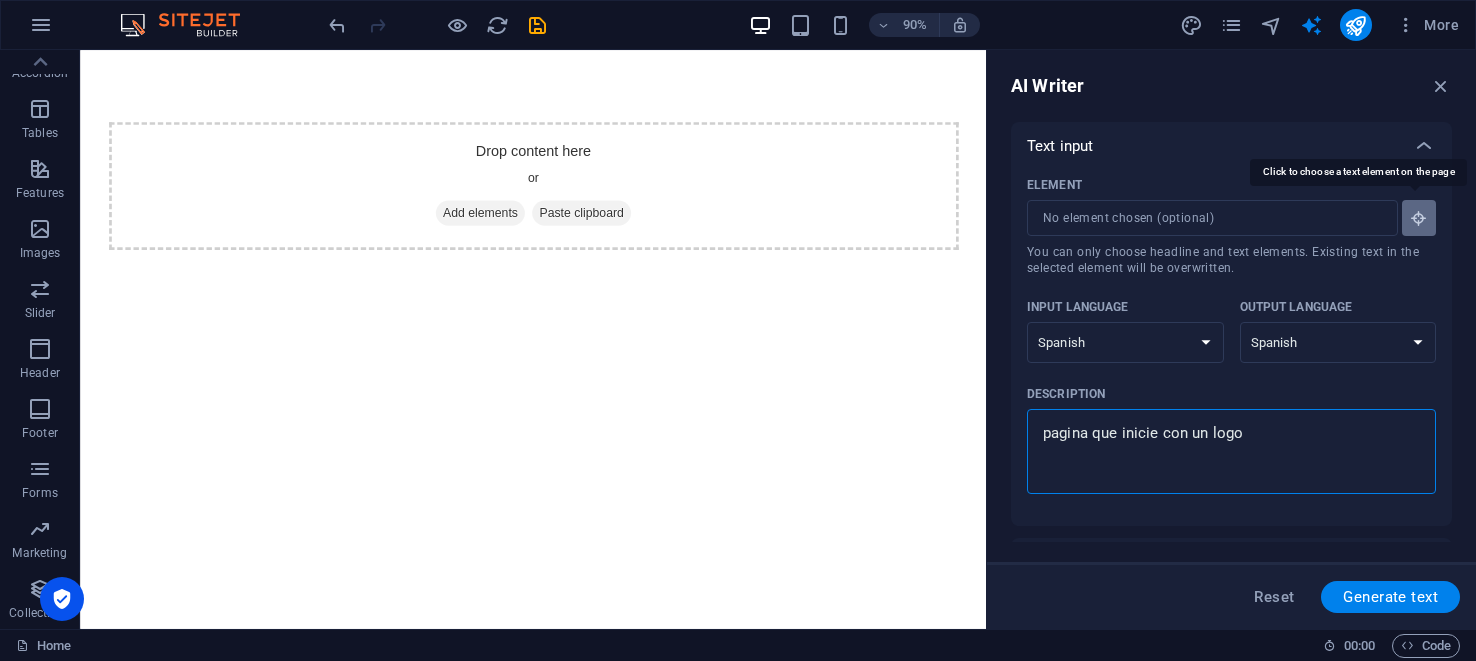 type on "pagina que inicie con un logo" 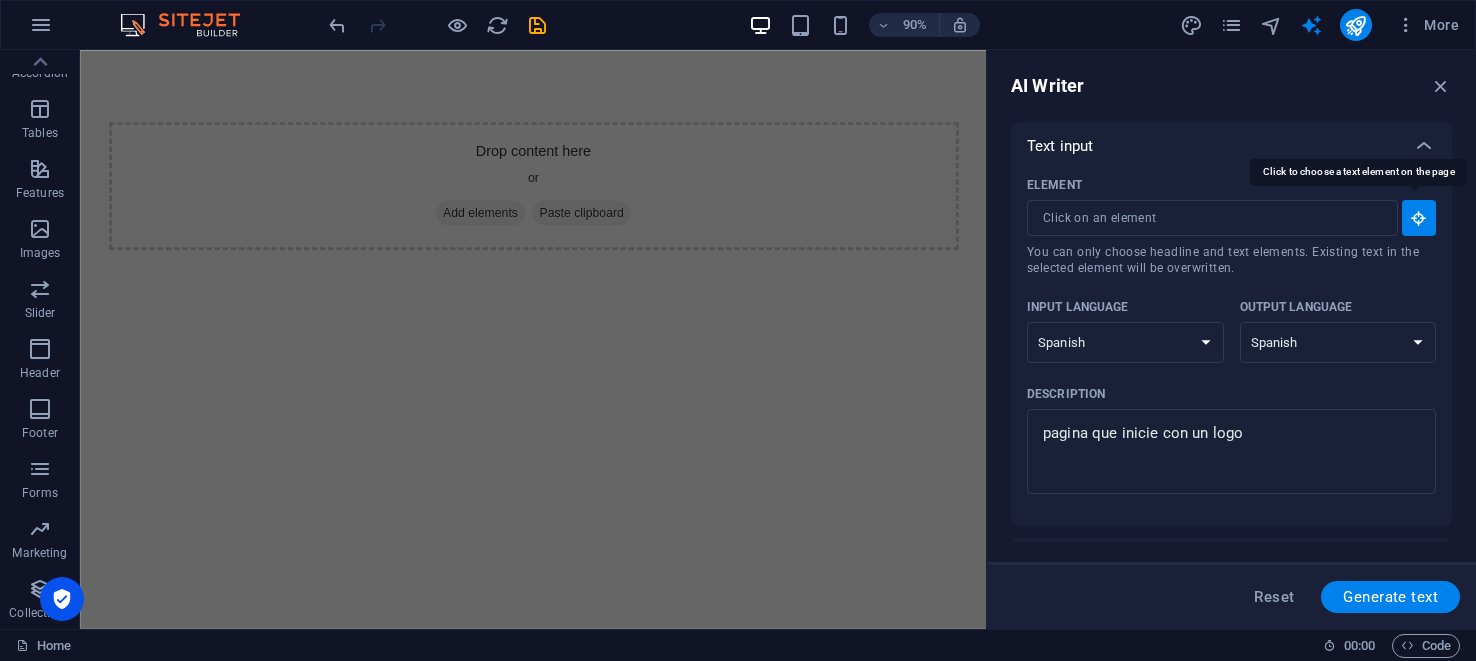 type 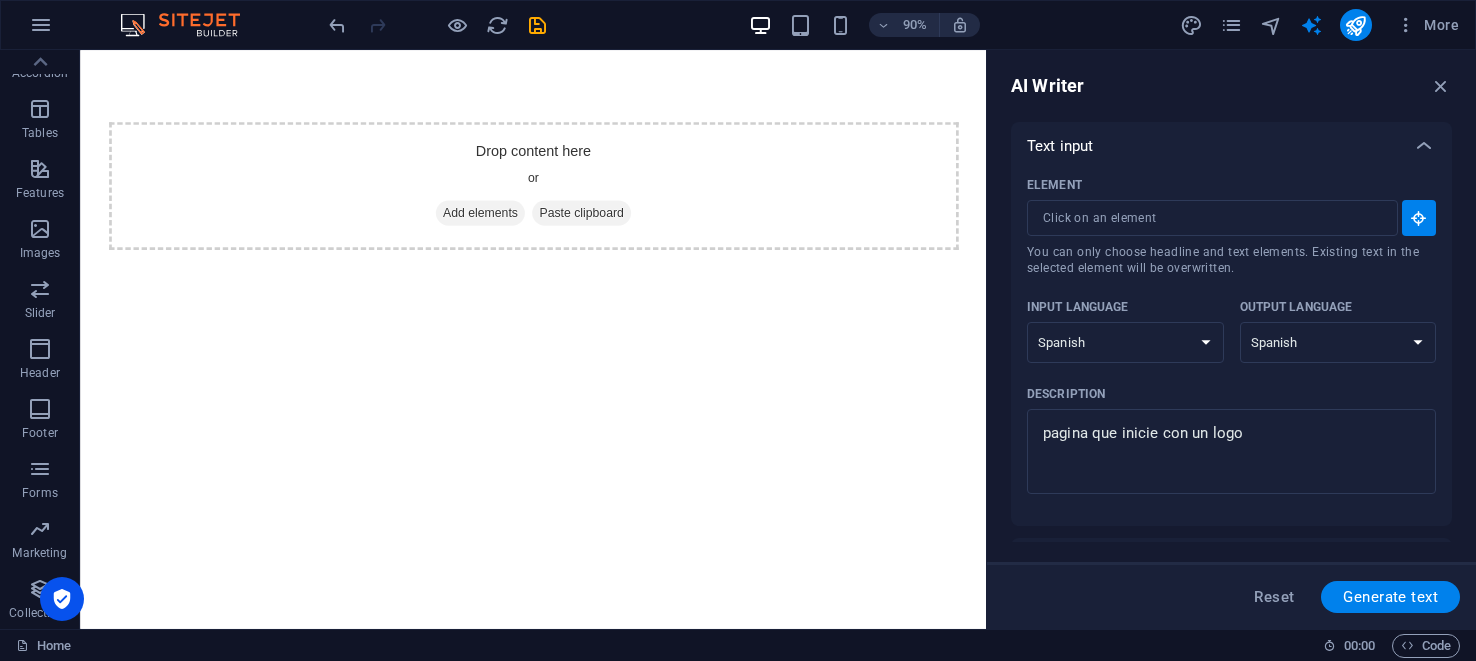 click on "AI Writer Text input Element ​ You can only choose headline and text elements. Existing text in the selected element will be overwritten. Input language Albanian Arabic Armenian Awadhi Azerbaijani Bashkir Basque Belarusian Bengali Bhojpuri Bosnian Brazilian Portuguese Bulgarian Cantonese (Yue) Catalan Chhattisgarhi Chinese Croatian Czech Danish Dogri Dutch English Estonian Faroese Finnish French Galician Georgian German Greek Gujarati Haryanvi Hindi Hungarian Indonesian Irish Italian Japanese Javanese Kannada Kashmiri Kazakh Konkani Korean Kyrgyz Latvian Lithuanian Macedonian Maithili Malay Maltese Mandarin Mandarin Chinese Marathi Marwari Min Nan Moldovan Mongolian Montenegrin Nepali Norwegian Oriya Pashto Persian (Farsi) Polish Portuguese Punjabi Rajasthani Romanian Russian Sanskrit Santali Serbian Sindhi Sinhala Slovak Slovene Slovenian Spanish Ukrainian Urdu Uzbek Vietnamese Welsh Wu Output language Albanian Arabic Armenian Awadhi Azerbaijani Bashkir Basque Belarusian Bengali Bhojpuri Bosnian Bulgarian" at bounding box center [1231, 339] 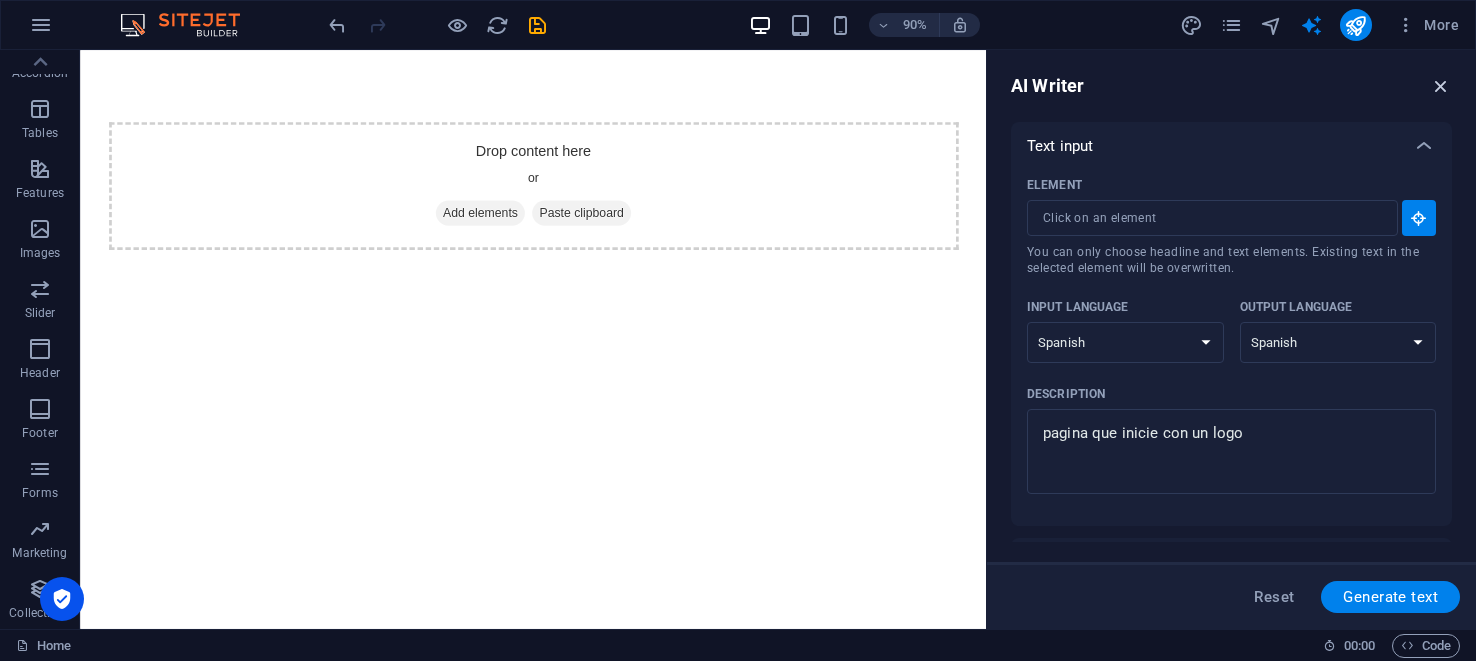 click at bounding box center [1441, 86] 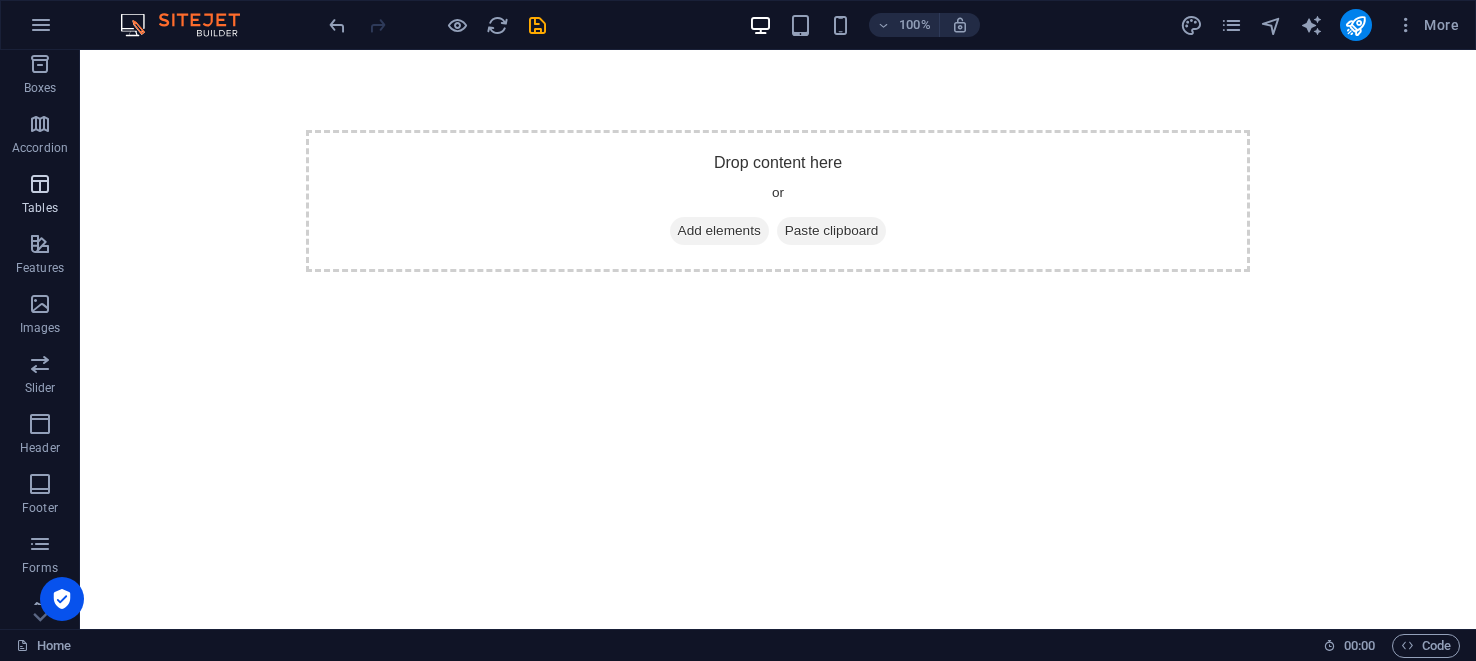 scroll, scrollTop: 321, scrollLeft: 0, axis: vertical 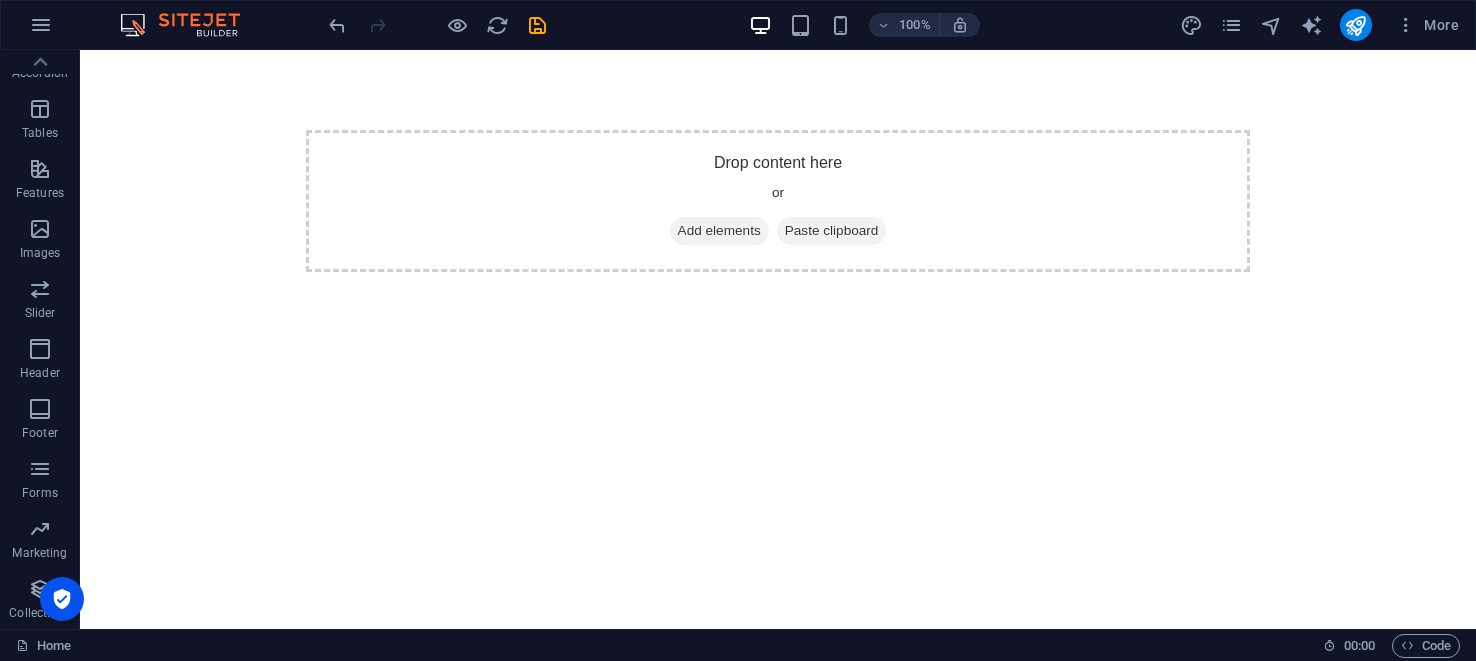 click on "Skip to main content
Drop content here or  Add elements  Paste clipboard" at bounding box center (778, 201) 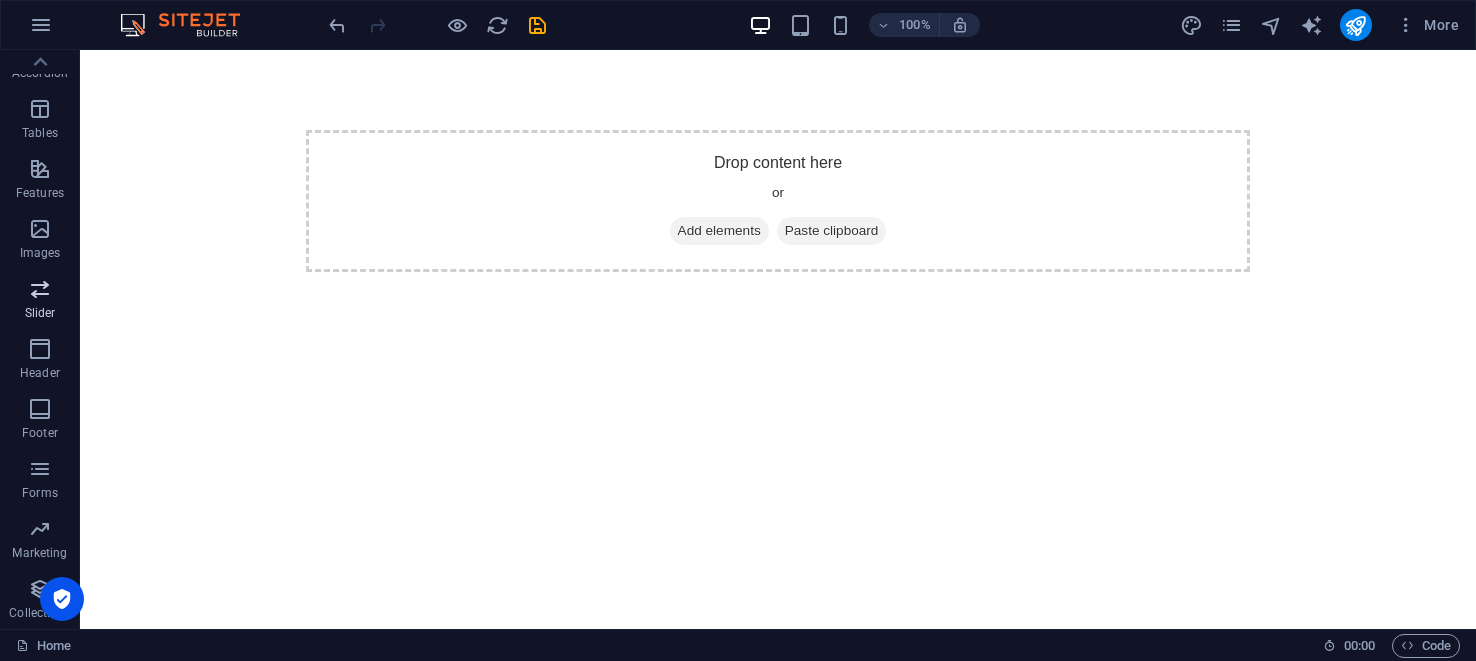 scroll, scrollTop: 0, scrollLeft: 0, axis: both 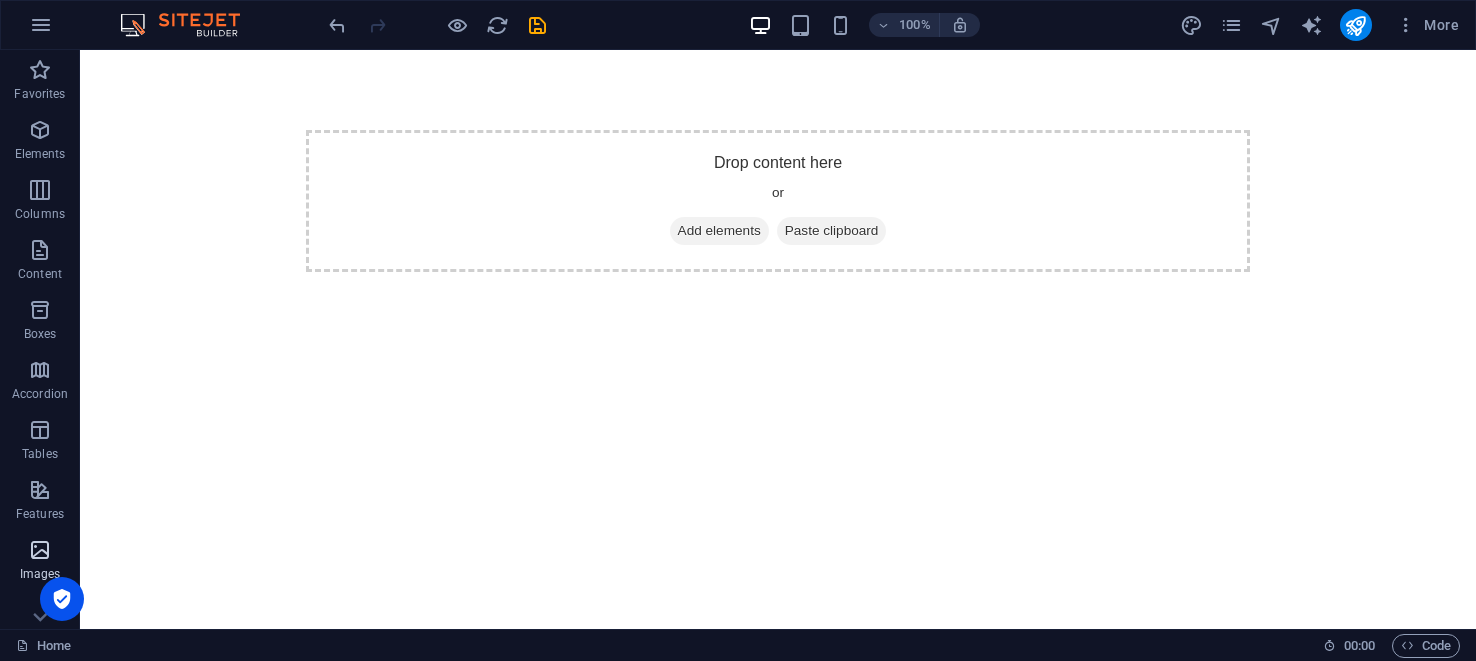 click on "Images" at bounding box center [40, 560] 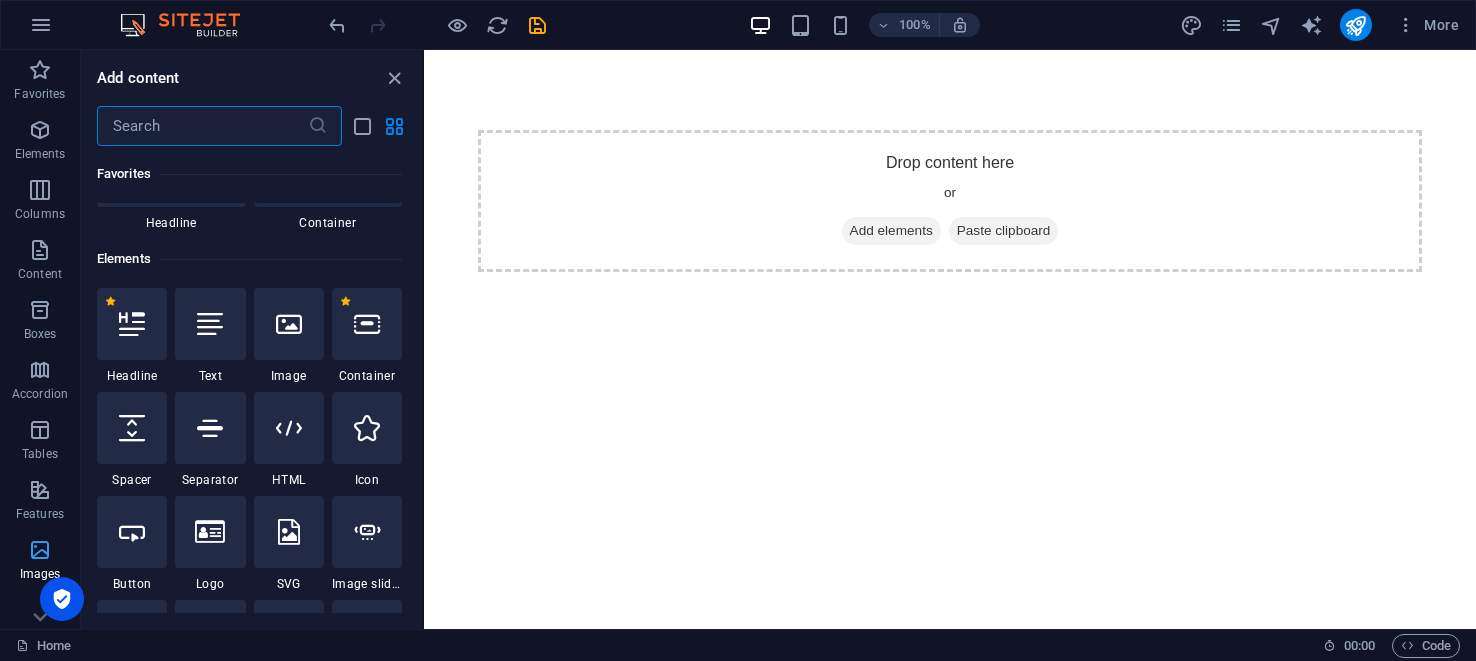 click on "Images" at bounding box center (40, 560) 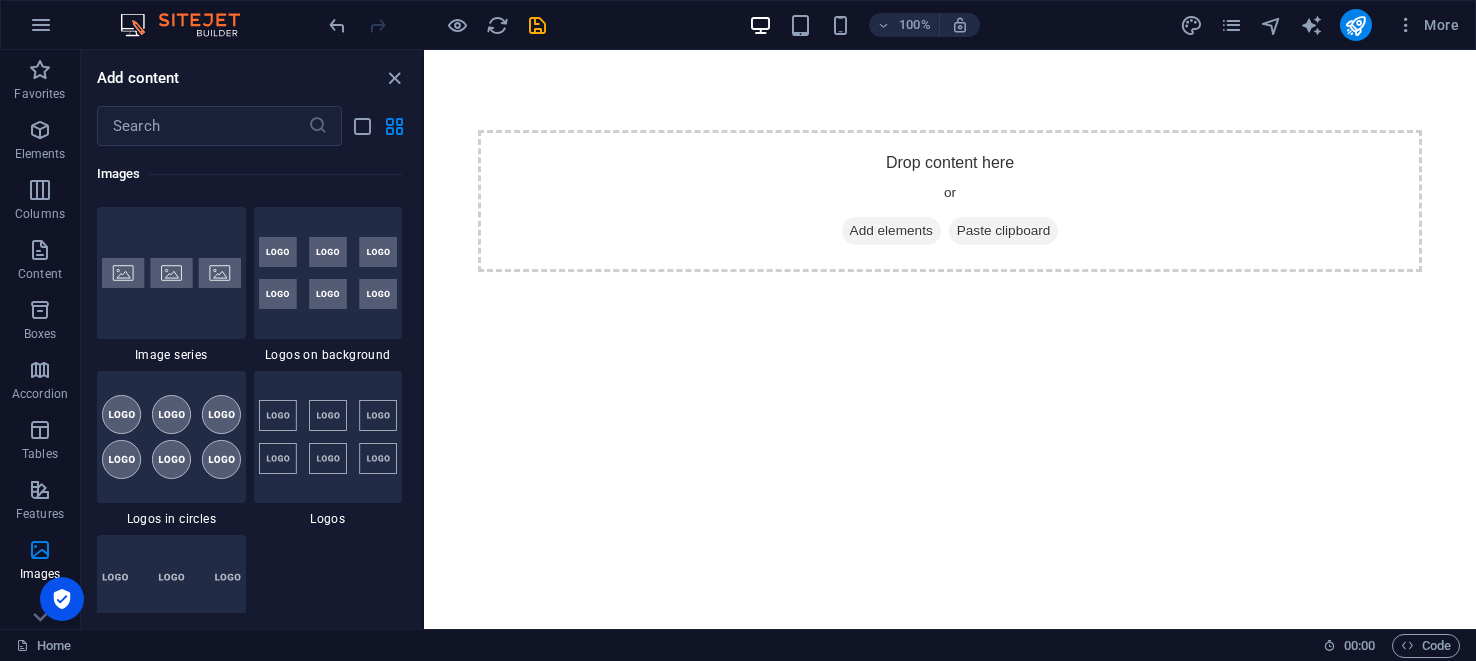 scroll, scrollTop: 10667, scrollLeft: 0, axis: vertical 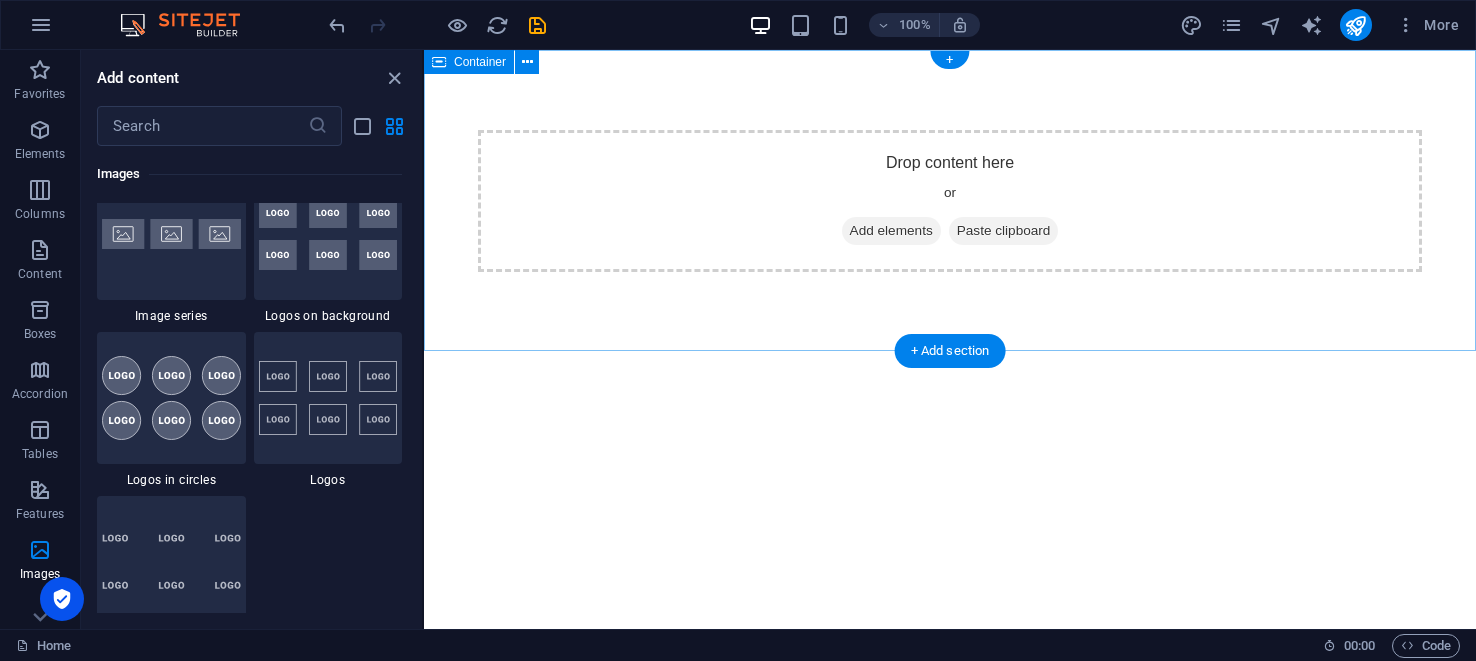 click on "Drop content here or  Add elements  Paste clipboard" at bounding box center [950, 201] 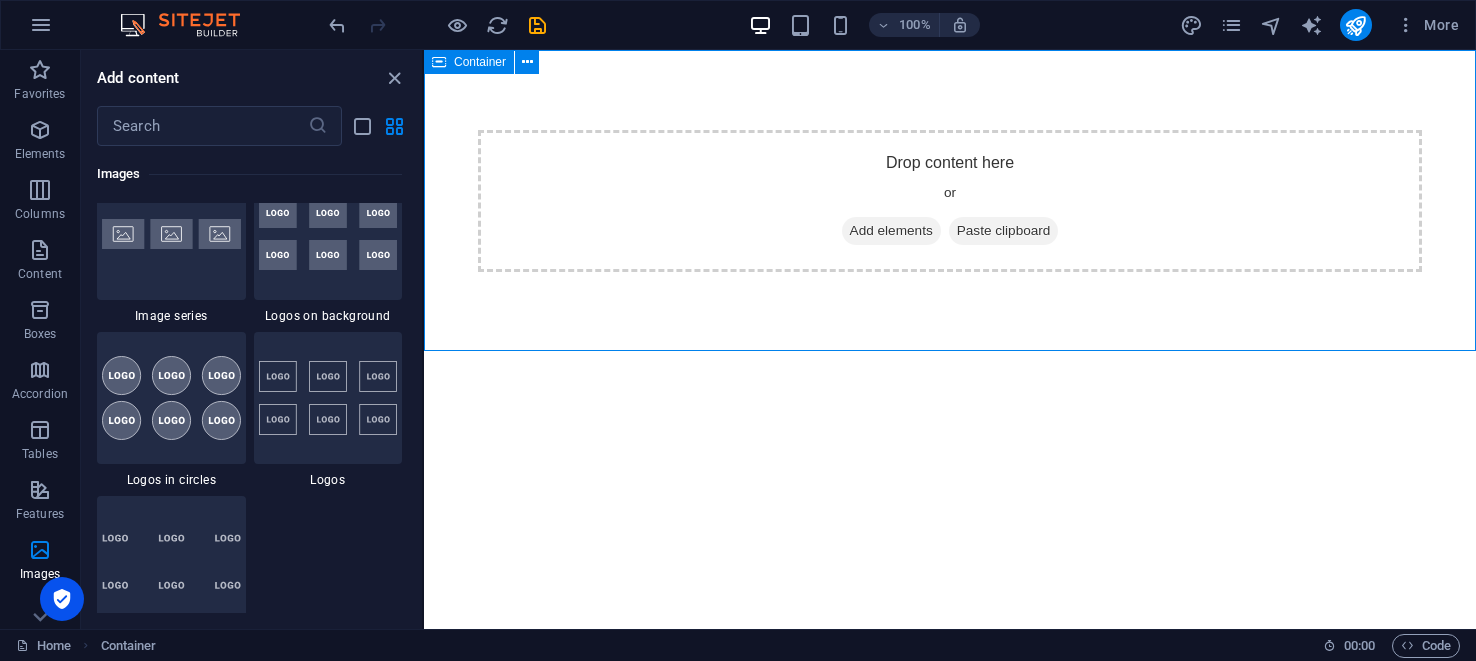 click on "Container" at bounding box center (480, 62) 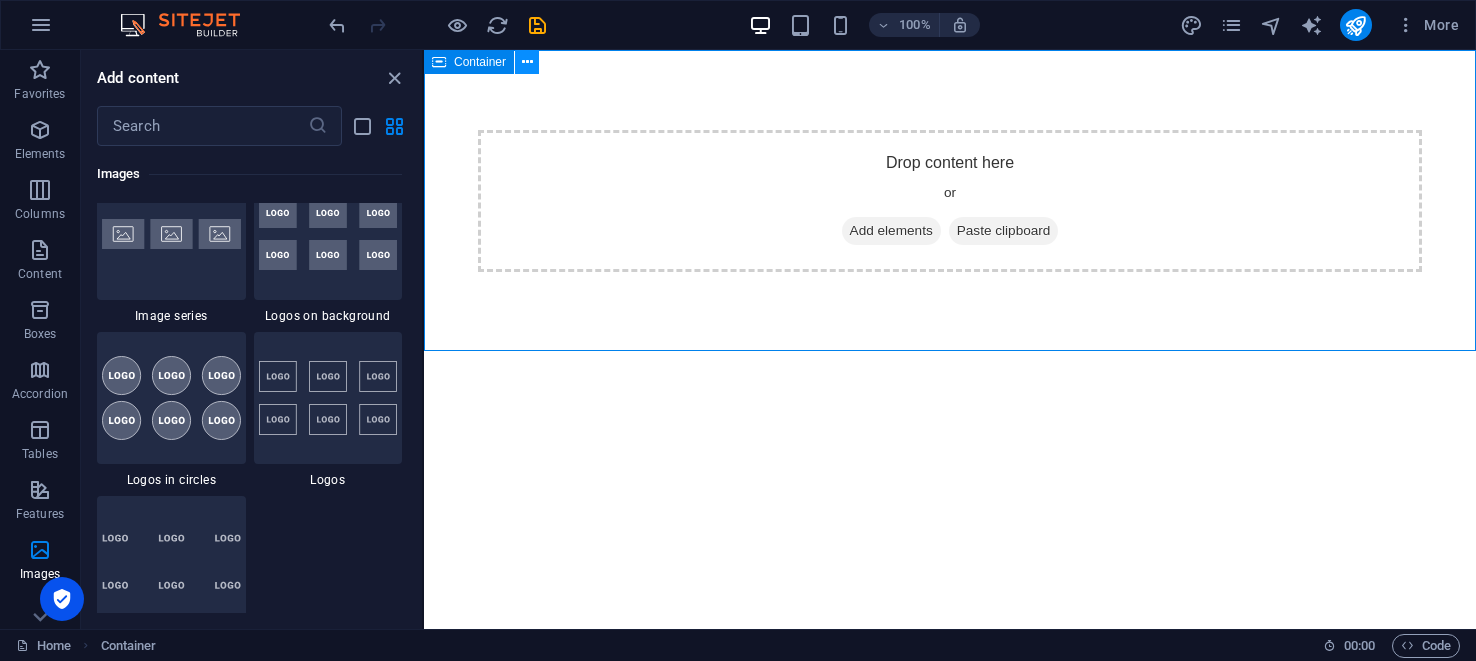 click at bounding box center (527, 62) 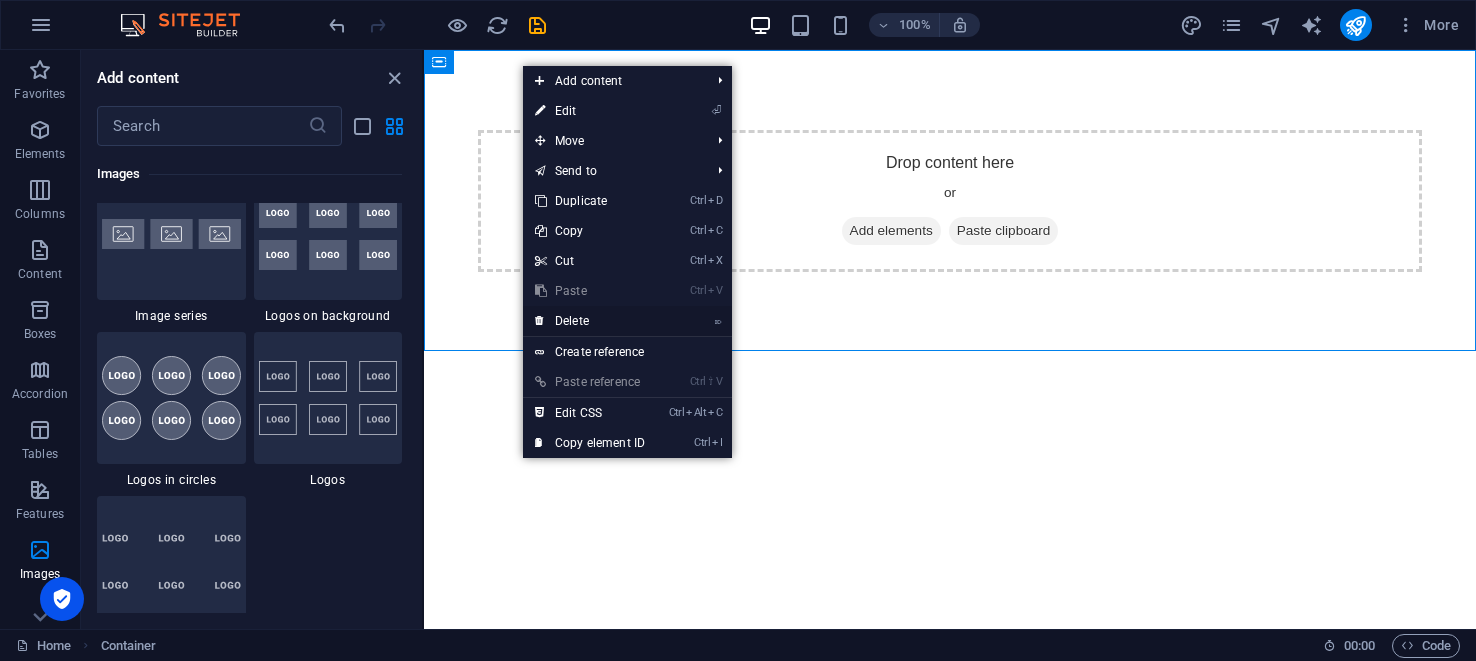 click on "⌦  Delete" at bounding box center [590, 321] 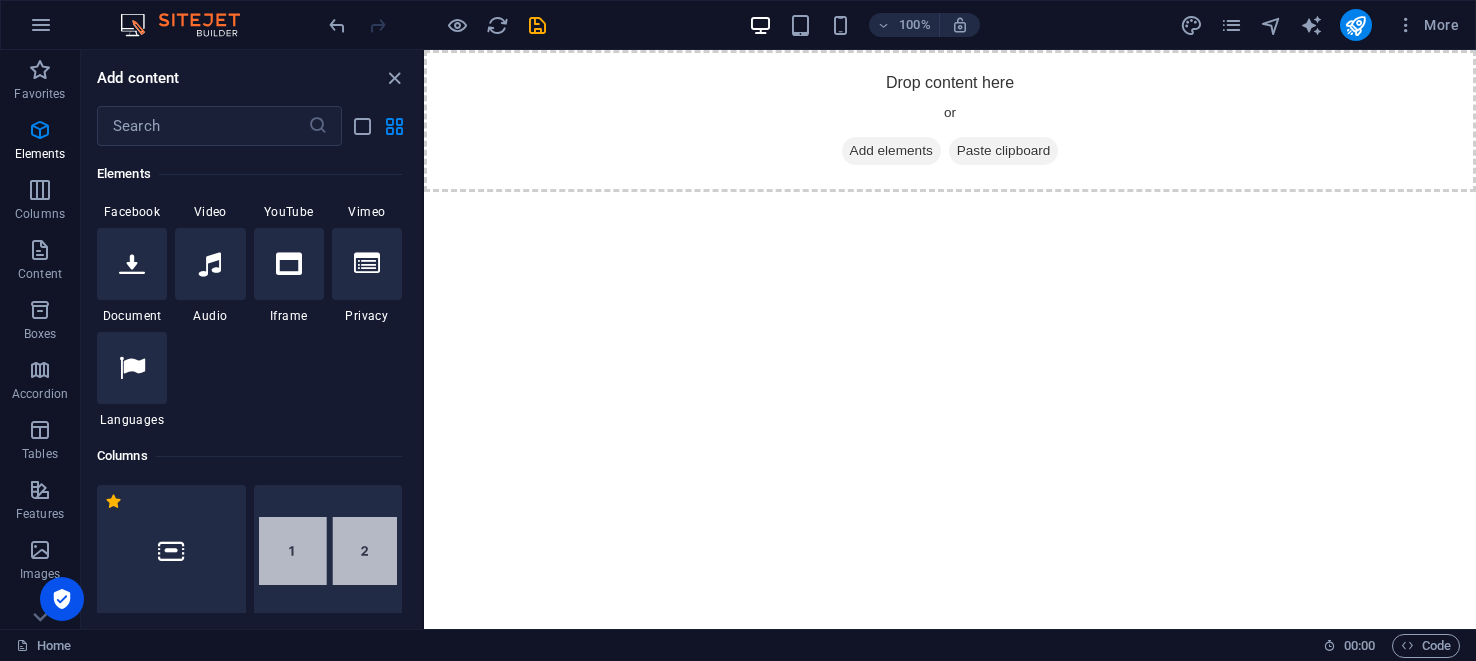scroll, scrollTop: 0, scrollLeft: 0, axis: both 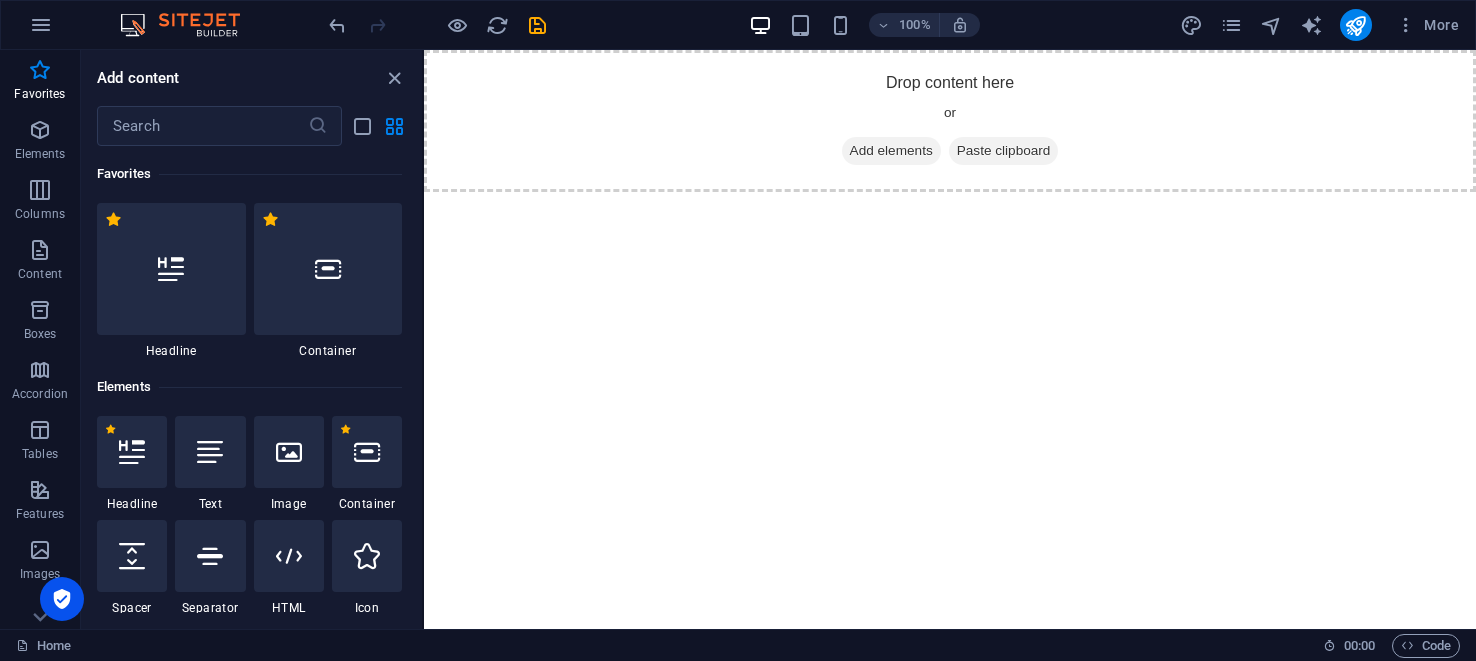 click on "​" at bounding box center (251, 126) 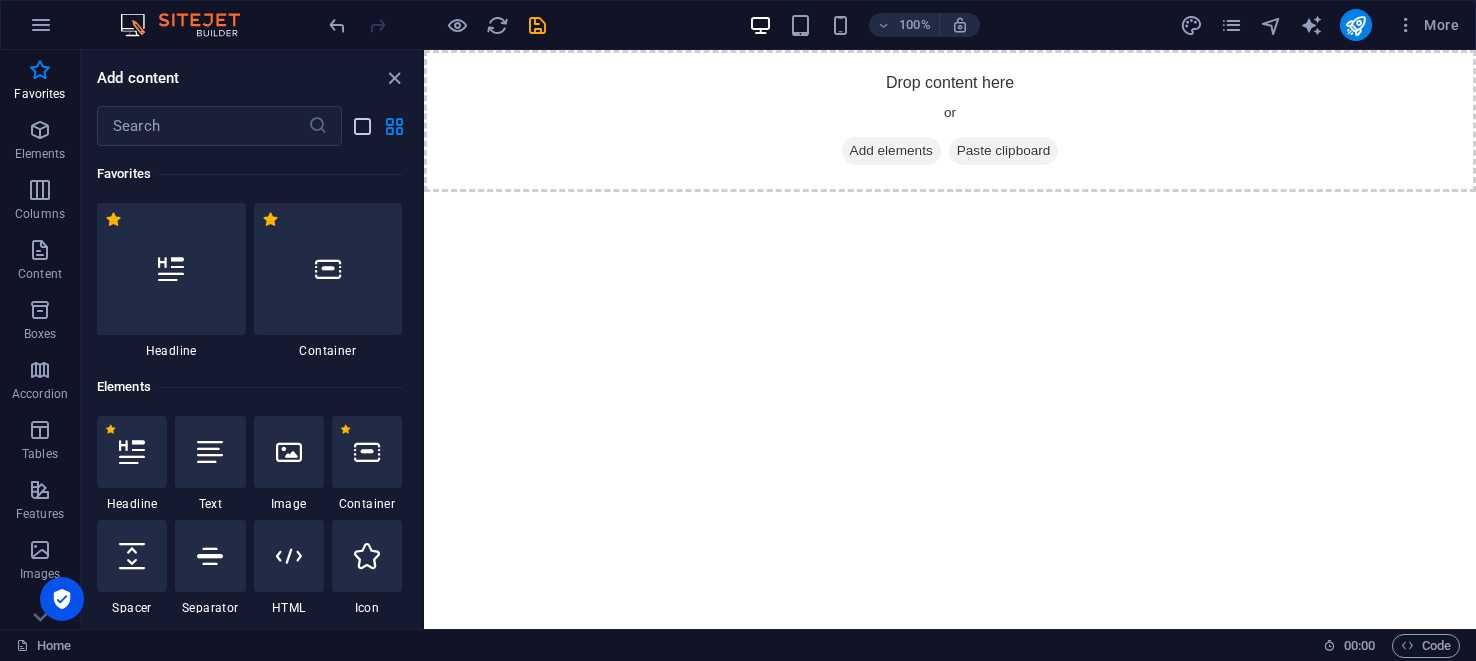 click at bounding box center (362, 126) 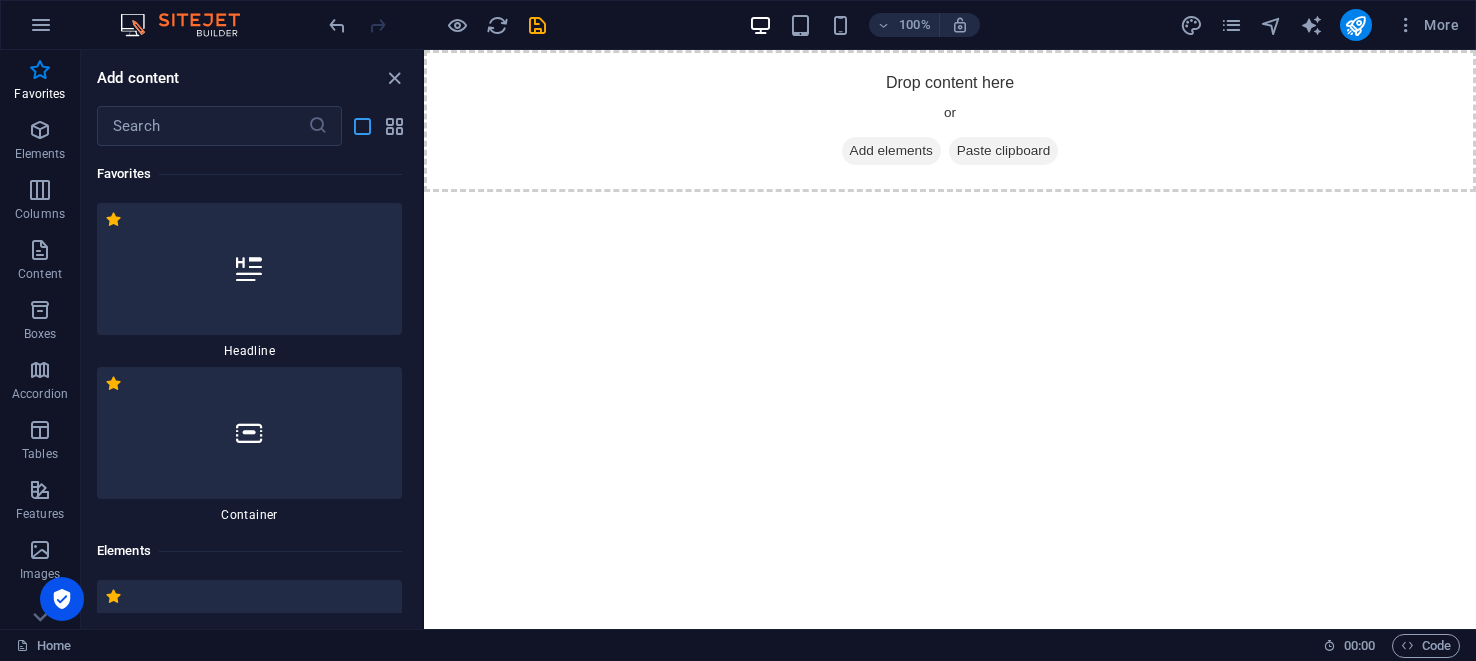 click at bounding box center [362, 126] 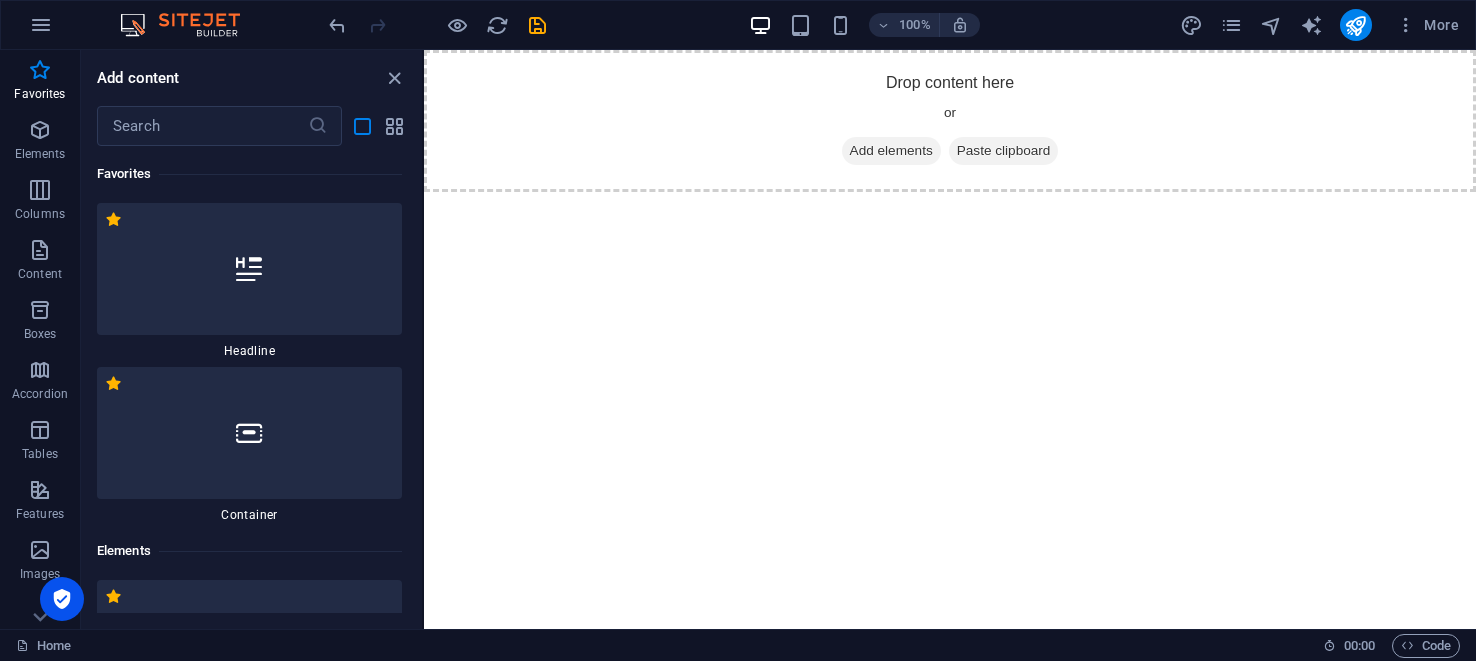 click on "​" at bounding box center (251, 126) 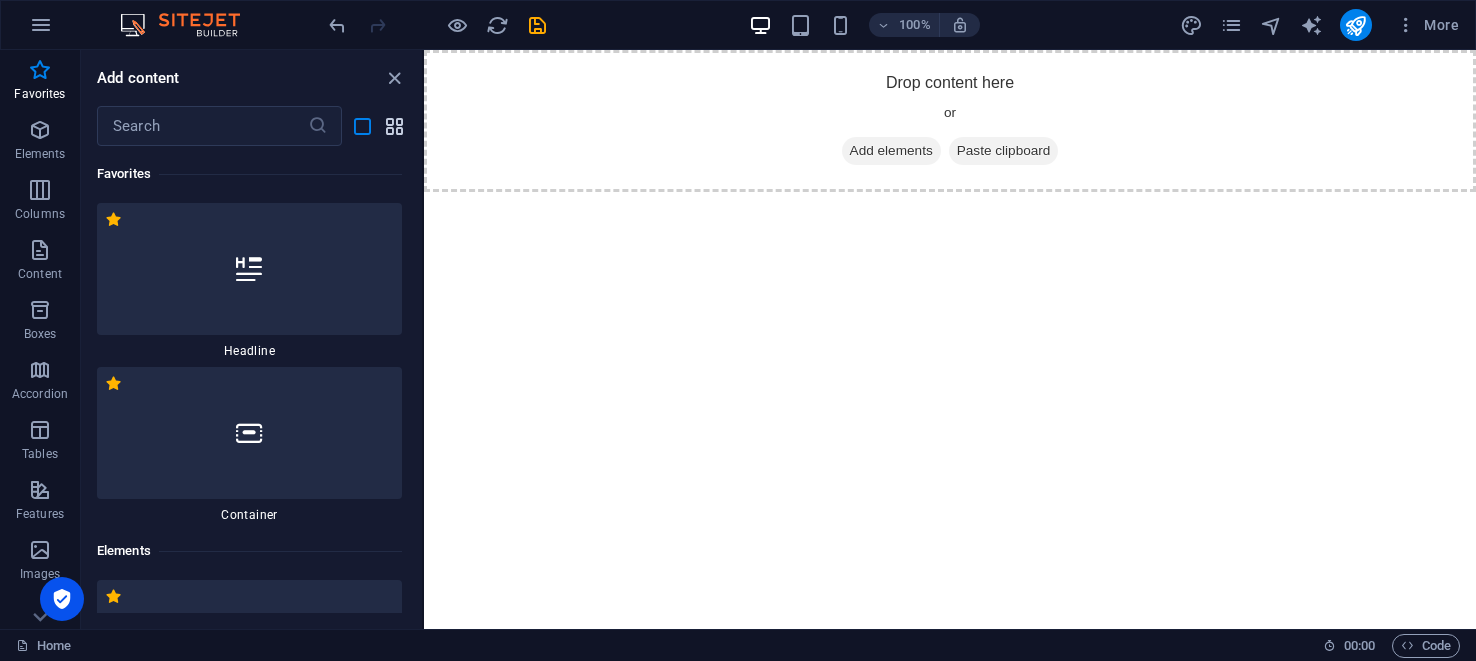 click at bounding box center [394, 126] 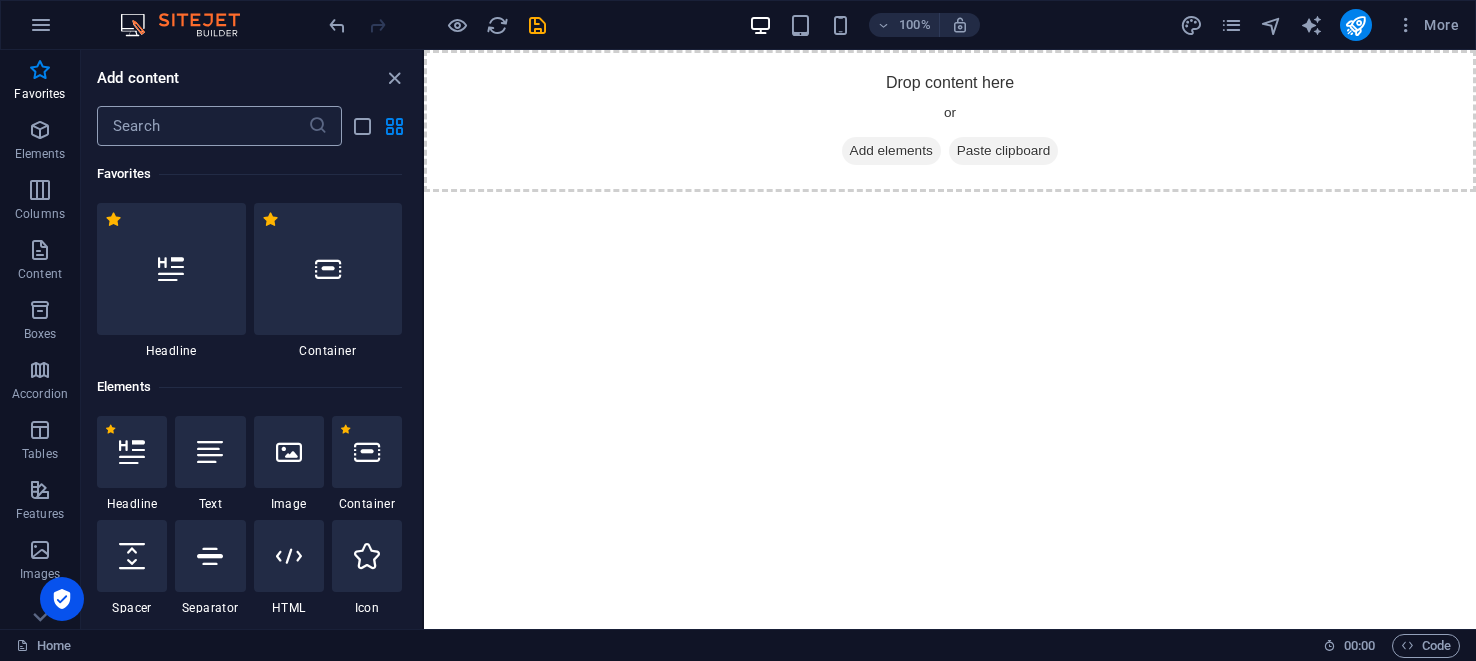 type 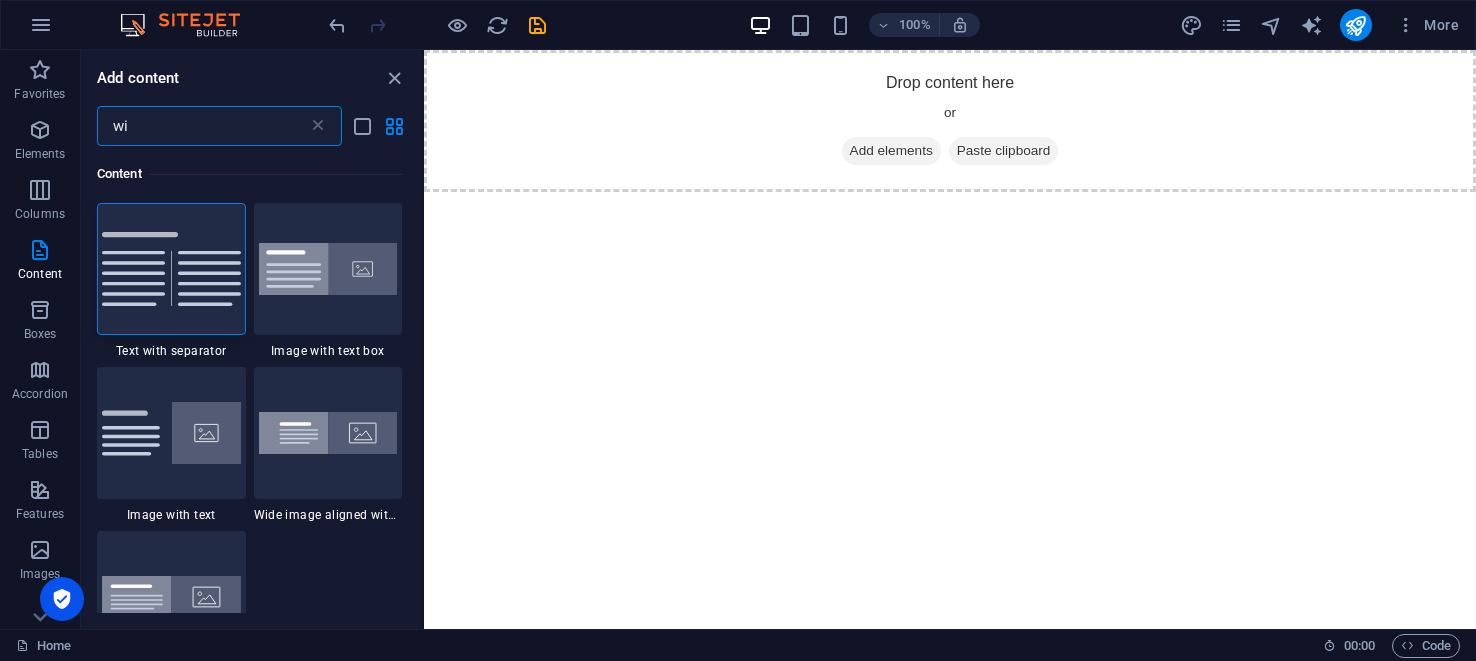 type on "w" 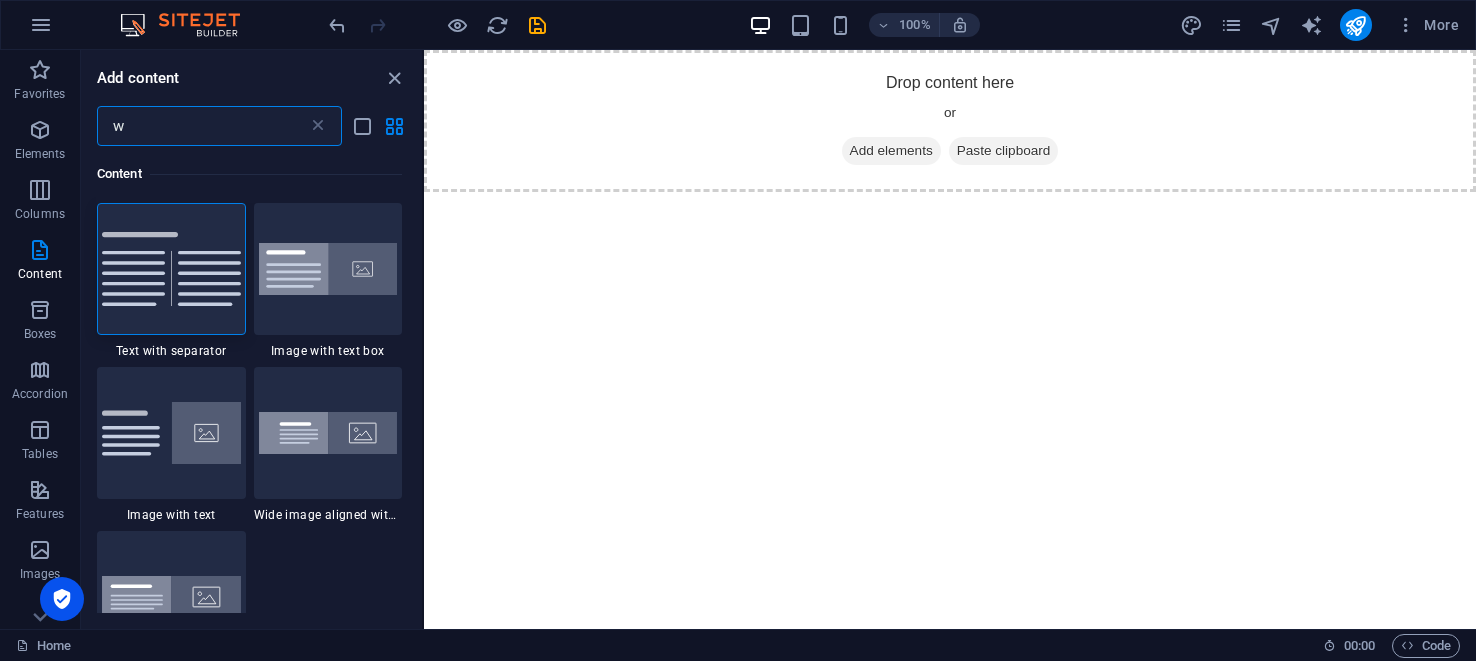 type 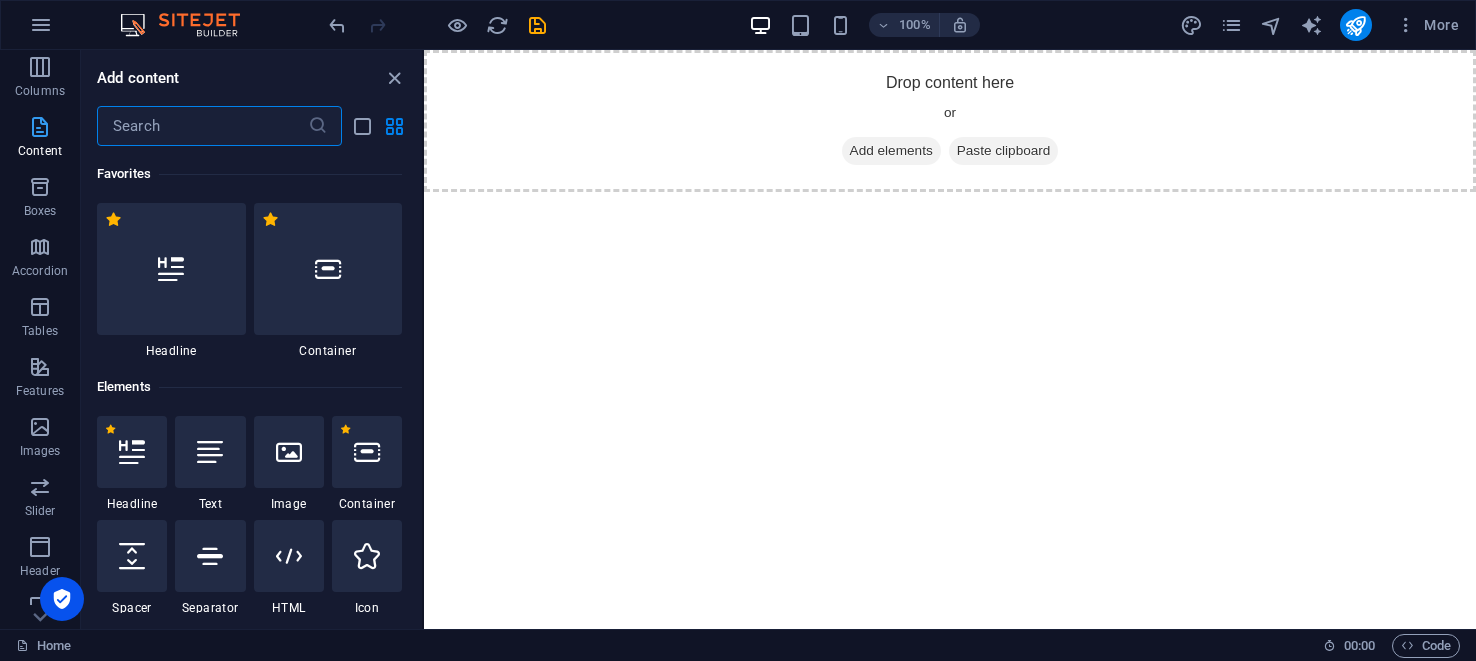 scroll, scrollTop: 126, scrollLeft: 0, axis: vertical 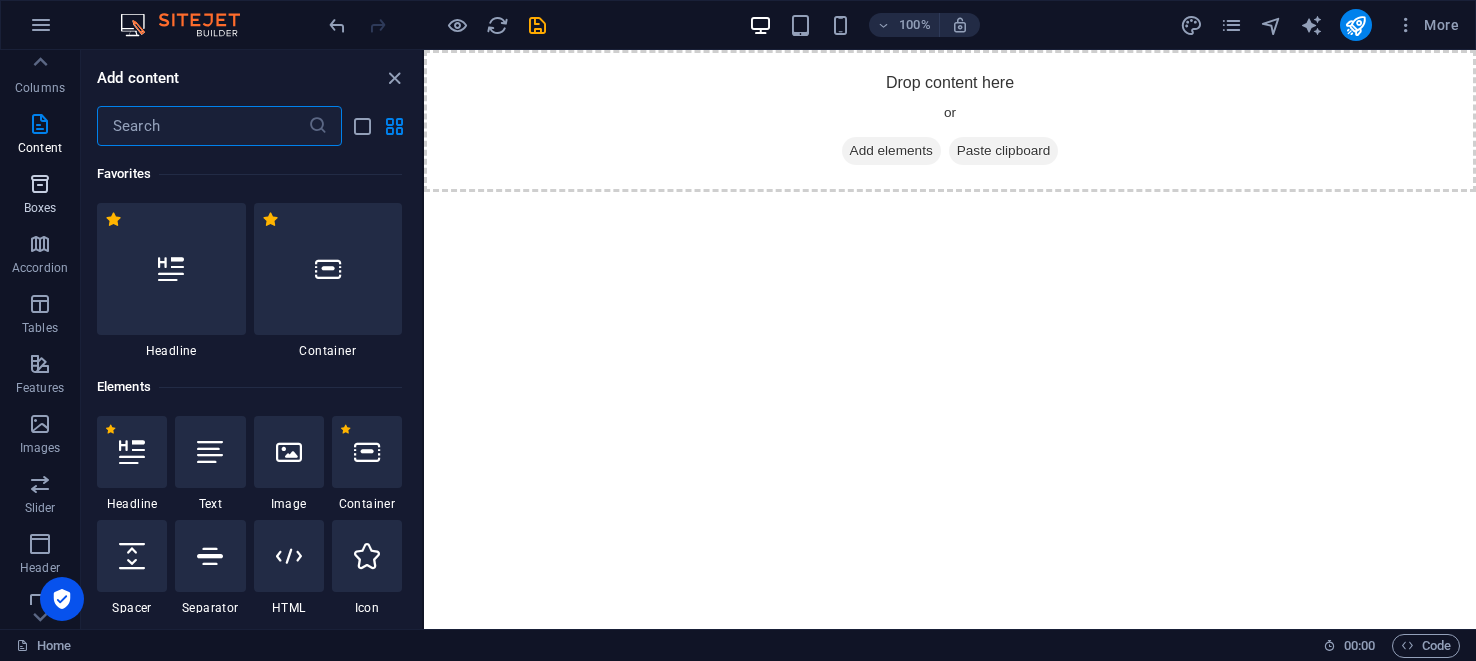click on "Boxes" at bounding box center [40, 208] 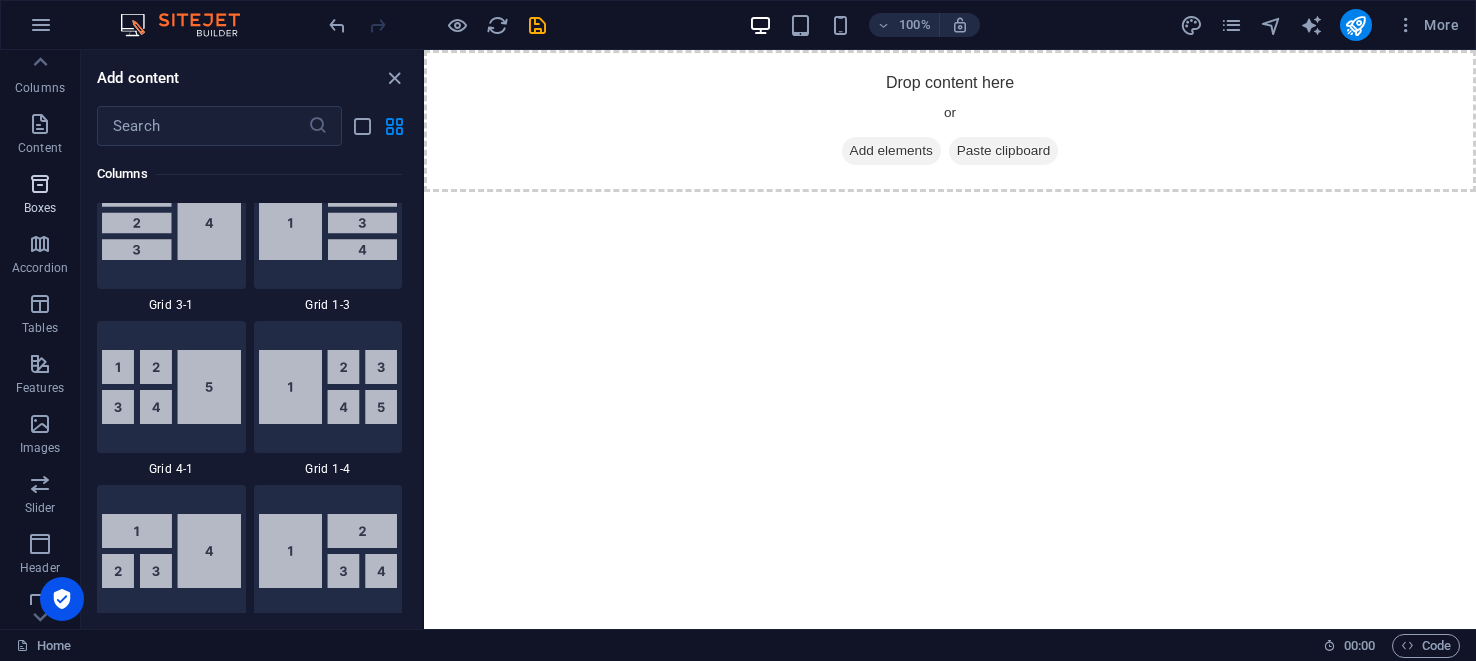 scroll, scrollTop: 5352, scrollLeft: 0, axis: vertical 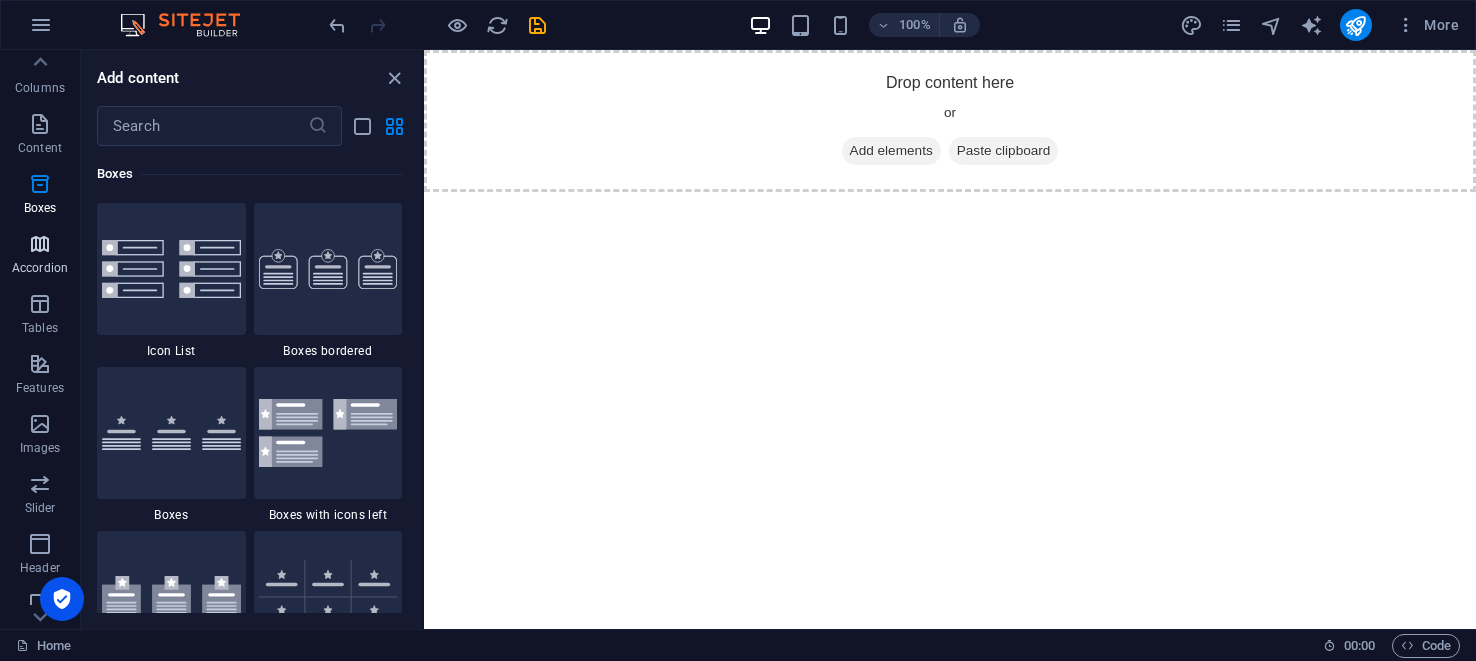 click on "Accordion" at bounding box center [40, 254] 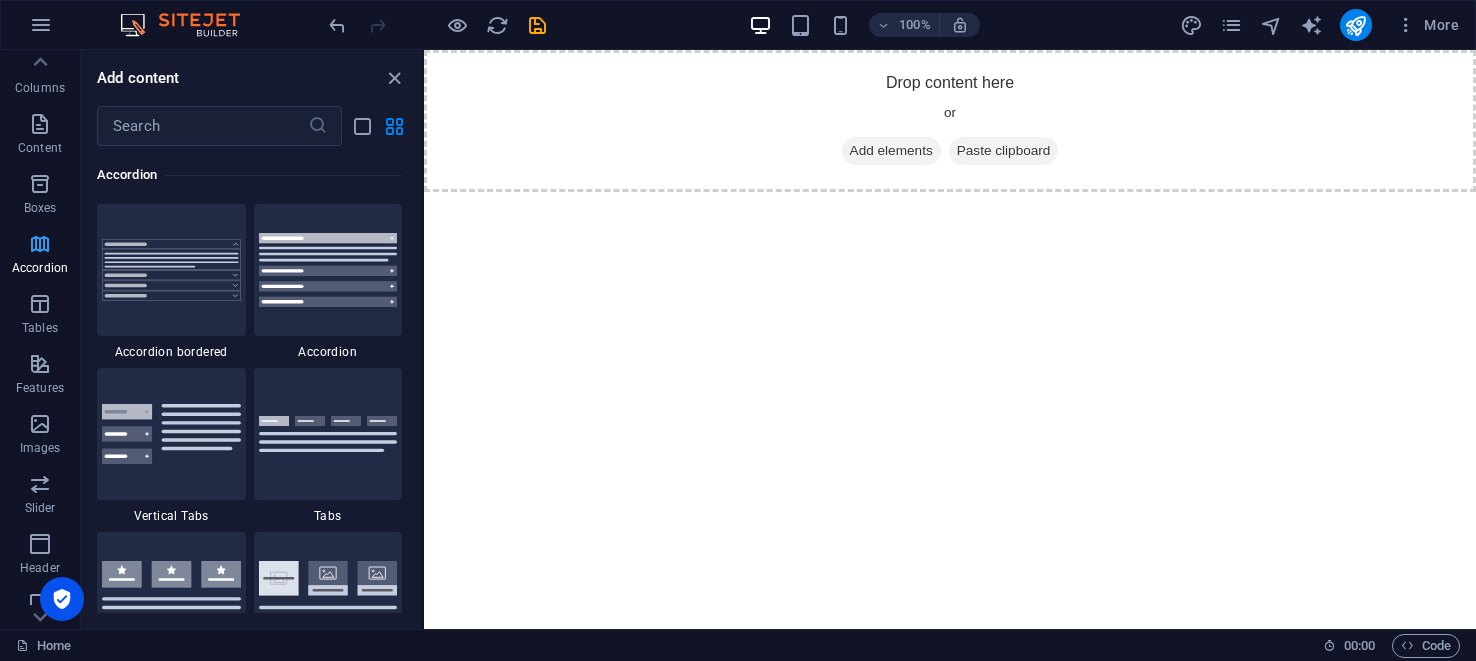 scroll, scrollTop: 6220, scrollLeft: 0, axis: vertical 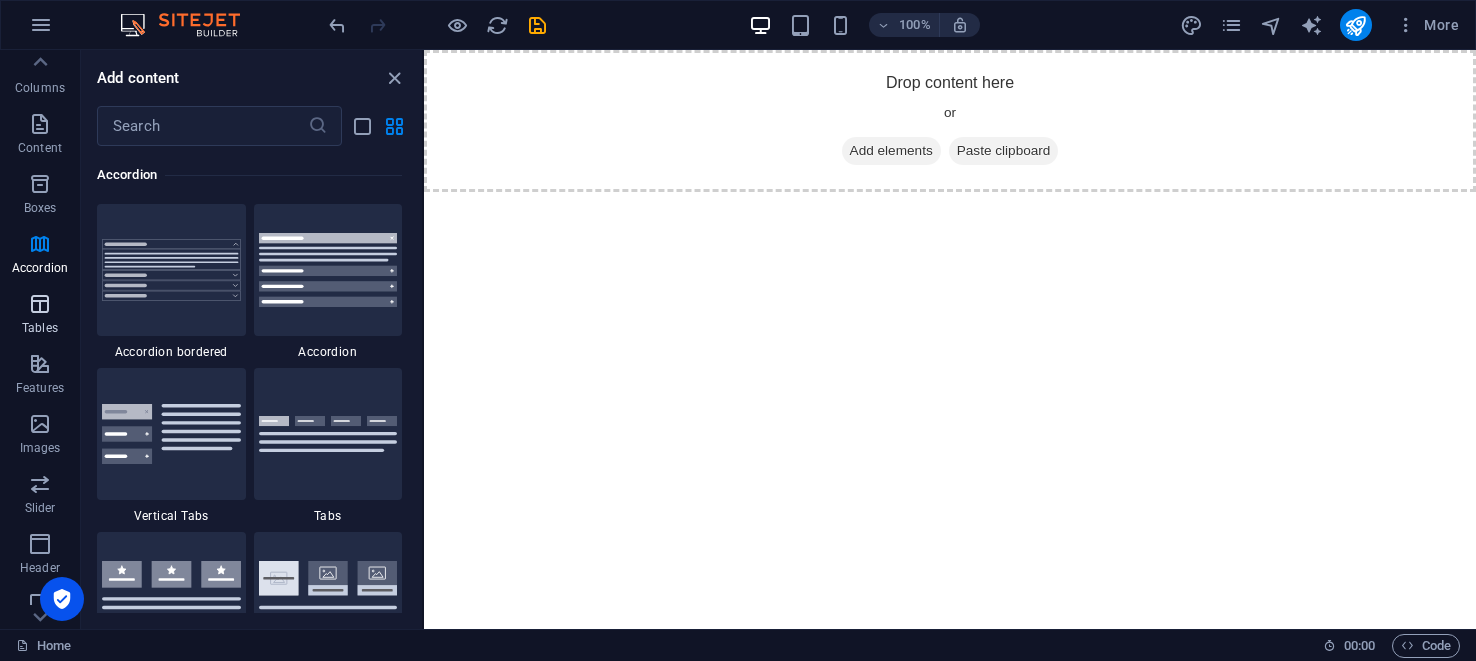 click at bounding box center [40, 304] 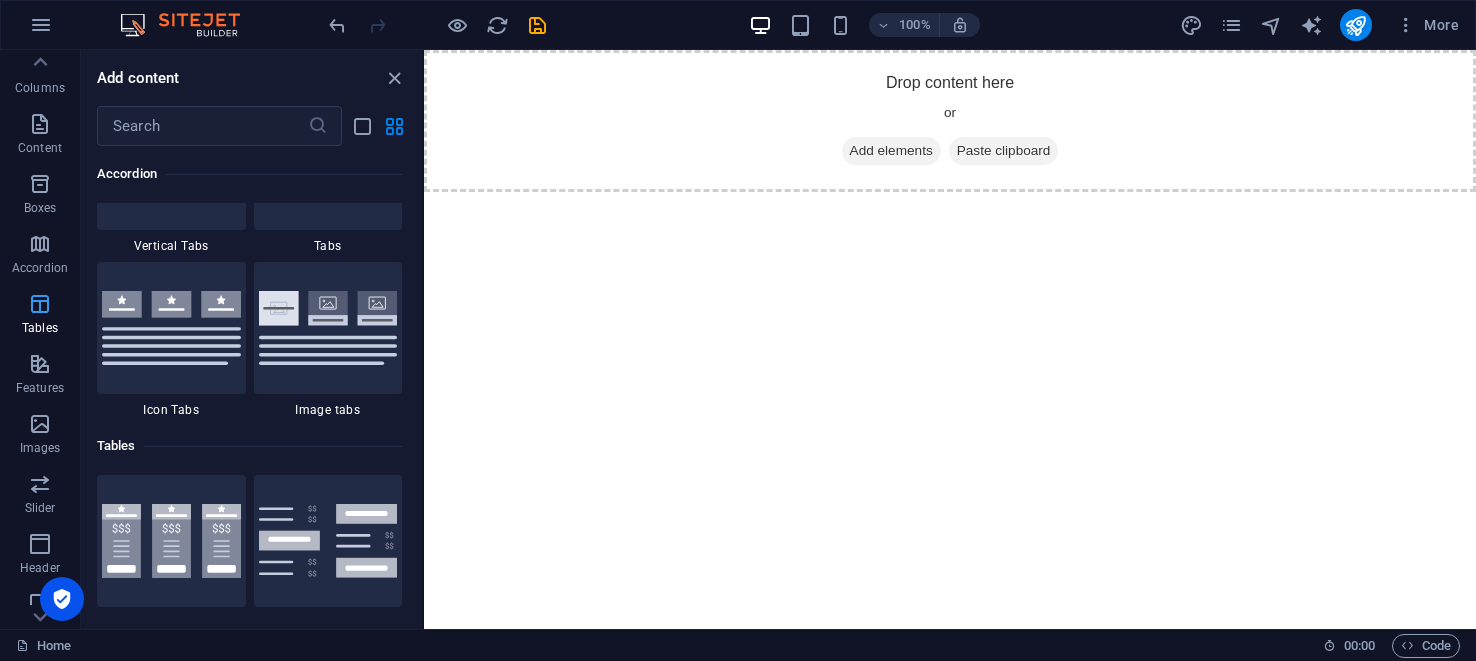 scroll, scrollTop: 6761, scrollLeft: 0, axis: vertical 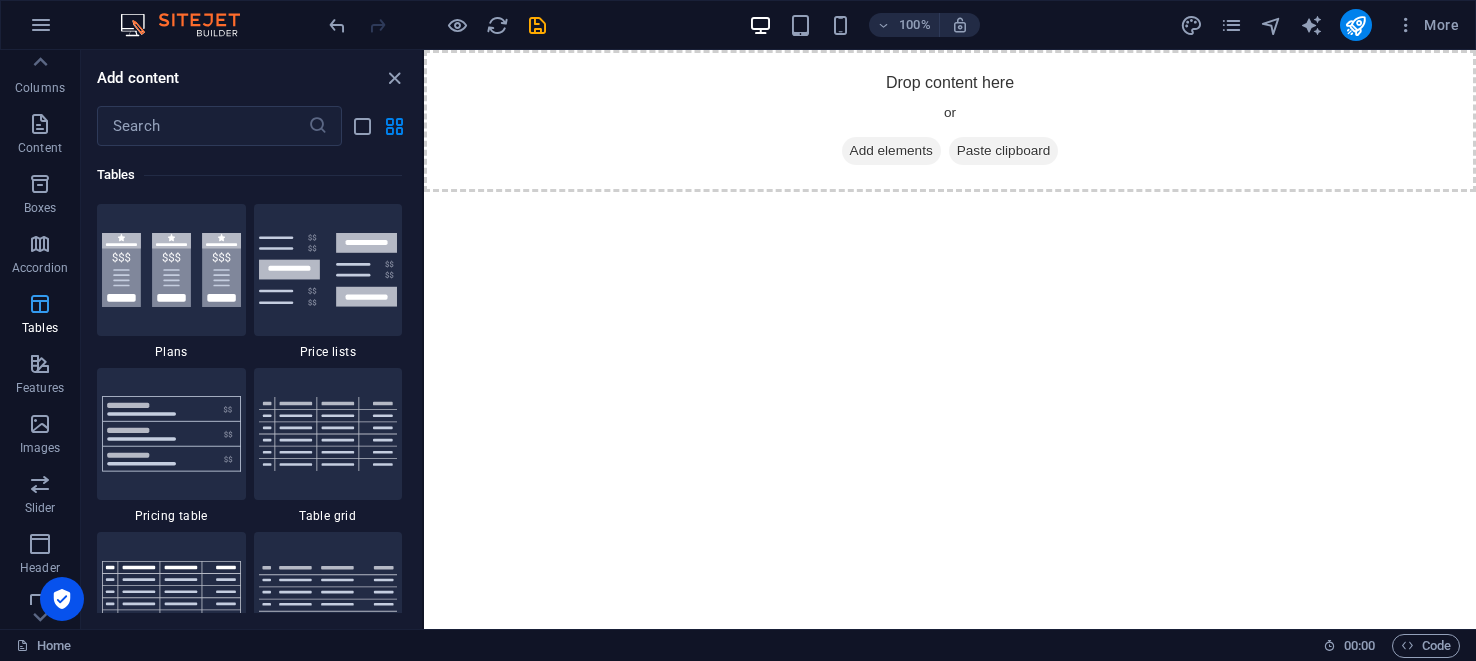 click on "Tables" at bounding box center (40, 314) 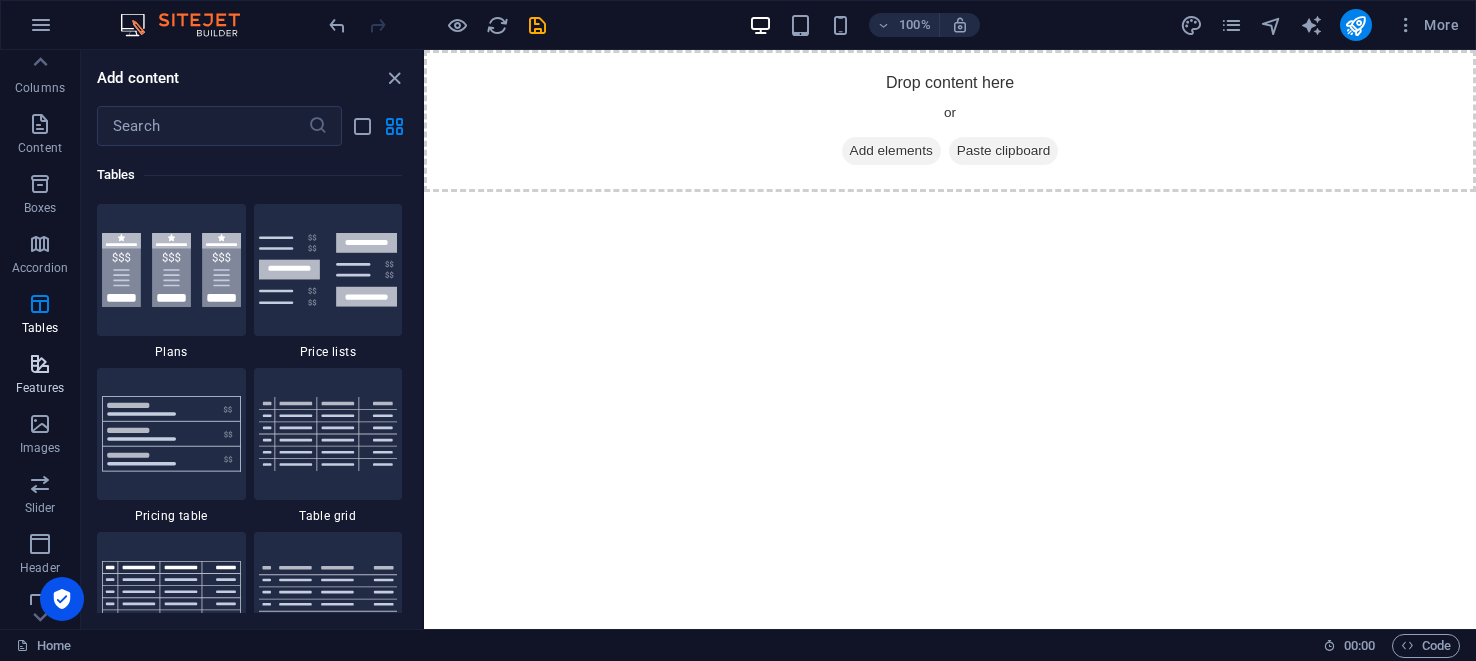 click on "Features" at bounding box center [40, 374] 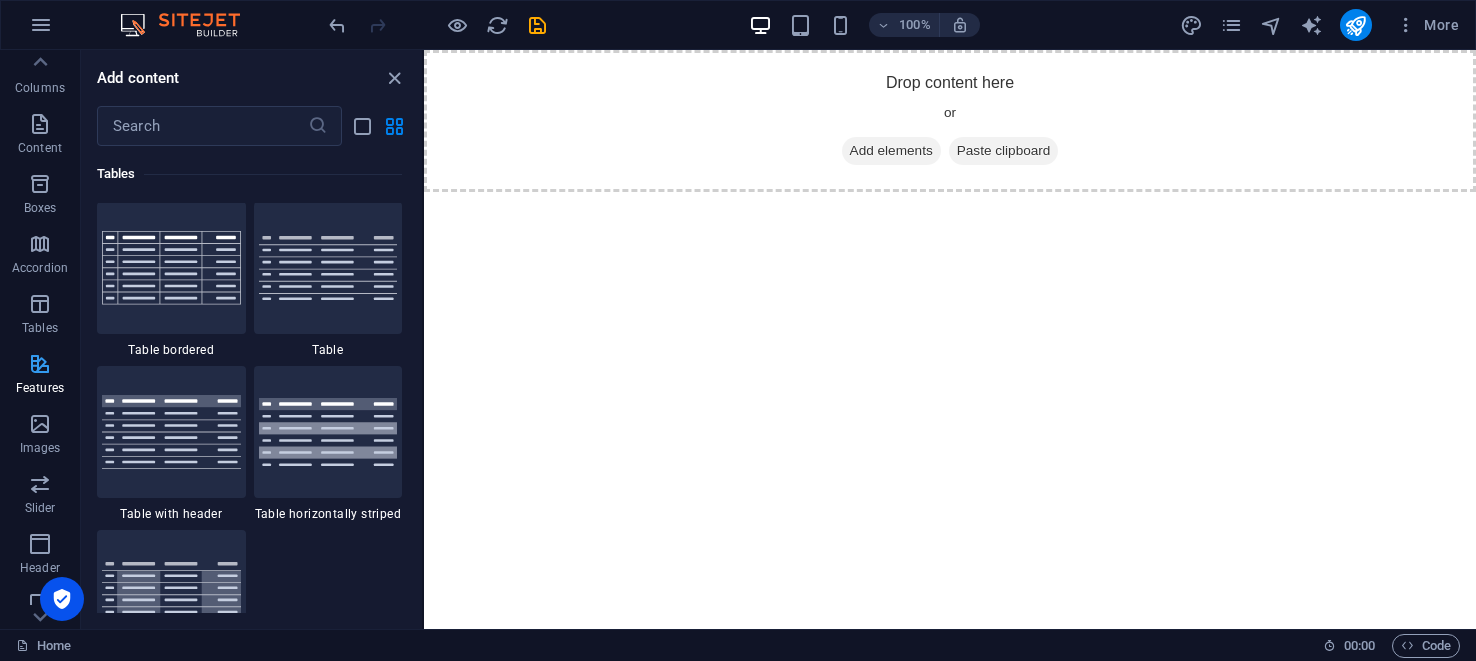 scroll, scrollTop: 7630, scrollLeft: 0, axis: vertical 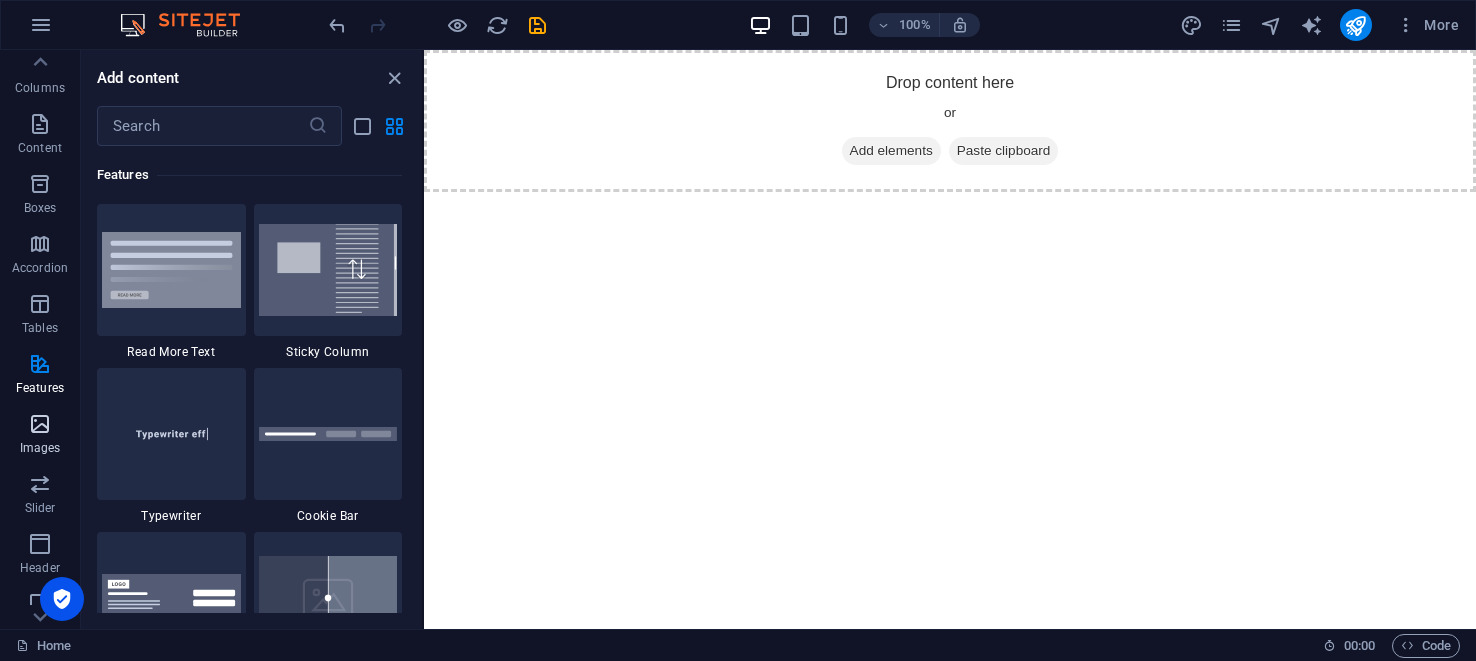 click at bounding box center [40, 424] 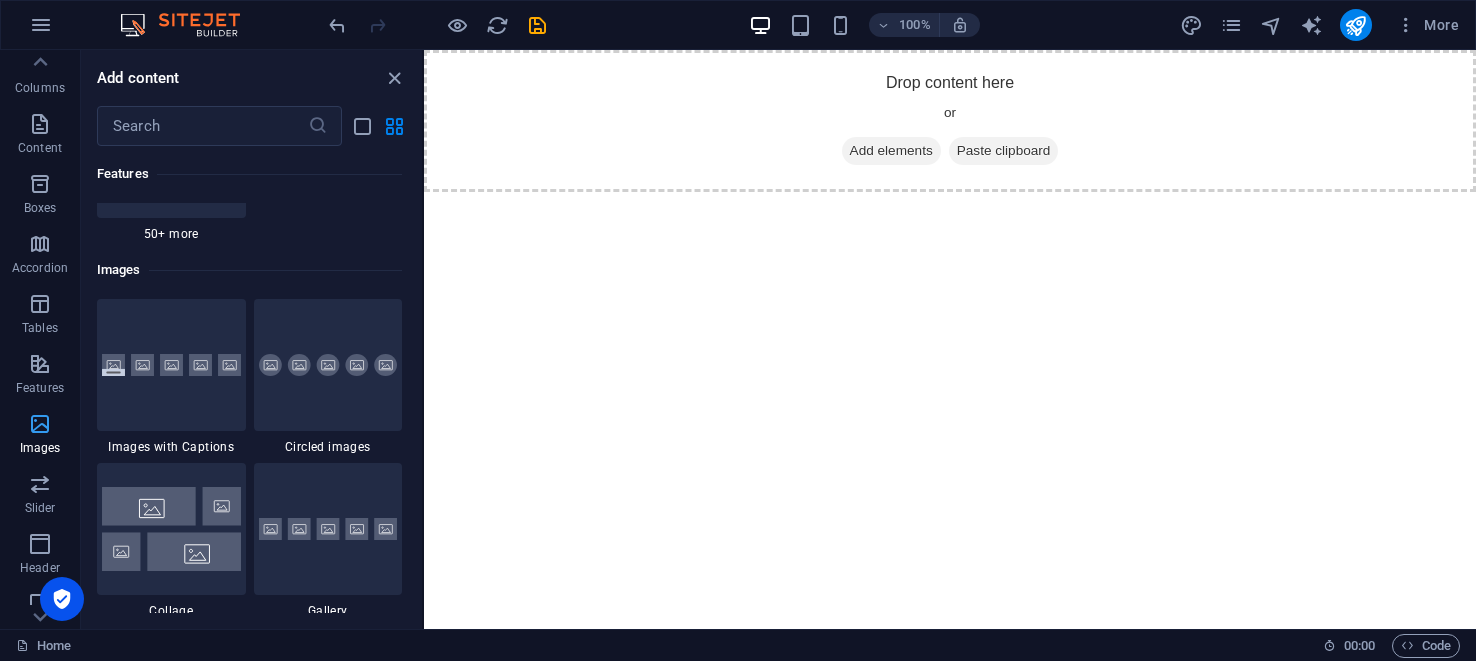 scroll, scrollTop: 9975, scrollLeft: 0, axis: vertical 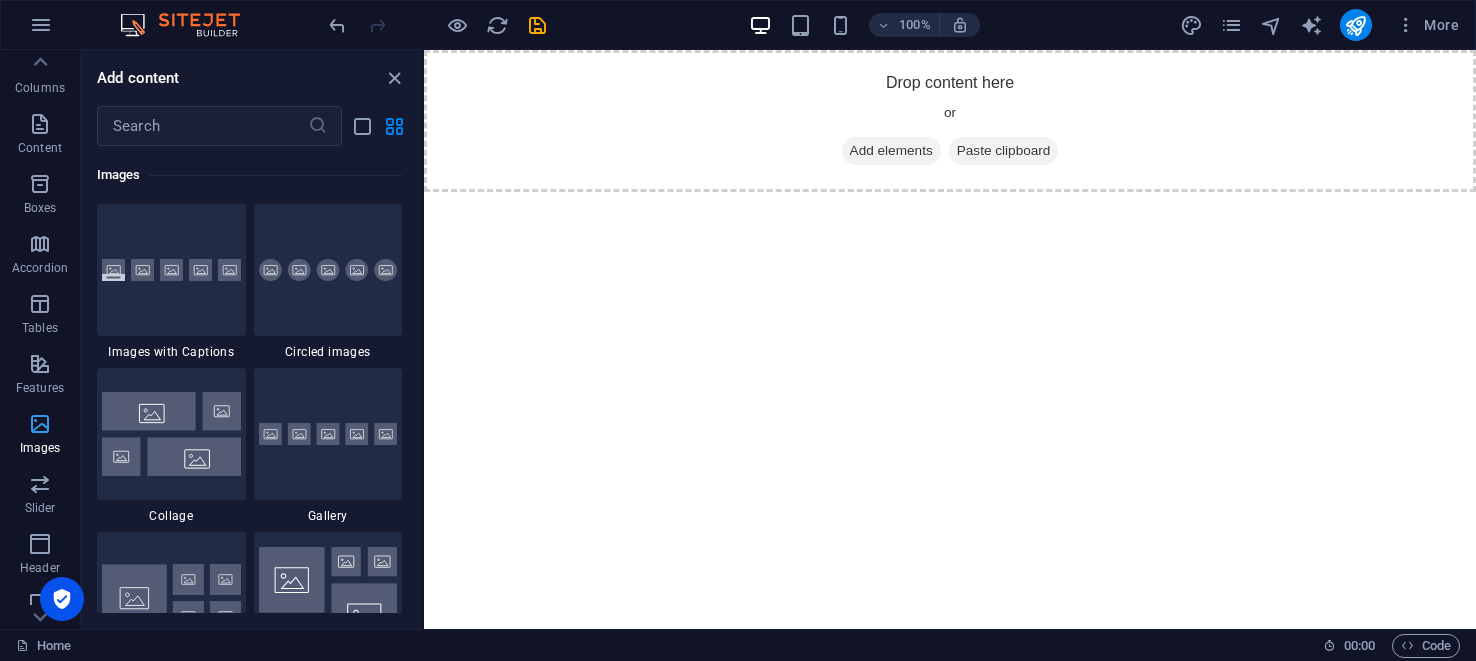 click on "Images" at bounding box center (40, 448) 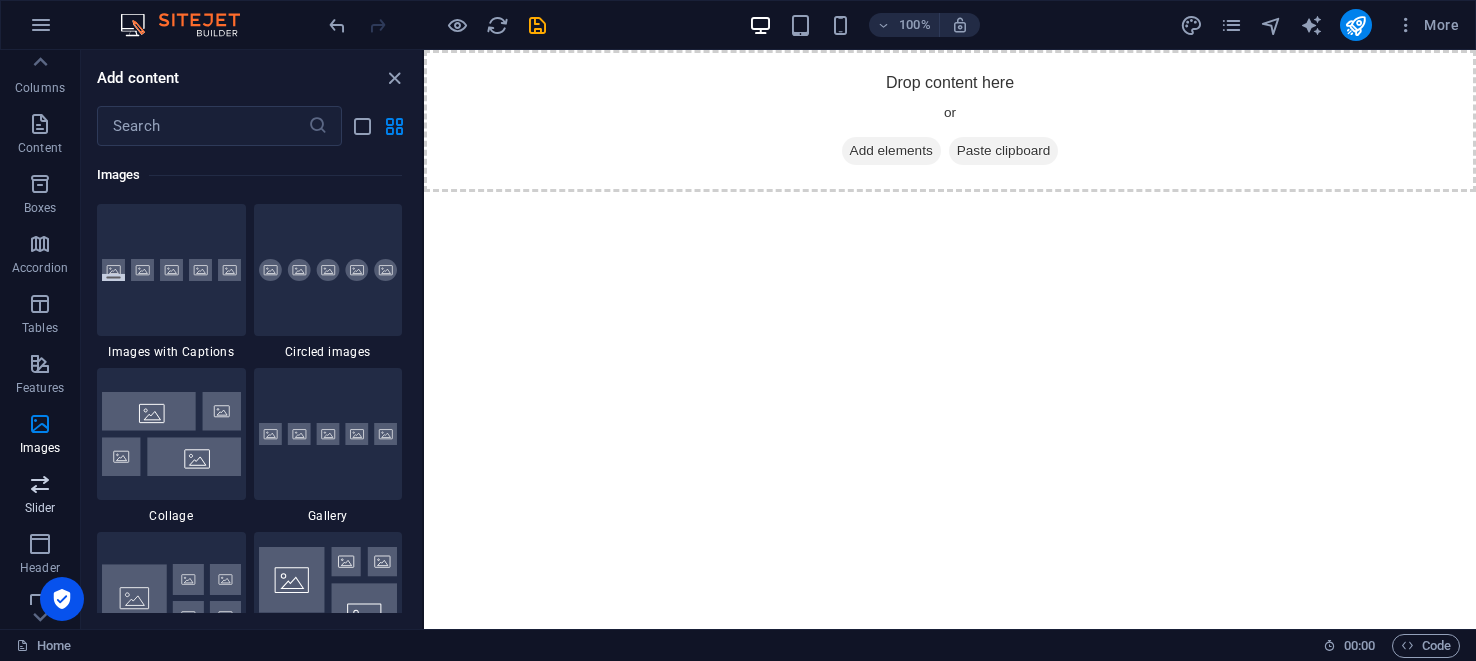 click on "Slider" at bounding box center [40, 494] 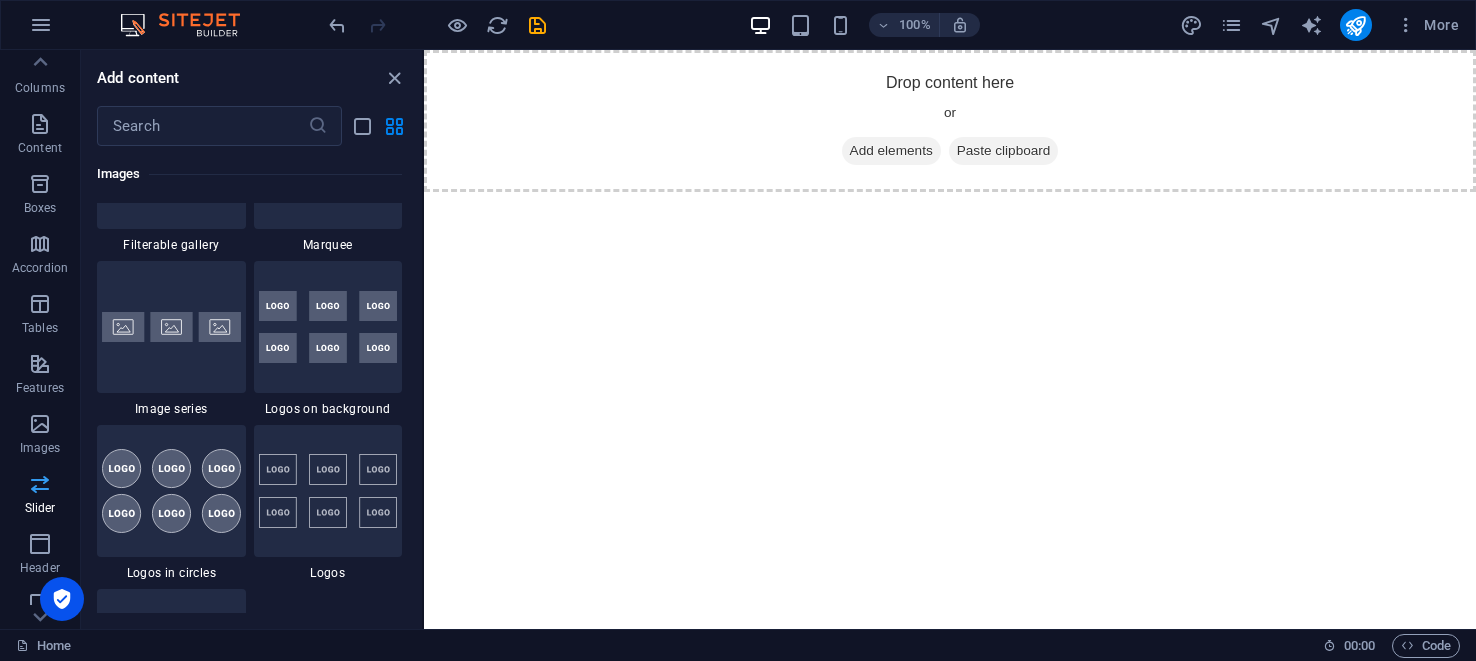 scroll, scrollTop: 11173, scrollLeft: 0, axis: vertical 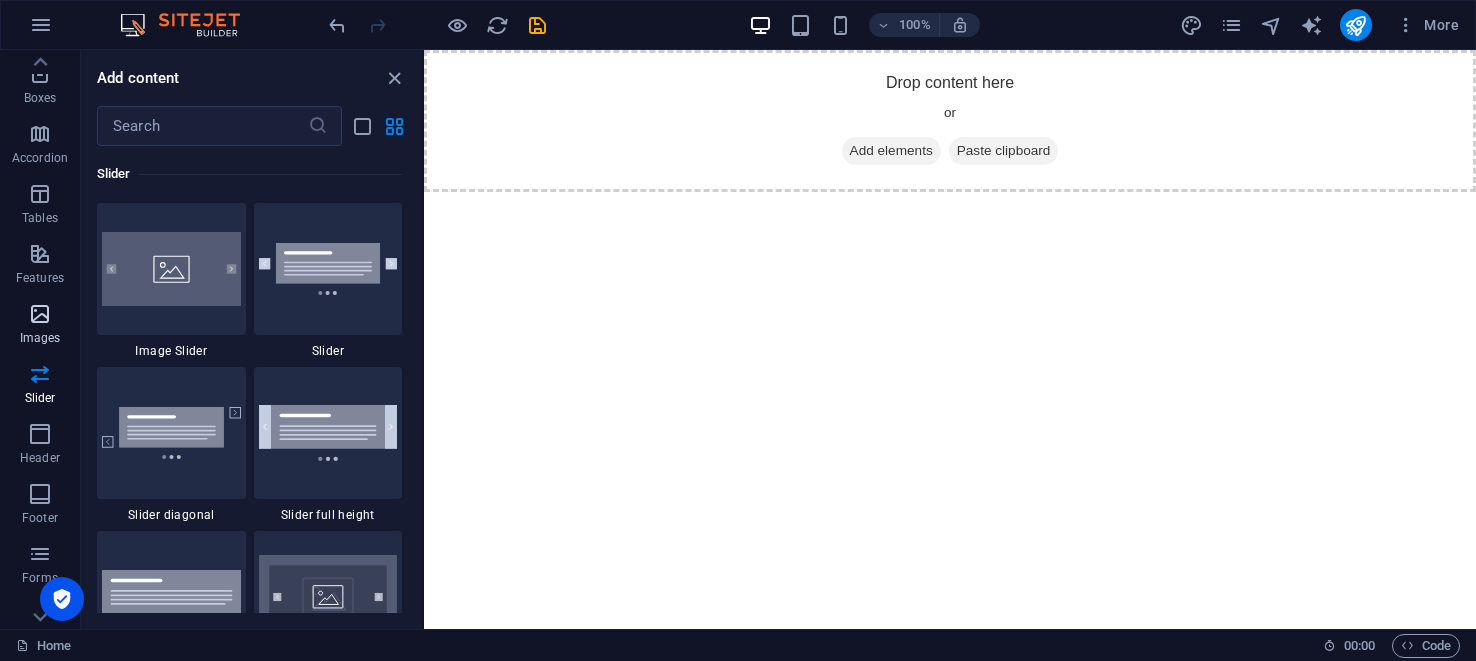 click on "Header" at bounding box center (40, 458) 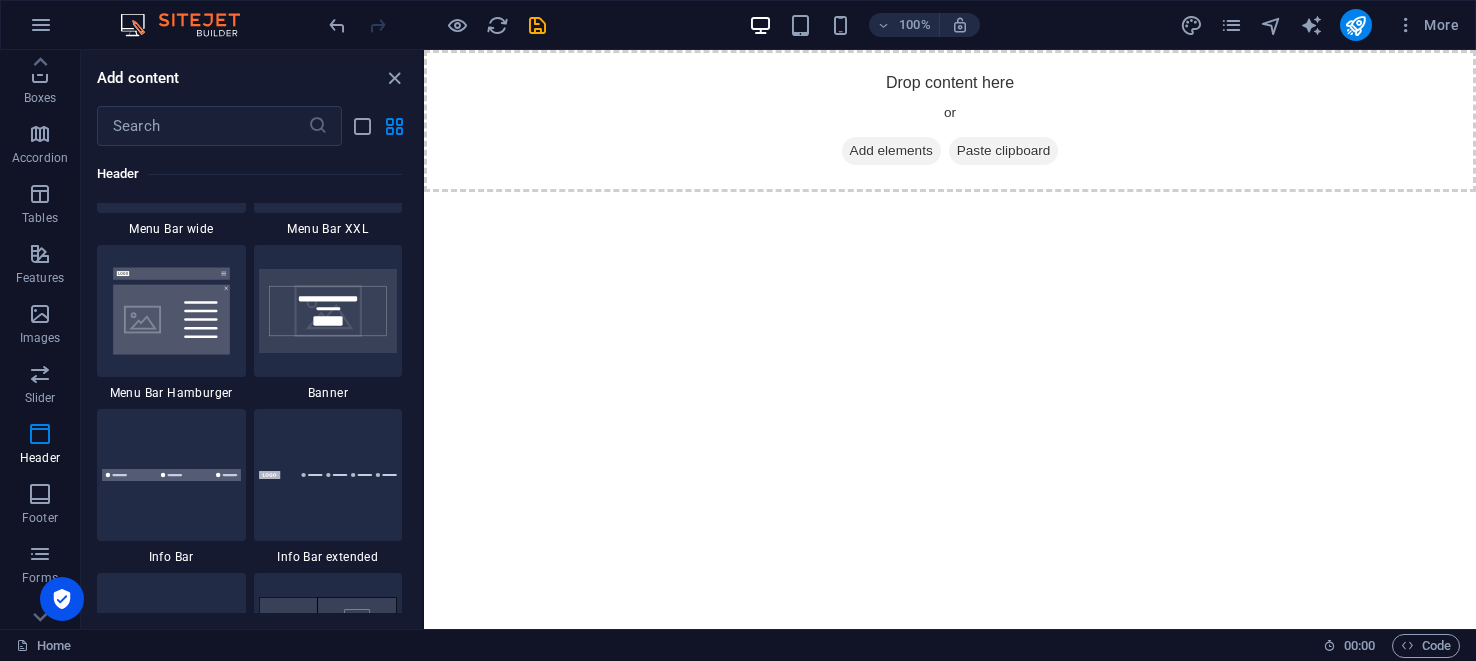 scroll, scrollTop: 12496, scrollLeft: 0, axis: vertical 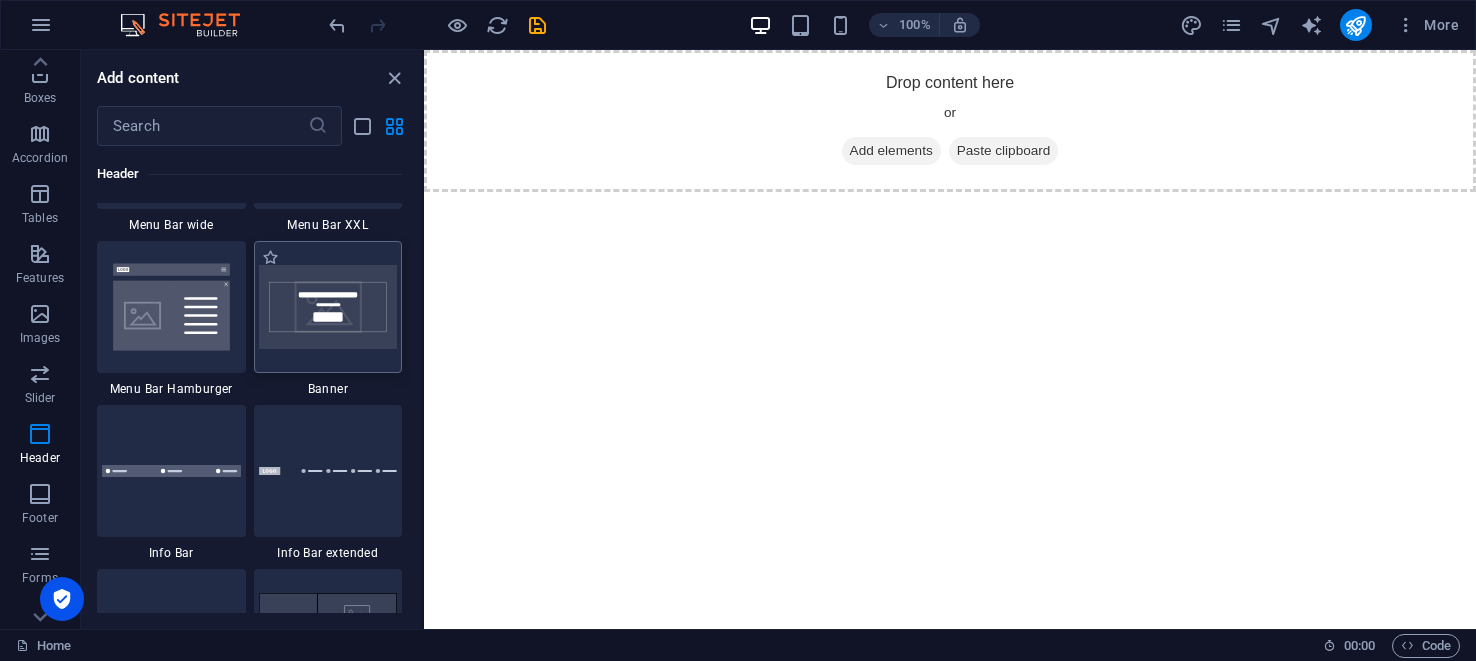click at bounding box center (328, 307) 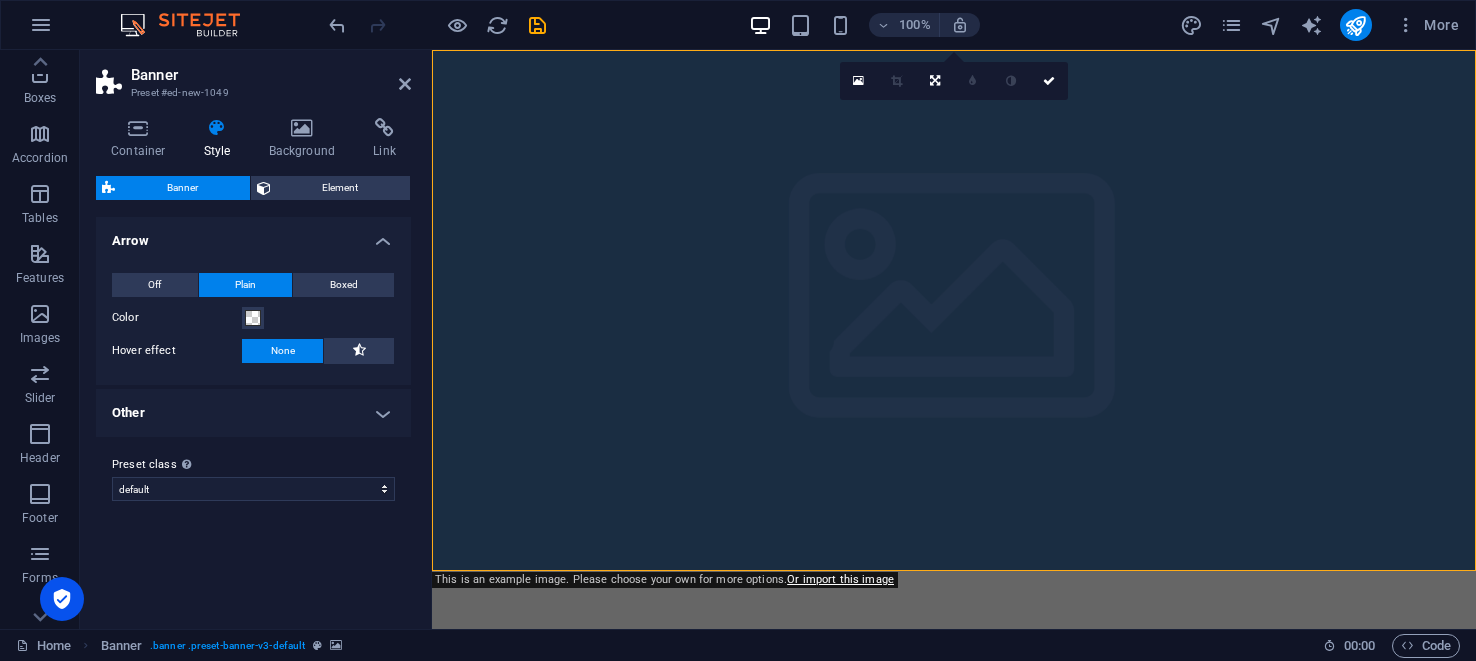 click on "Container Style Background Link Size Height Default px rem % vh vw Min. height 90 None px rem % vh vw Width Default px rem % em vh vw Min. width None px rem % vh vw Content width Default Custom width Width Default px rem % em vh vw Min. width None px rem % vh vw Default padding Custom spacing Default content width and padding can be changed under Design. Edit design Layout (Flexbox) Alignment Determines the flex direction. Default Main axis Determine how elements should behave along the main axis inside this container (justify content). Default Side axis Control the vertical direction of the element inside of the container (align items). Default Wrap Default On Off Fill Controls the distances and direction of elements on the y-axis across several lines (align content). Default Accessibility ARIA helps assistive technologies (like screen readers) to understand the role, state, and behavior of web elements Role The ARIA role defines the purpose of an element.  None Alert Article Banner Comment" at bounding box center [253, 365] 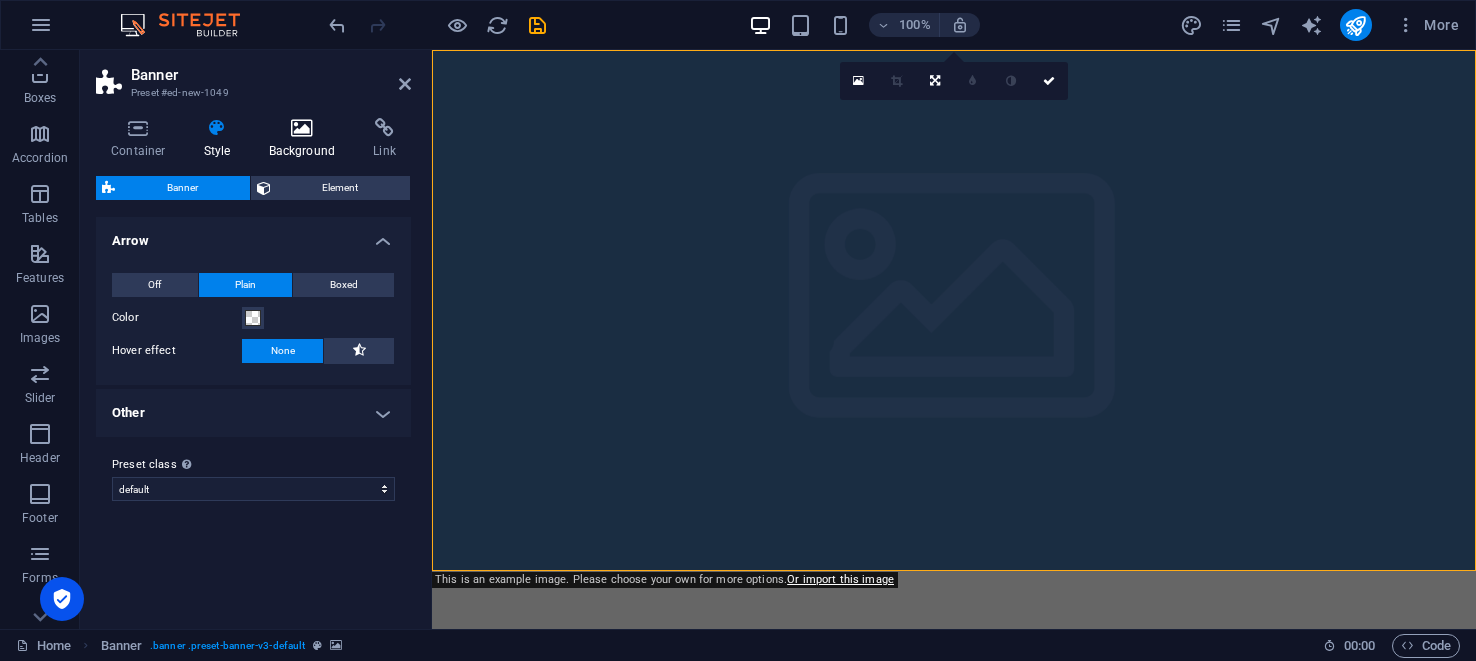 click on "Background" at bounding box center [306, 139] 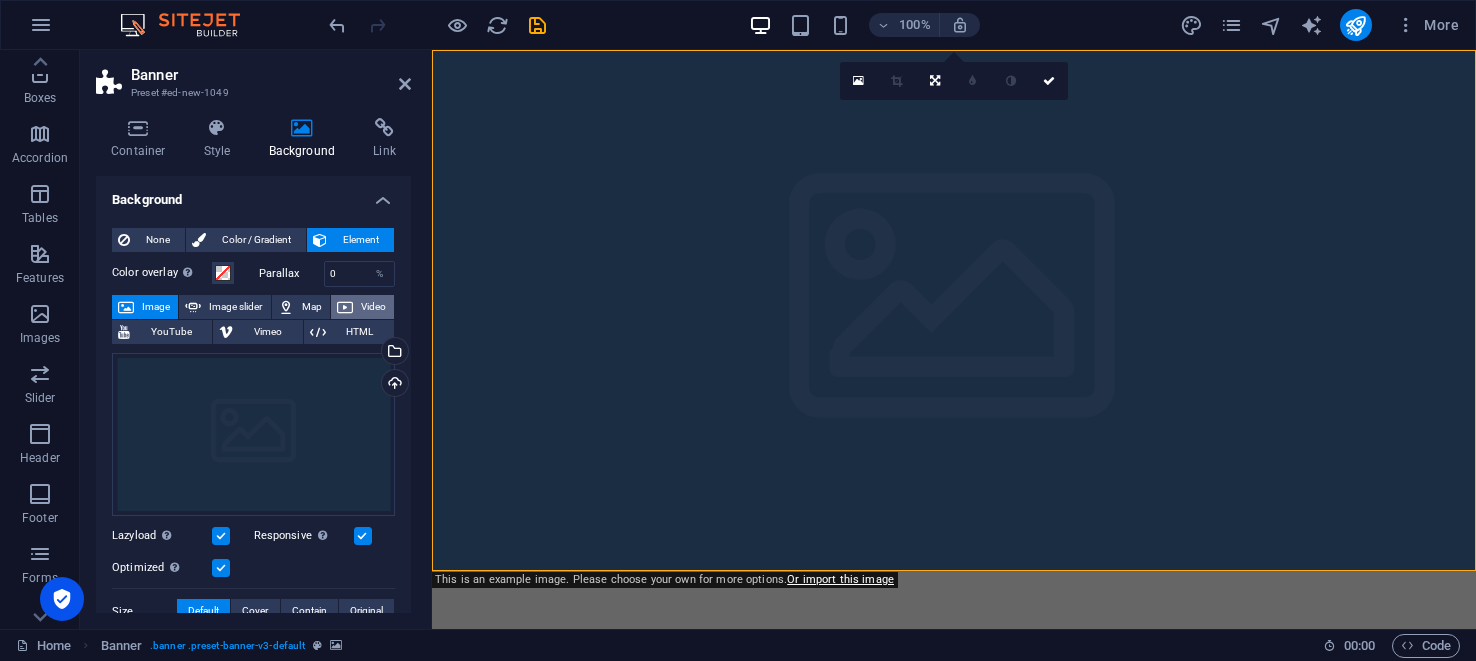 click at bounding box center (345, 307) 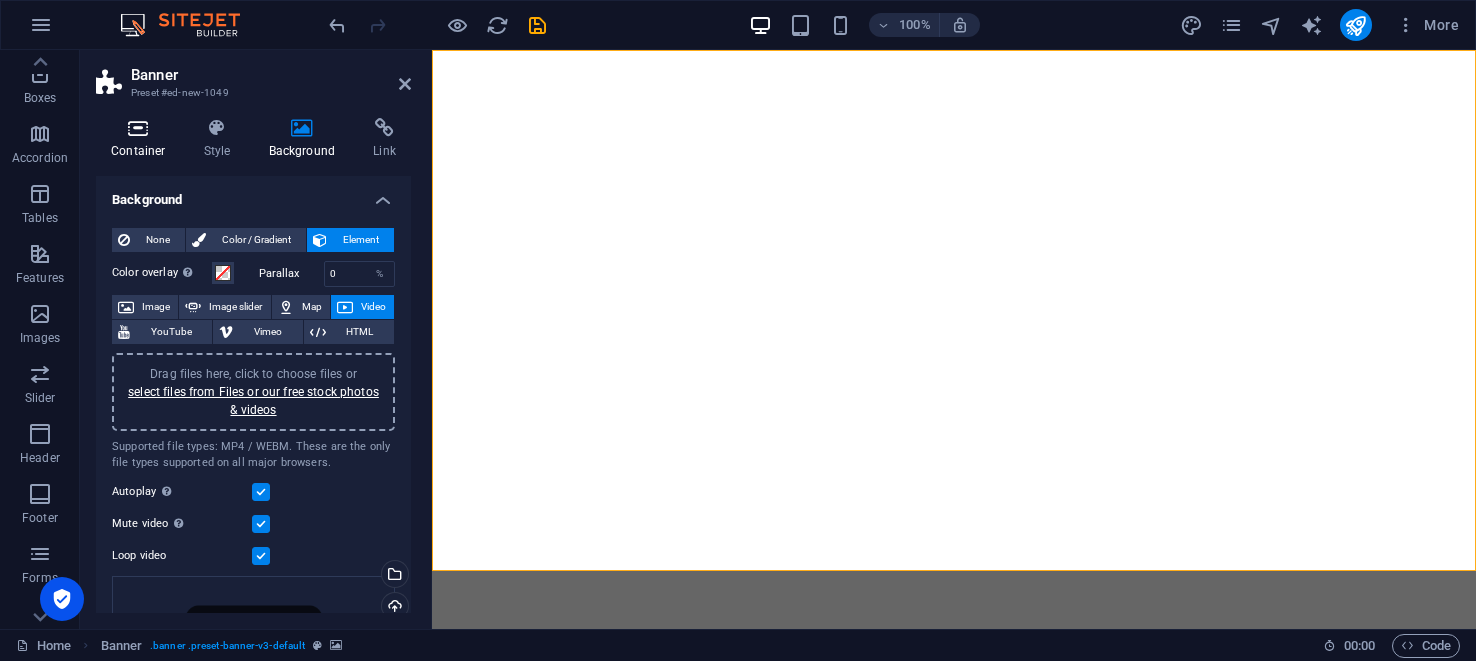 click on "Container" at bounding box center [142, 139] 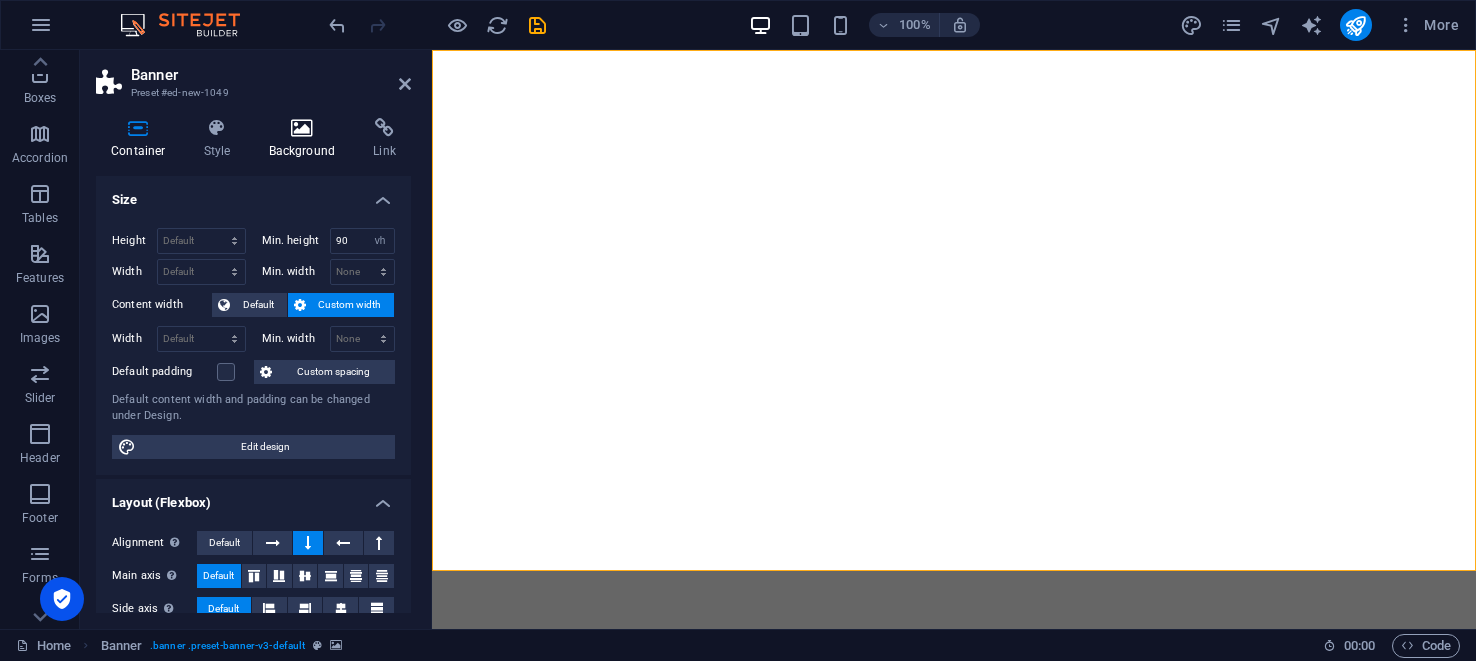 click on "Background" at bounding box center (306, 139) 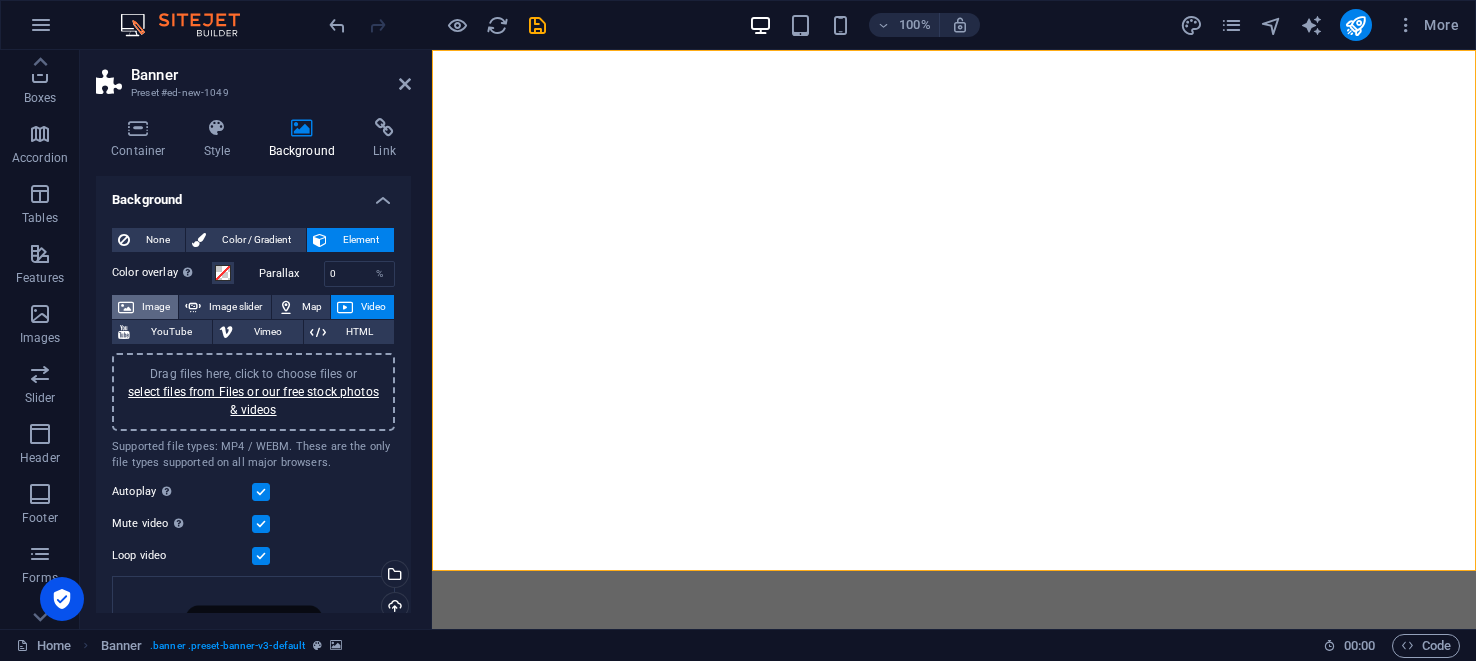 click on "Image" at bounding box center [145, 307] 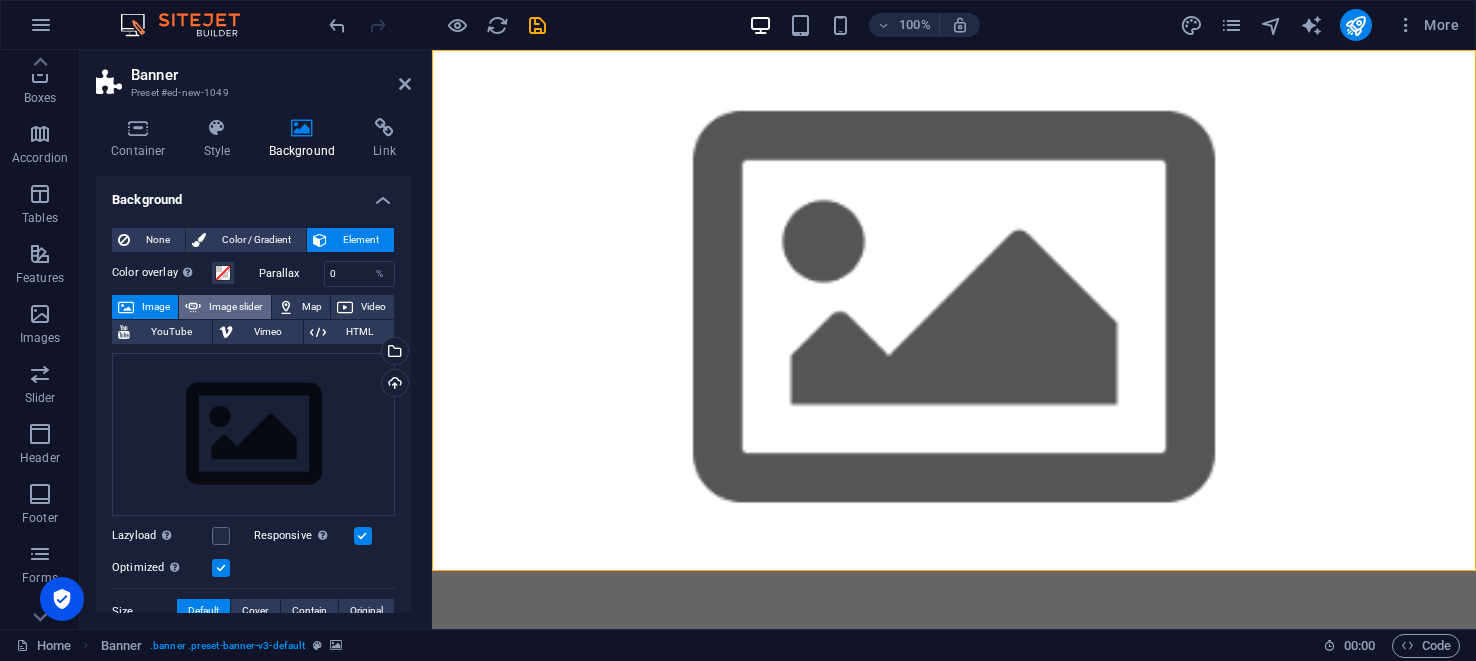 click on "Image slider" at bounding box center [235, 307] 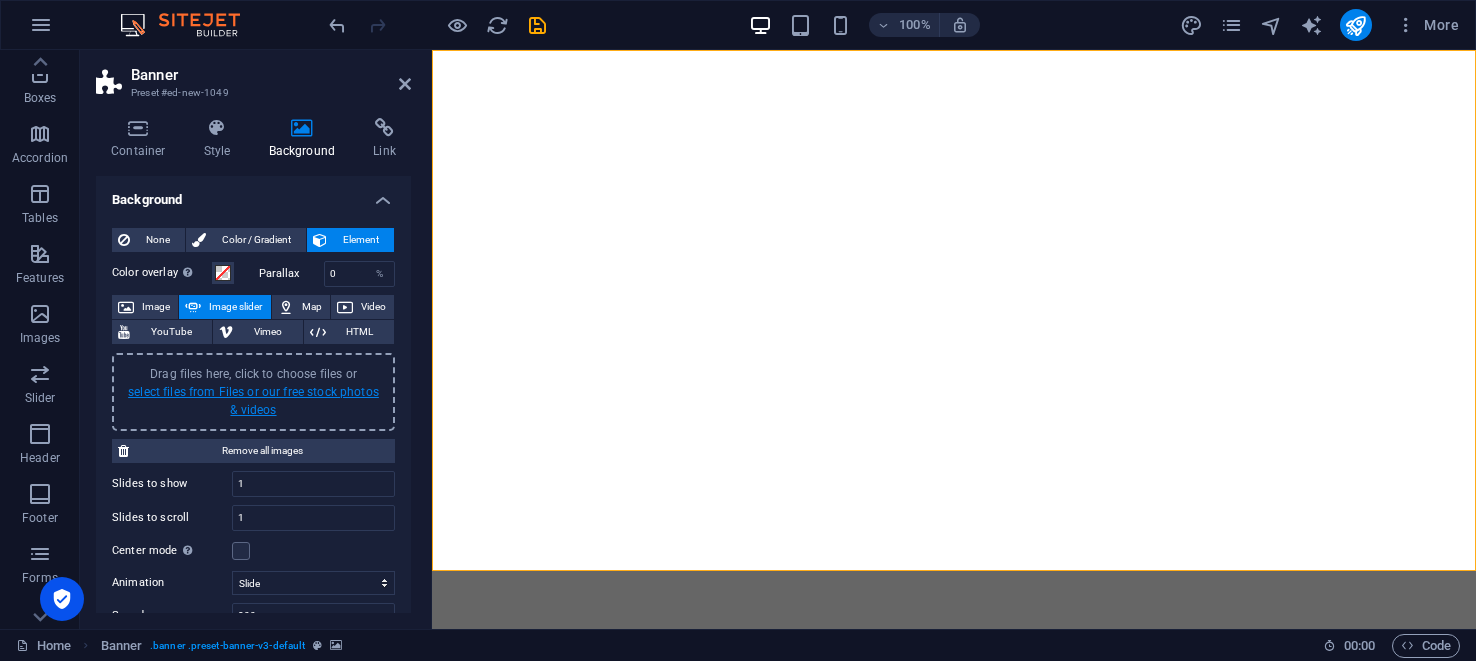 click on "select files from Files or our free stock photos & videos" at bounding box center (253, 401) 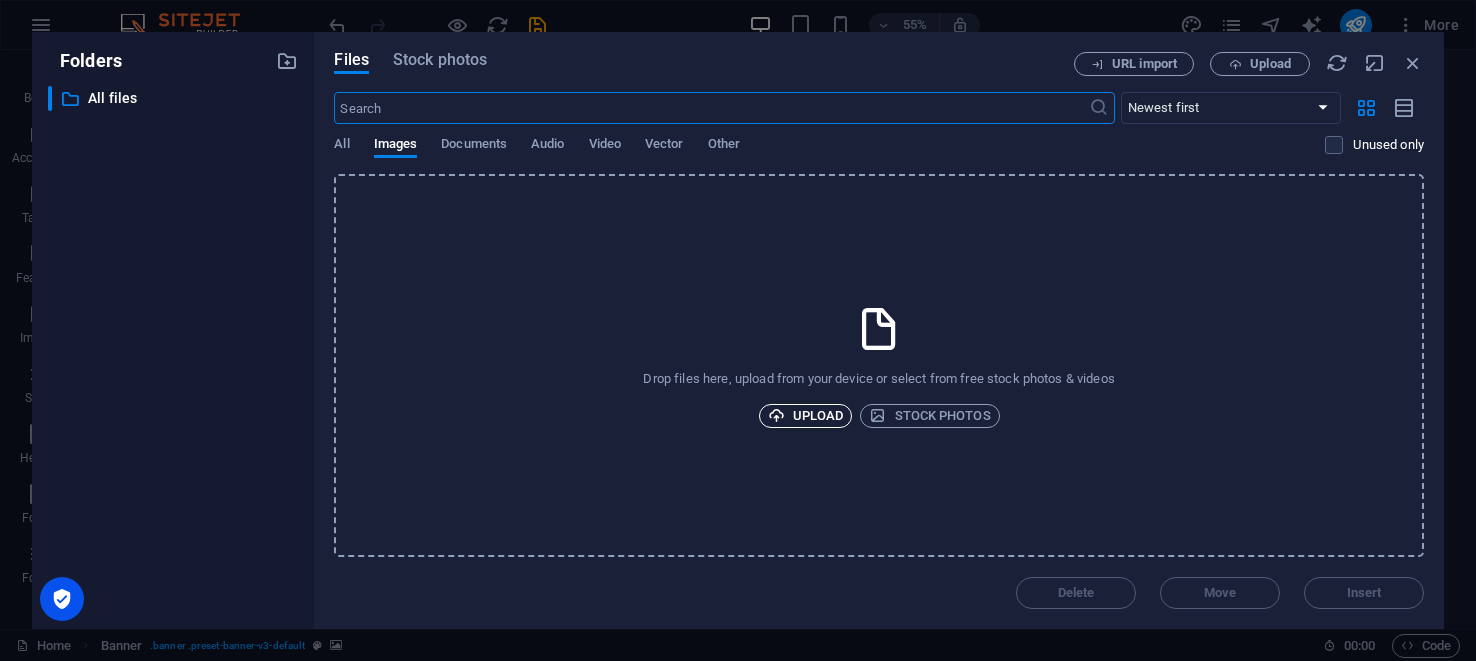 click on "Upload" at bounding box center (806, 416) 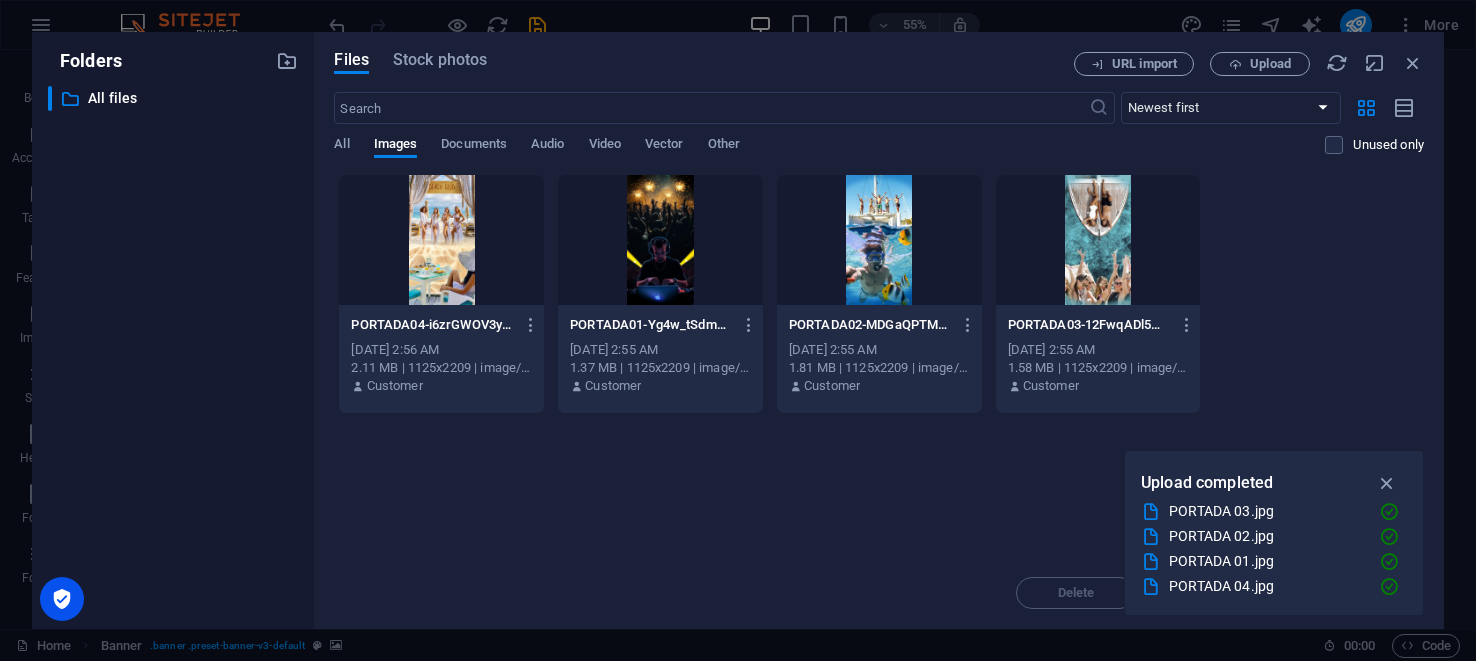 drag, startPoint x: 1232, startPoint y: 292, endPoint x: 461, endPoint y: 375, distance: 775.4547 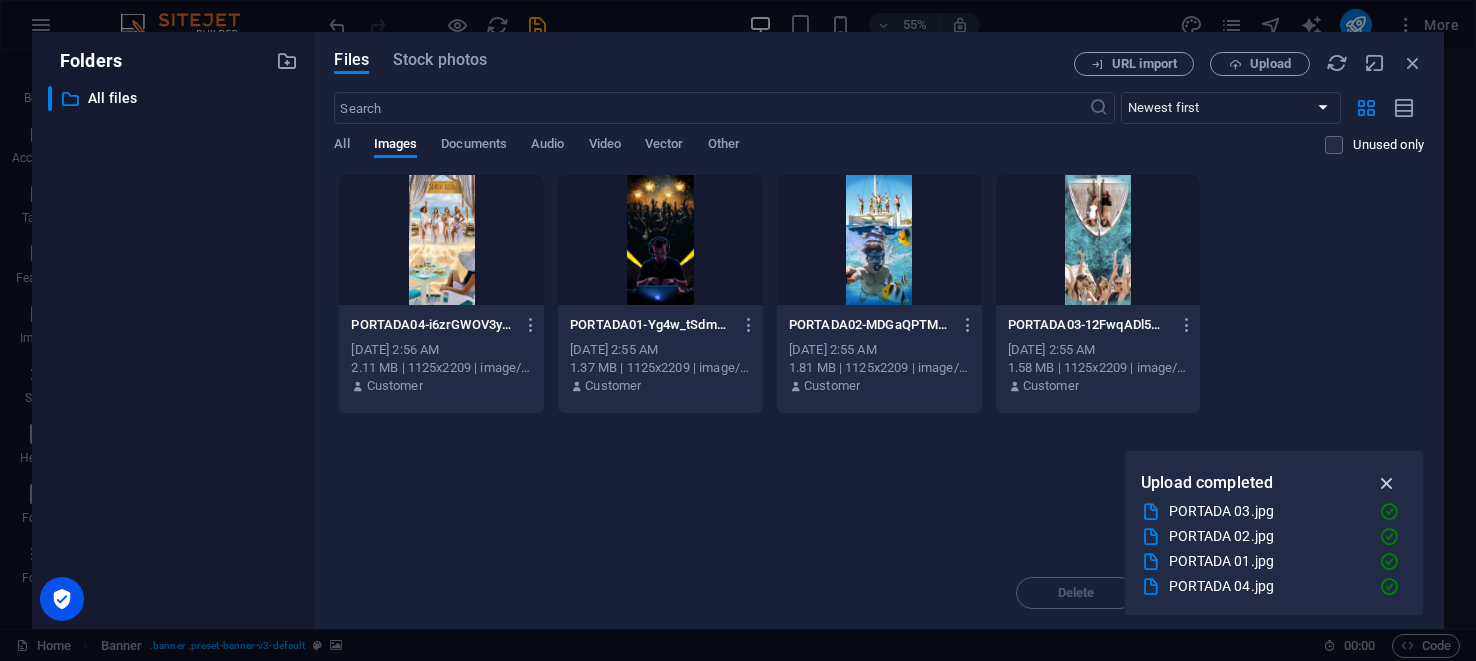 click at bounding box center (1387, 483) 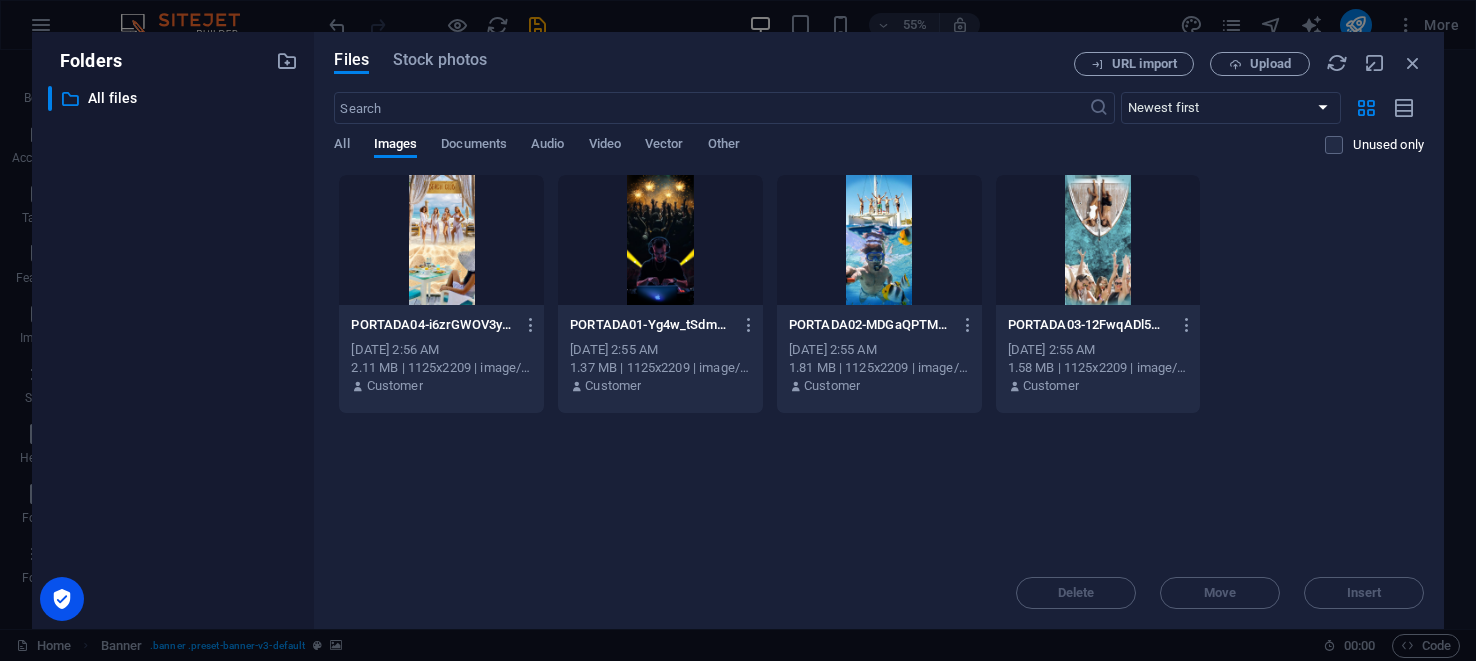 drag, startPoint x: 1239, startPoint y: 561, endPoint x: 1139, endPoint y: 556, distance: 100.12492 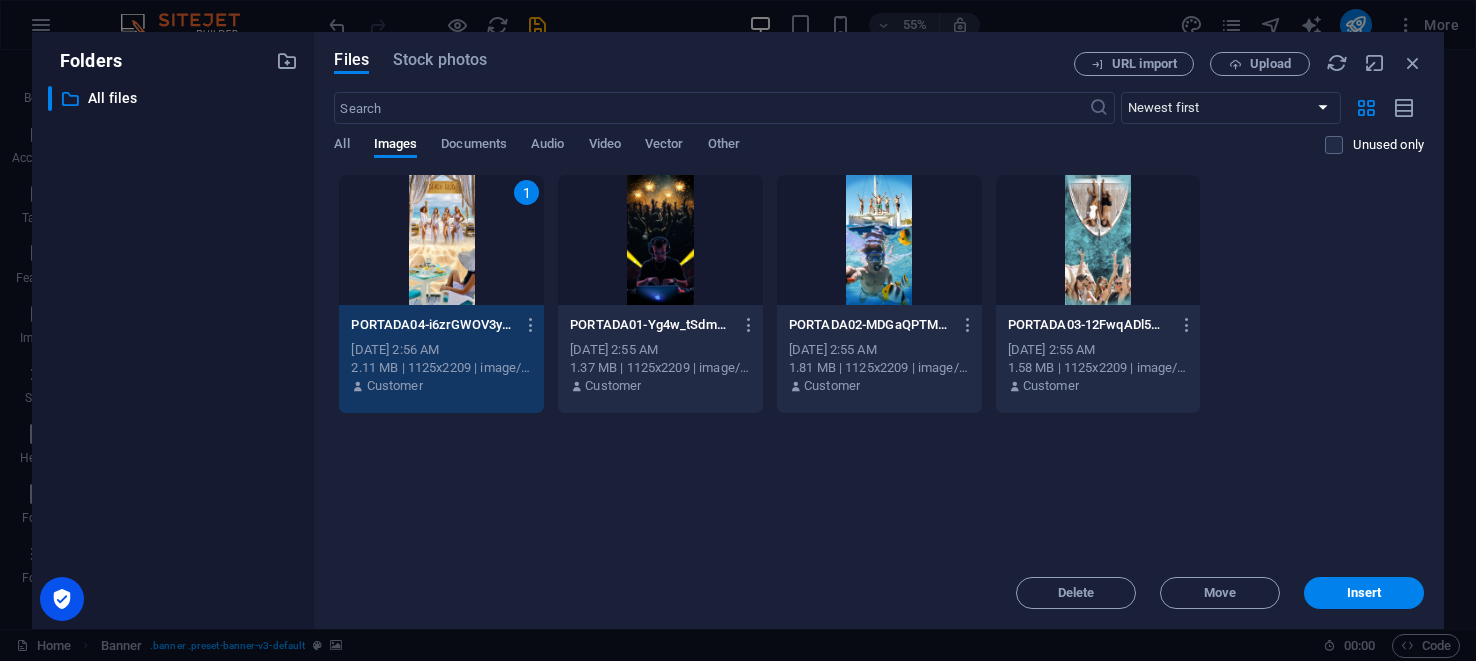 click at bounding box center (660, 240) 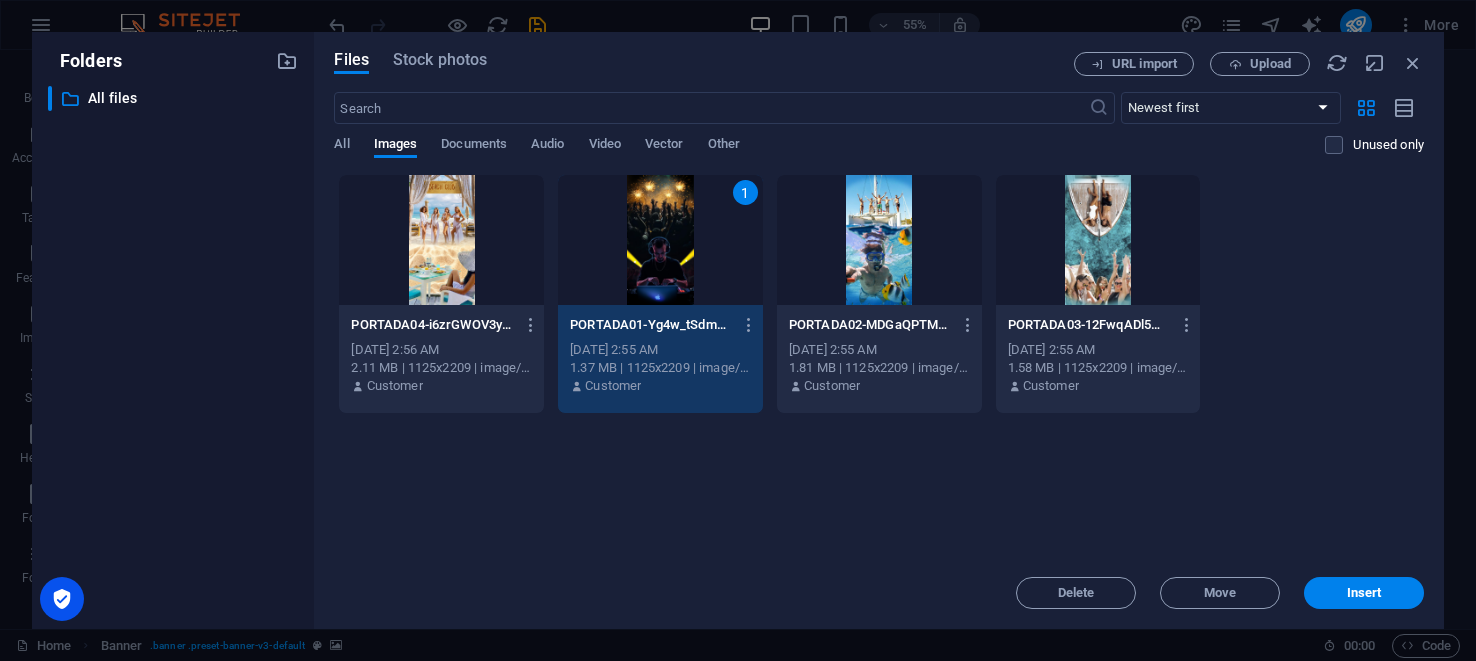 click at bounding box center (441, 240) 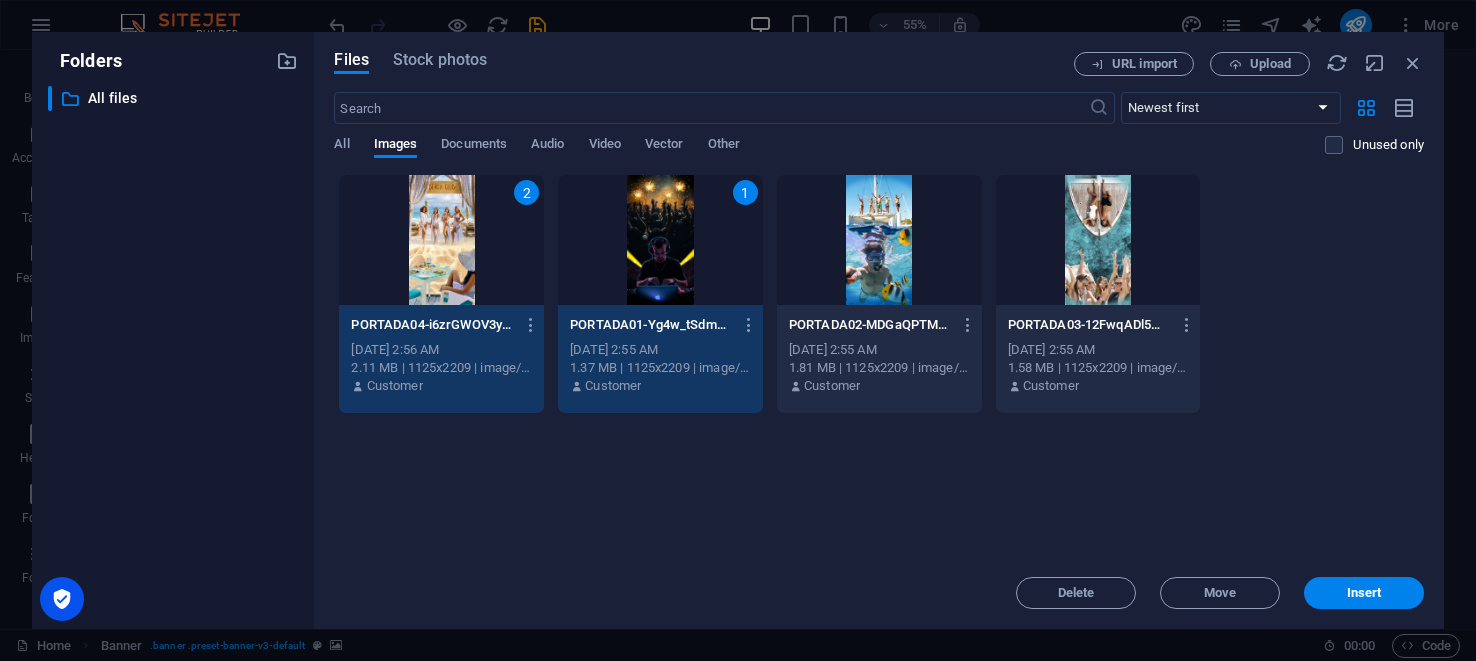 click at bounding box center (879, 240) 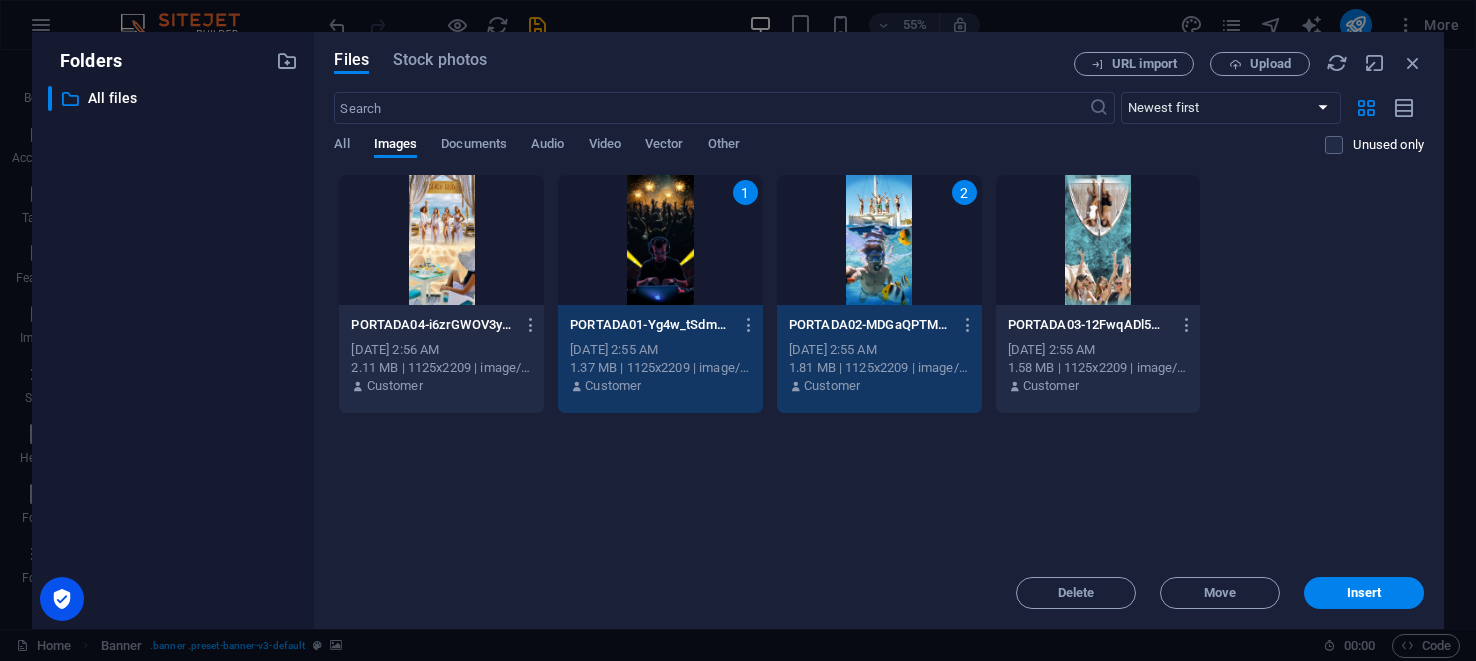 click at bounding box center (1098, 240) 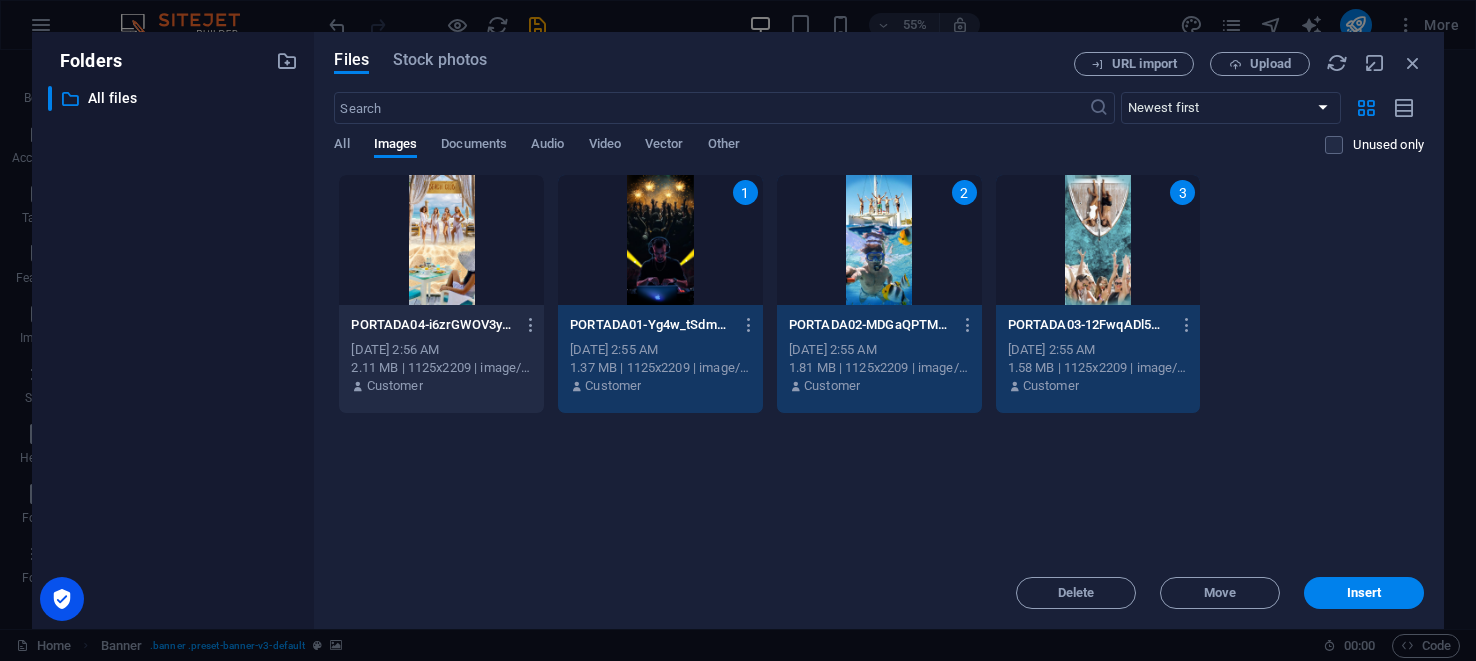 click at bounding box center [441, 240] 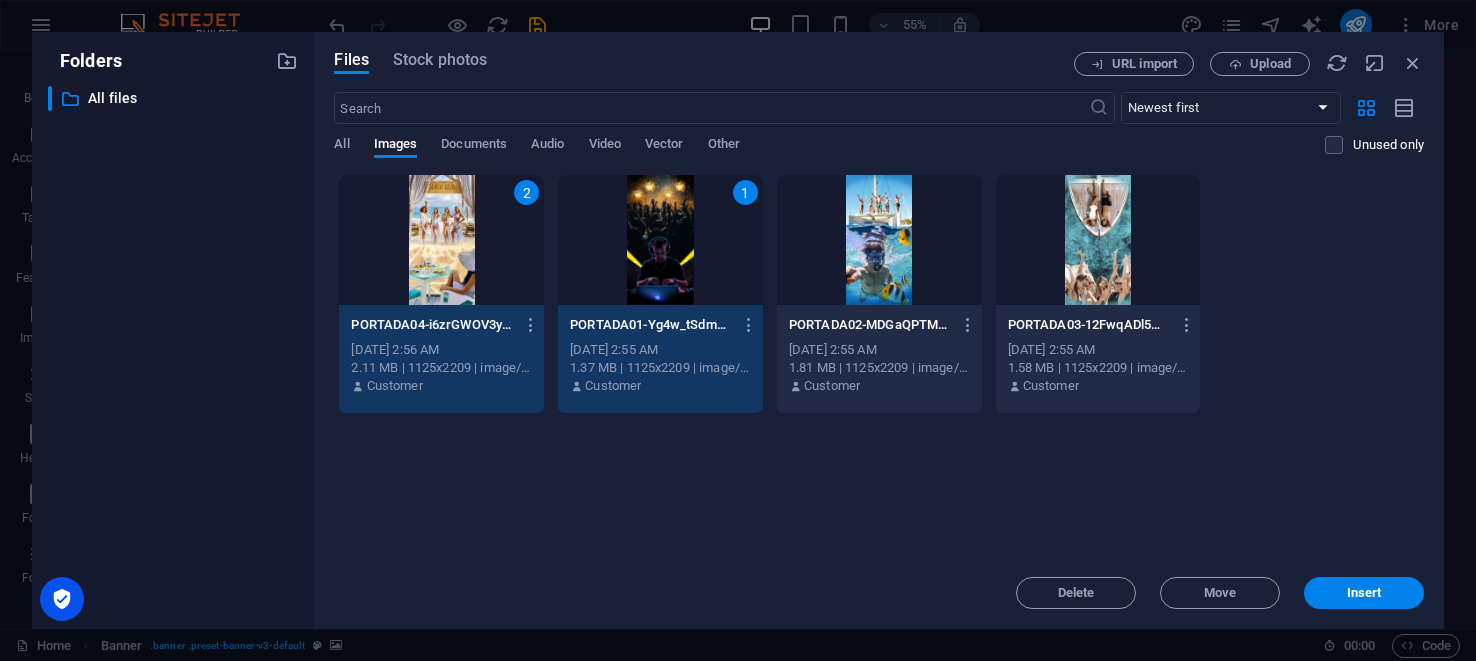 click on "2" at bounding box center (441, 240) 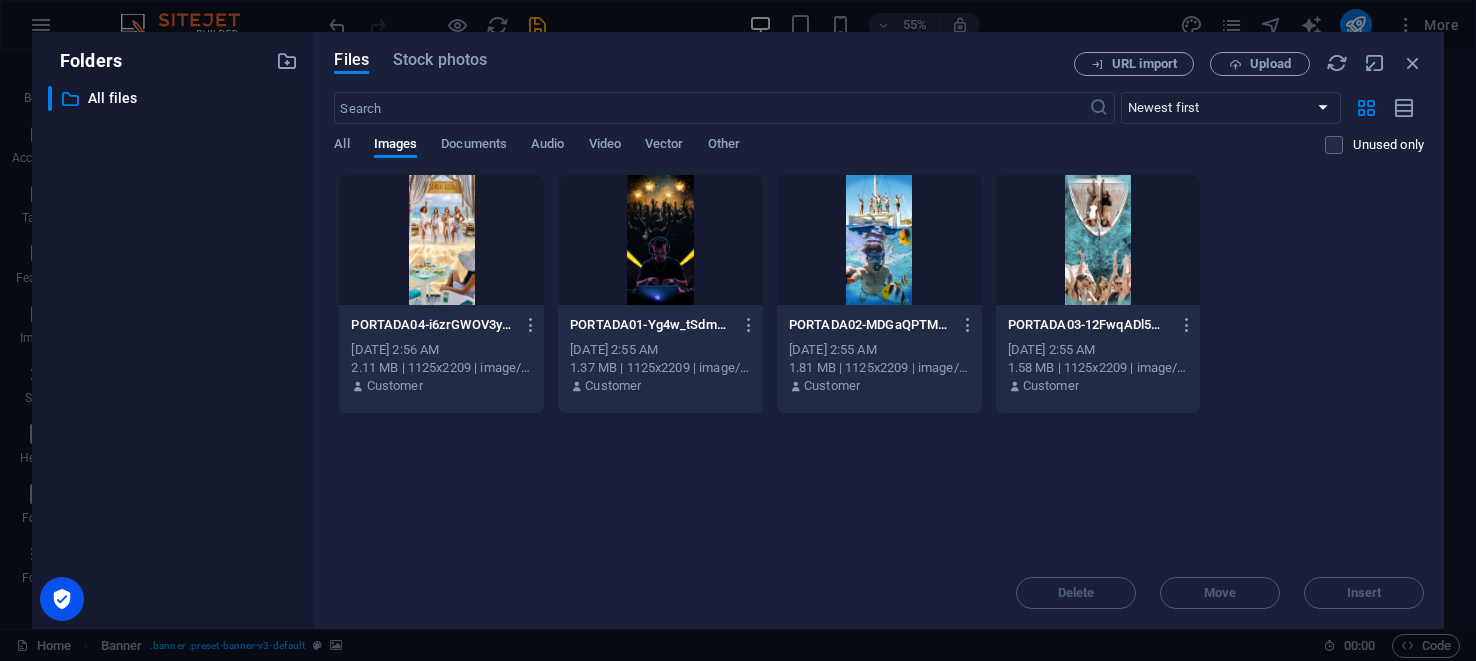 click at bounding box center [441, 240] 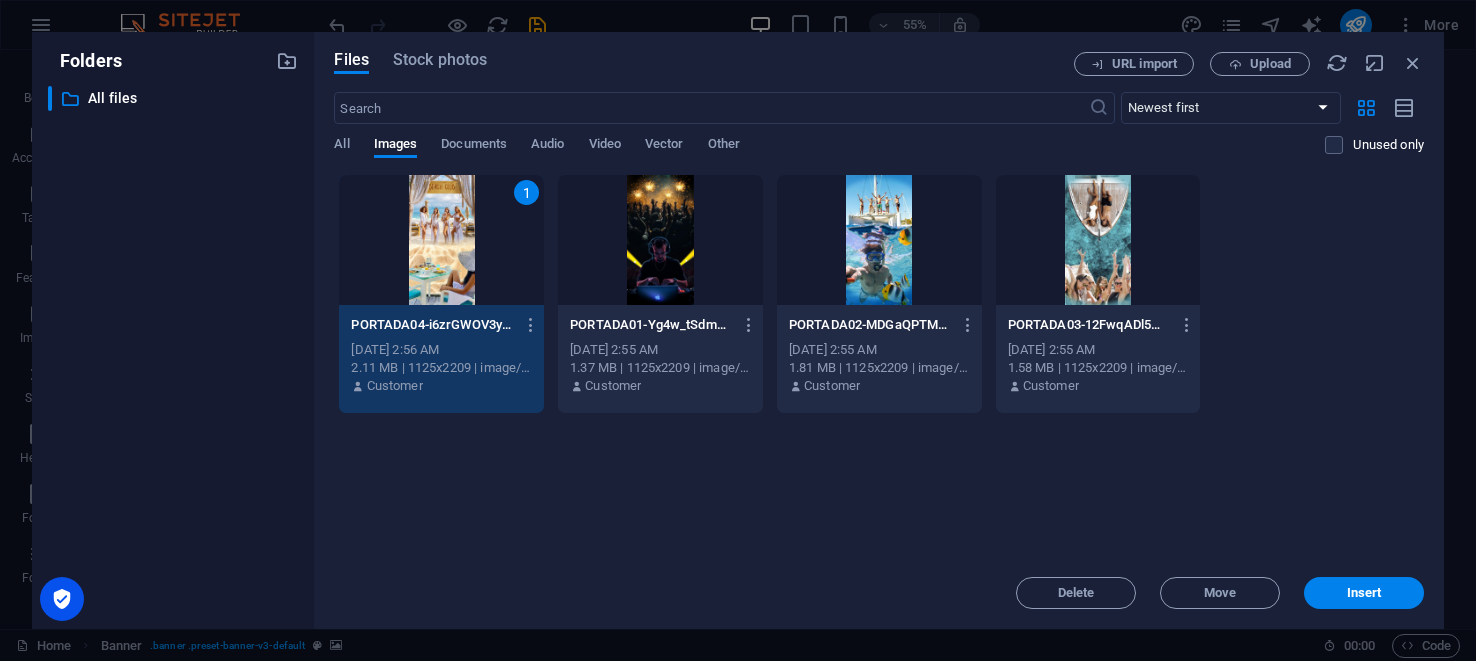 click at bounding box center [1098, 240] 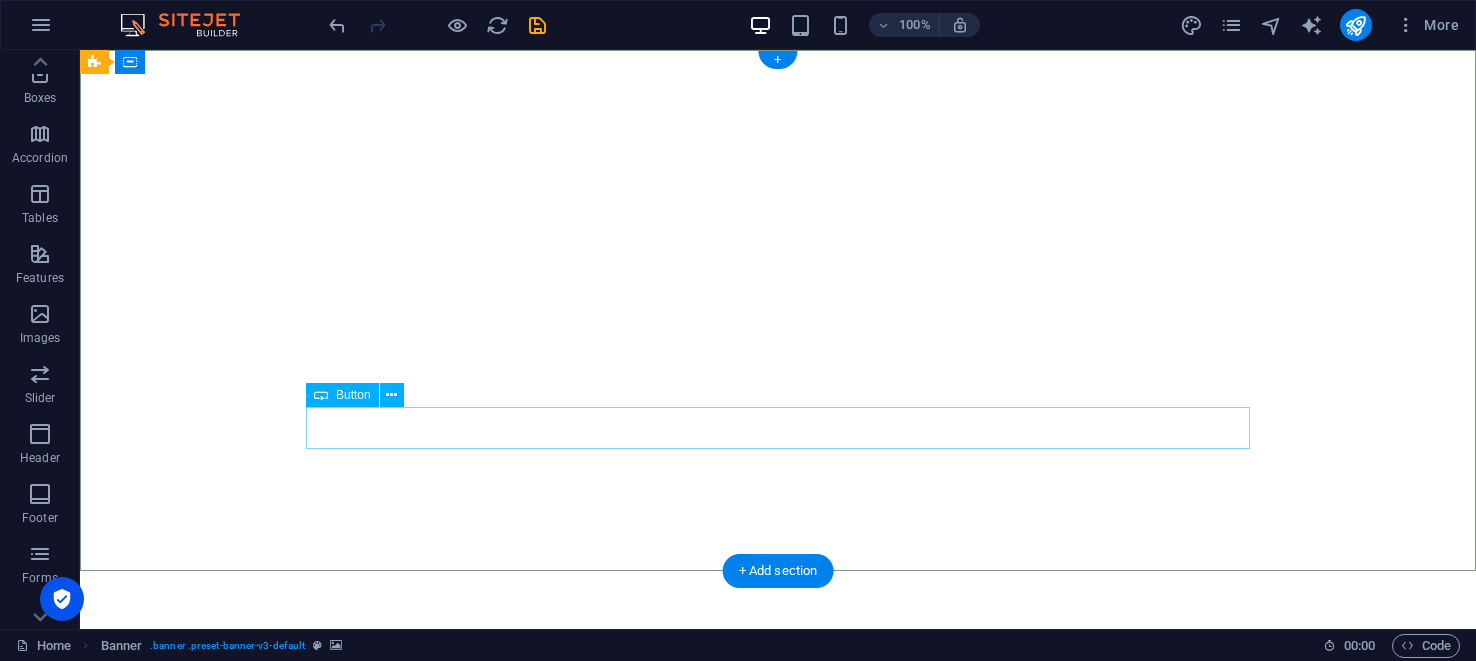 click on "Learn more" at bounding box center [778, 908] 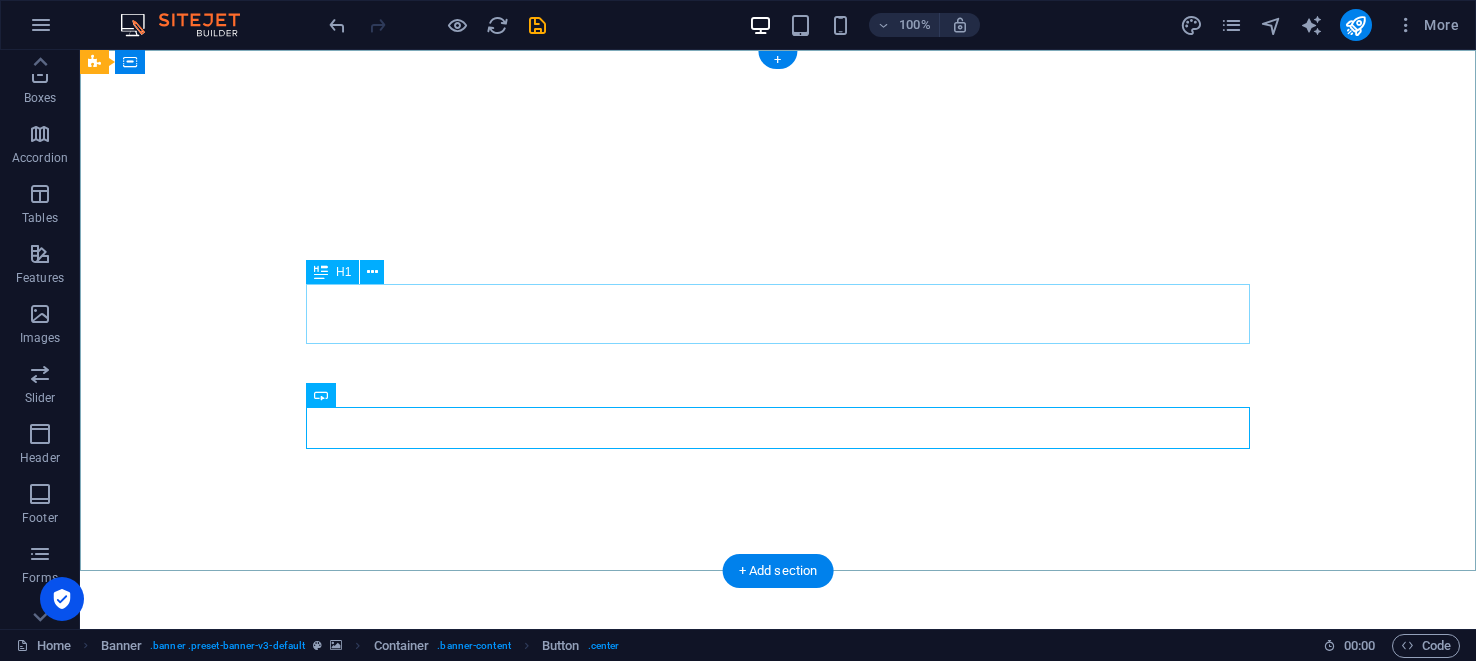 click on "Company Claim" at bounding box center (778, 794) 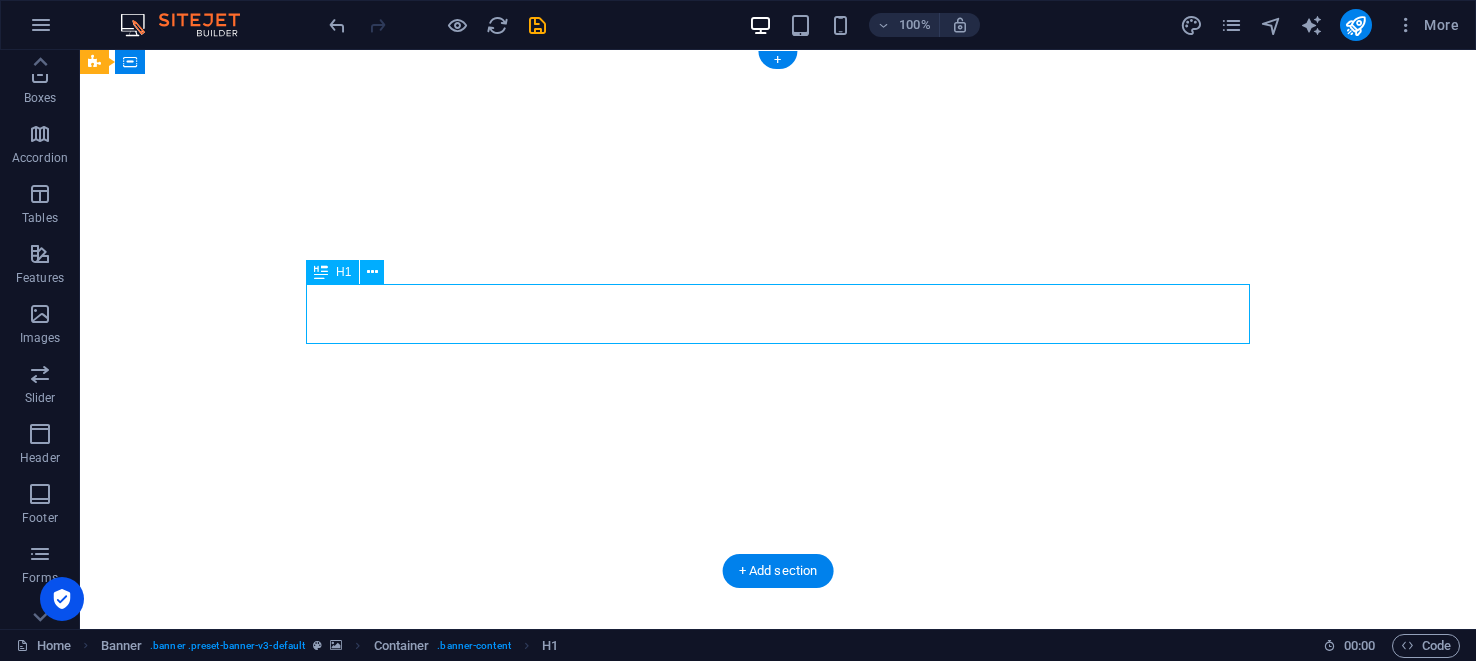 click on "Company Claim" at bounding box center [778, 794] 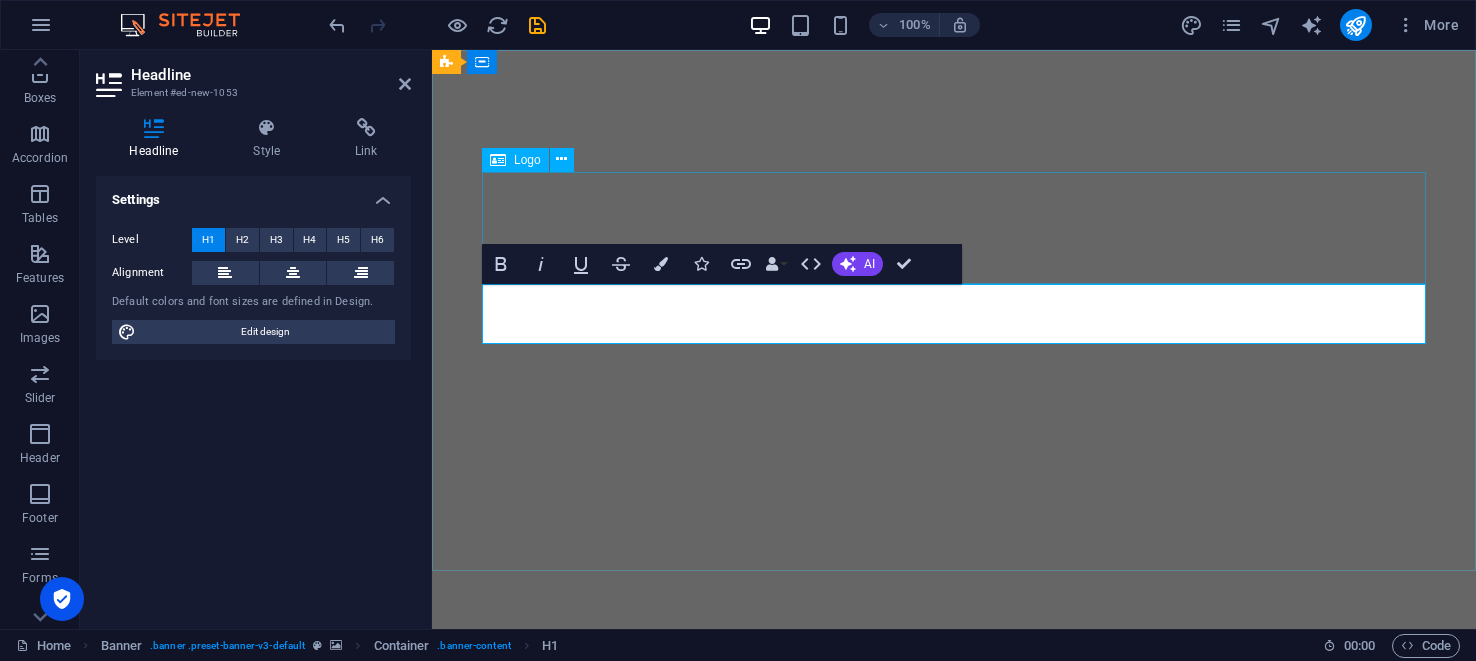 click at bounding box center (954, 707) 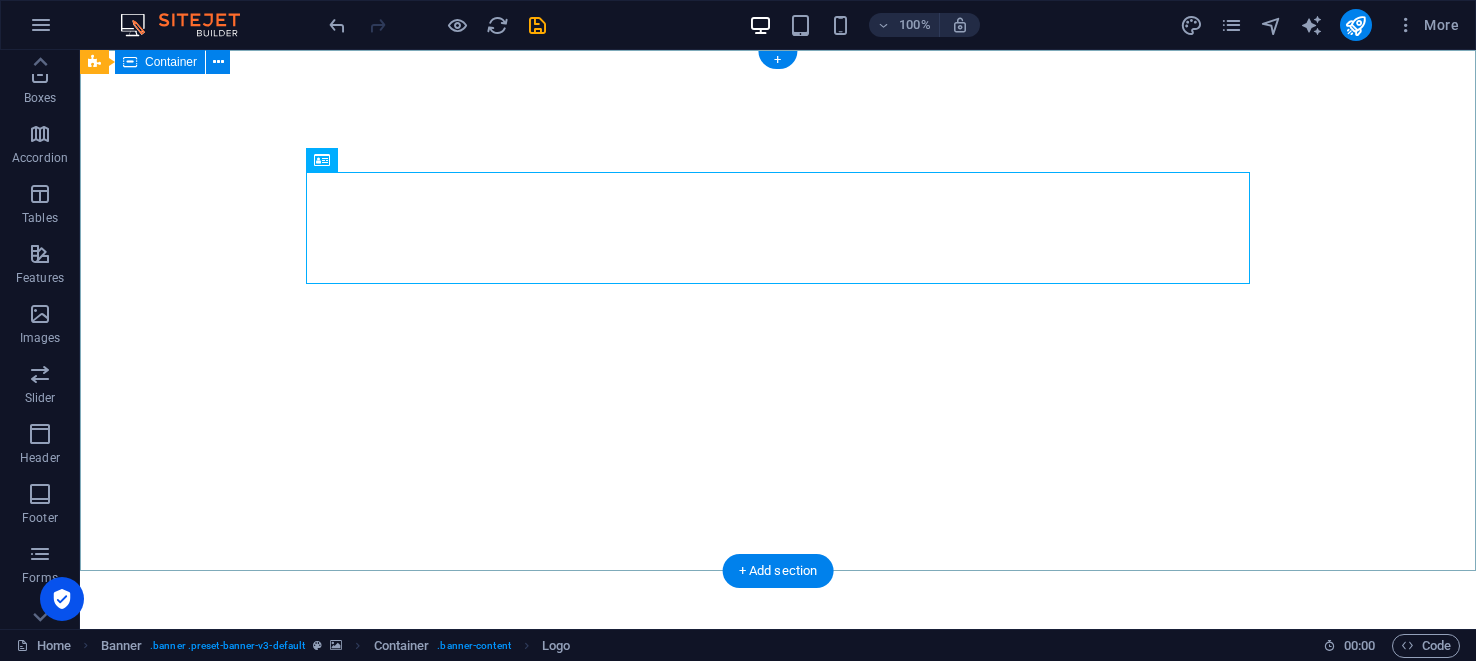 click on "Company Claim Subtitle Learn more" at bounding box center (778, 790) 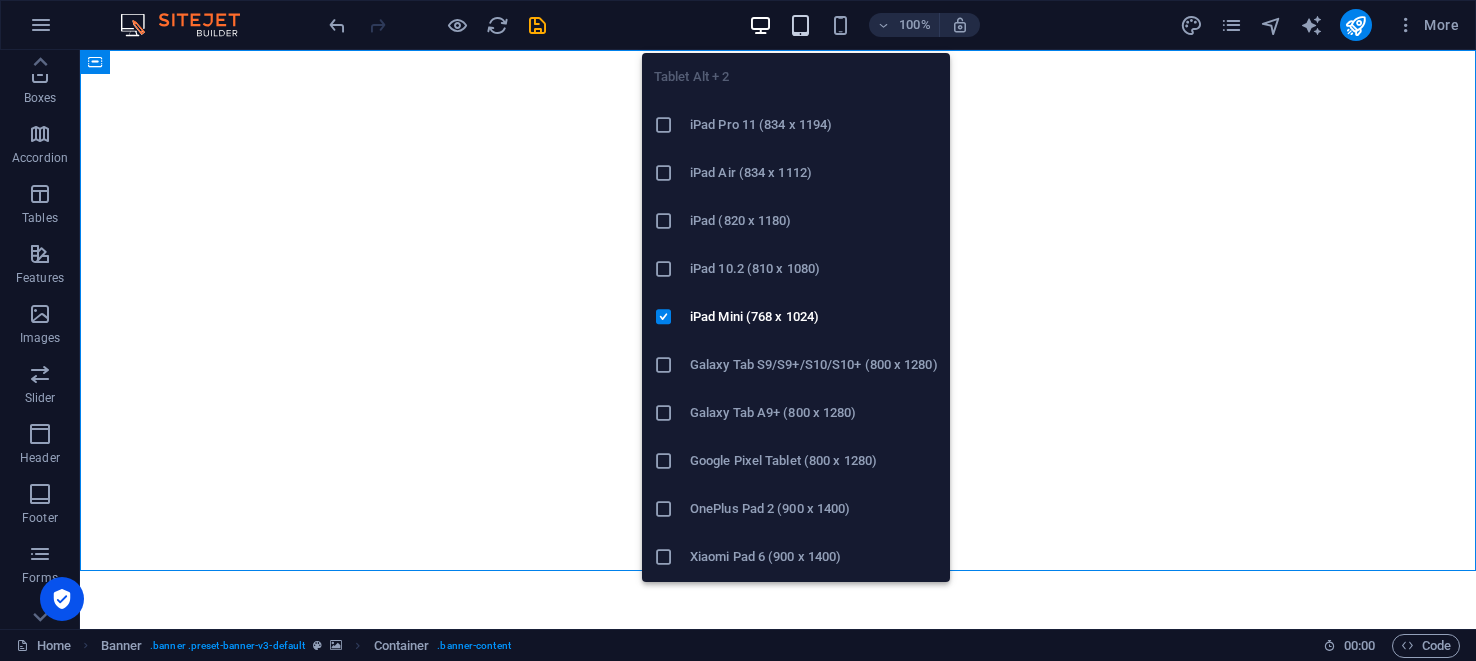 click at bounding box center (800, 25) 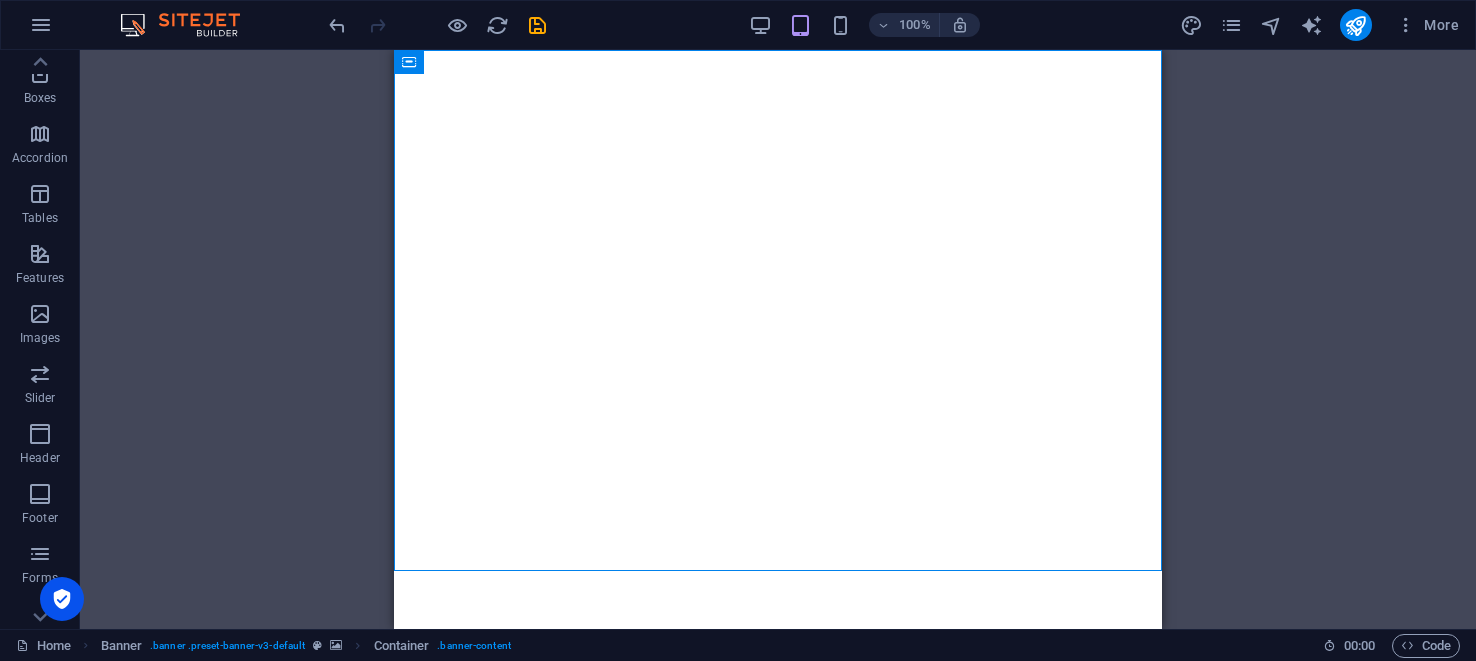 click on "100%" at bounding box center [864, 25] 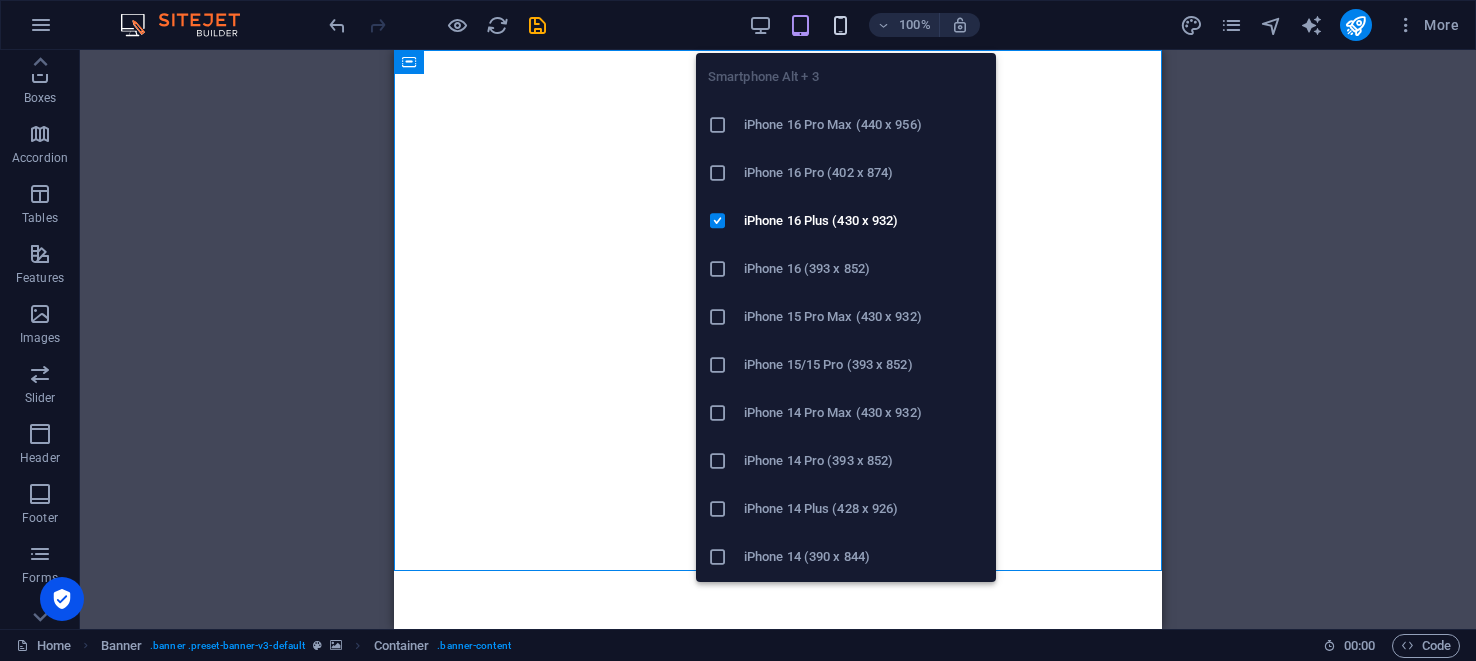 click at bounding box center [840, 25] 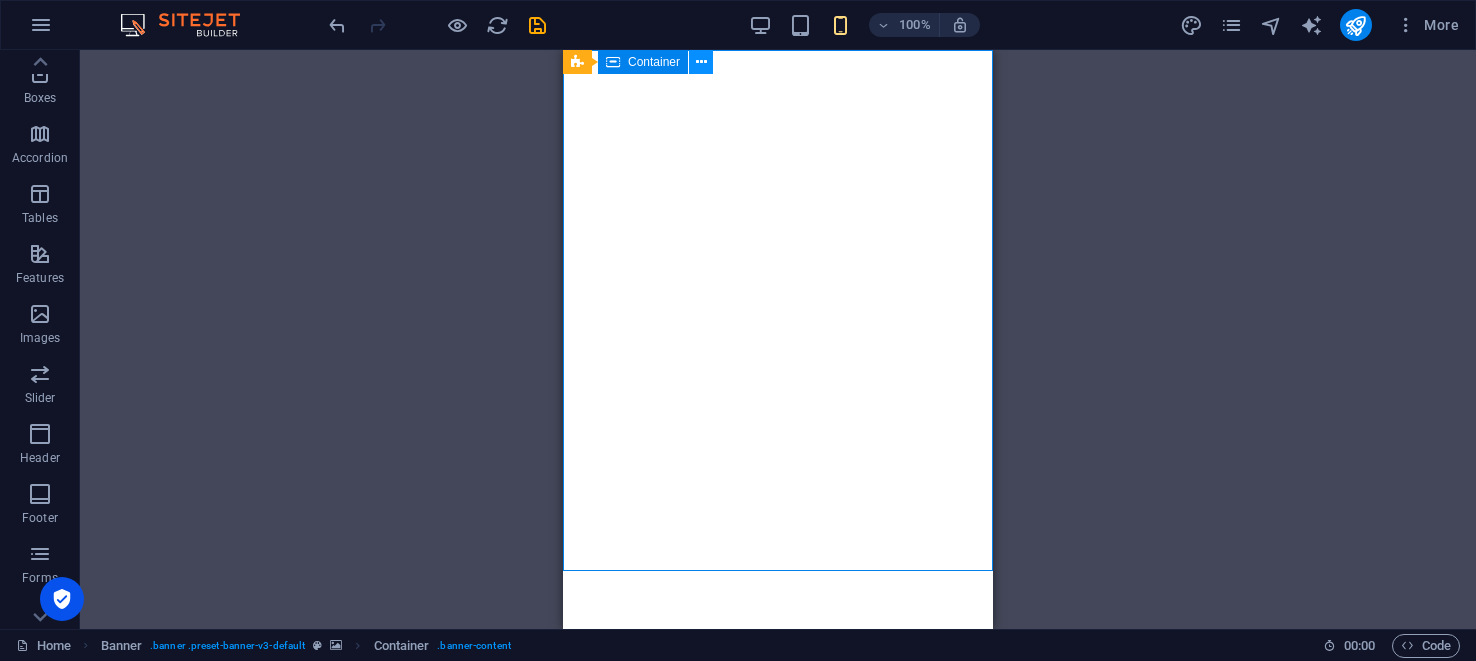 click at bounding box center [701, 62] 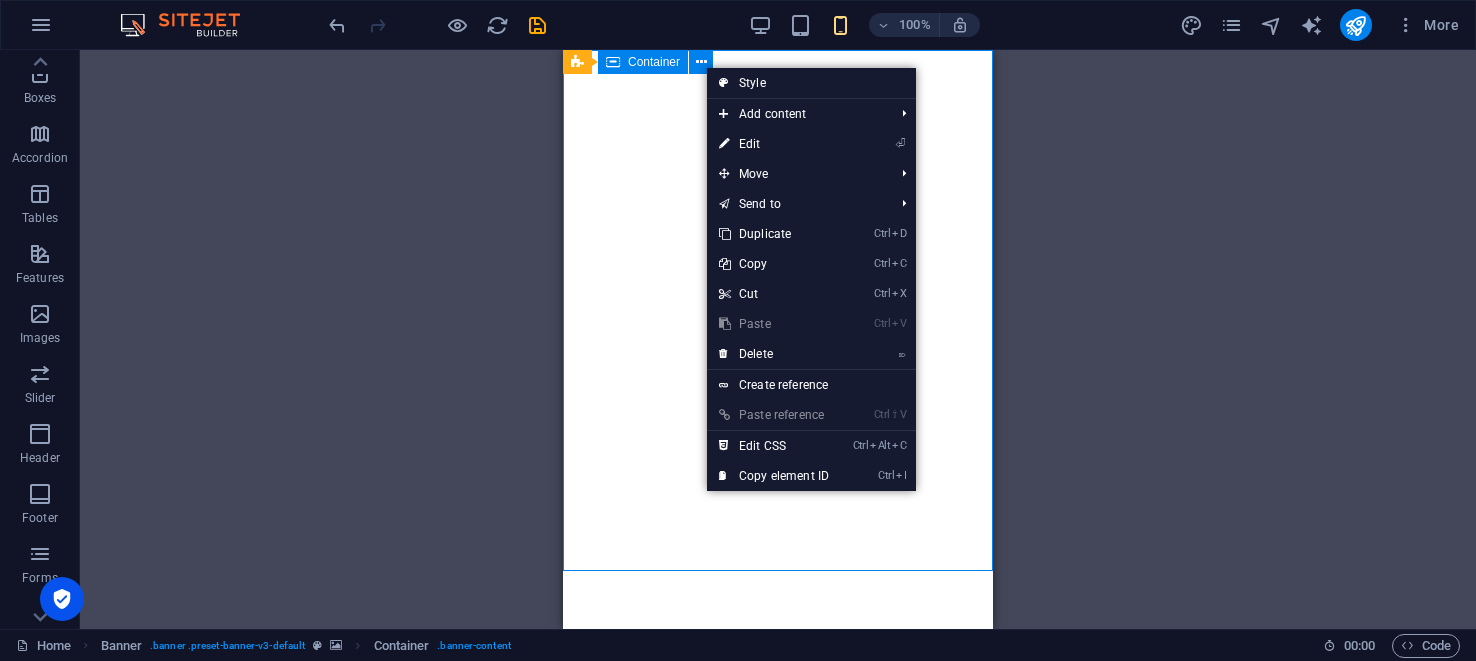 click on "Container" at bounding box center (654, 62) 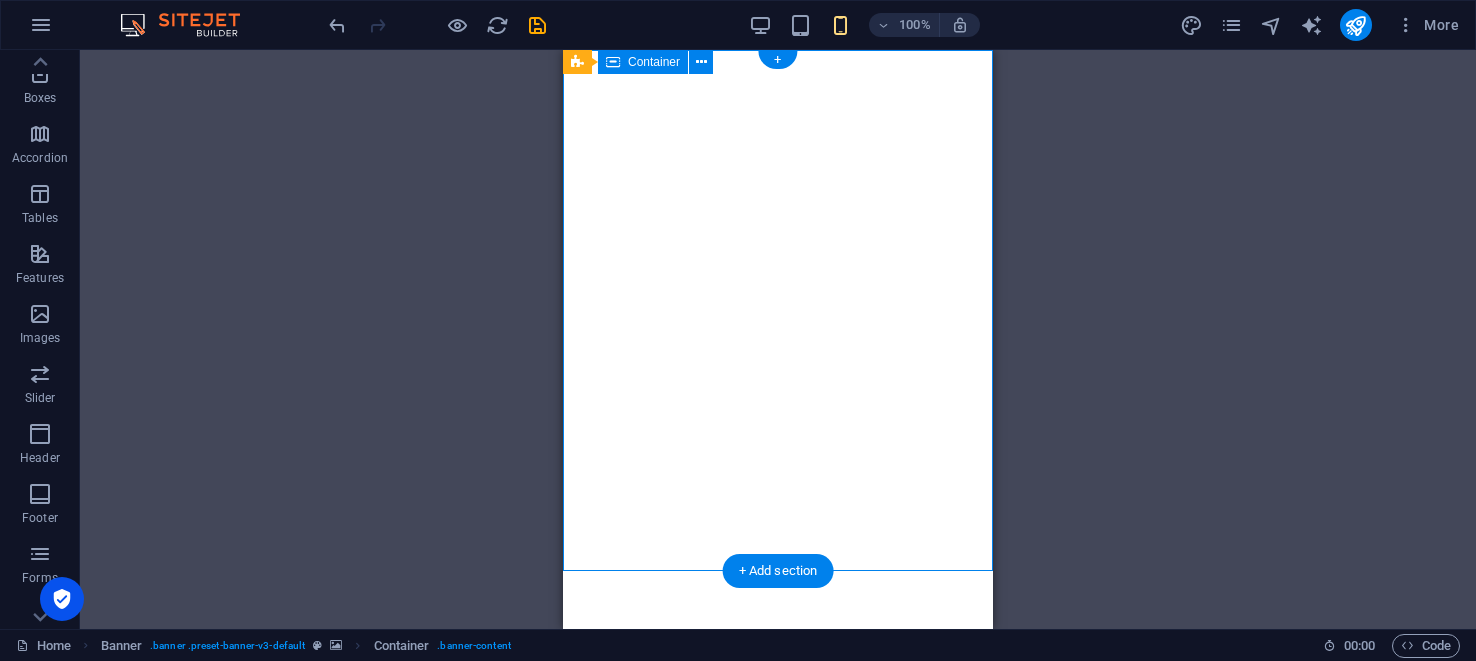 click on "Company Claim Subtitle Learn more" at bounding box center [778, 757] 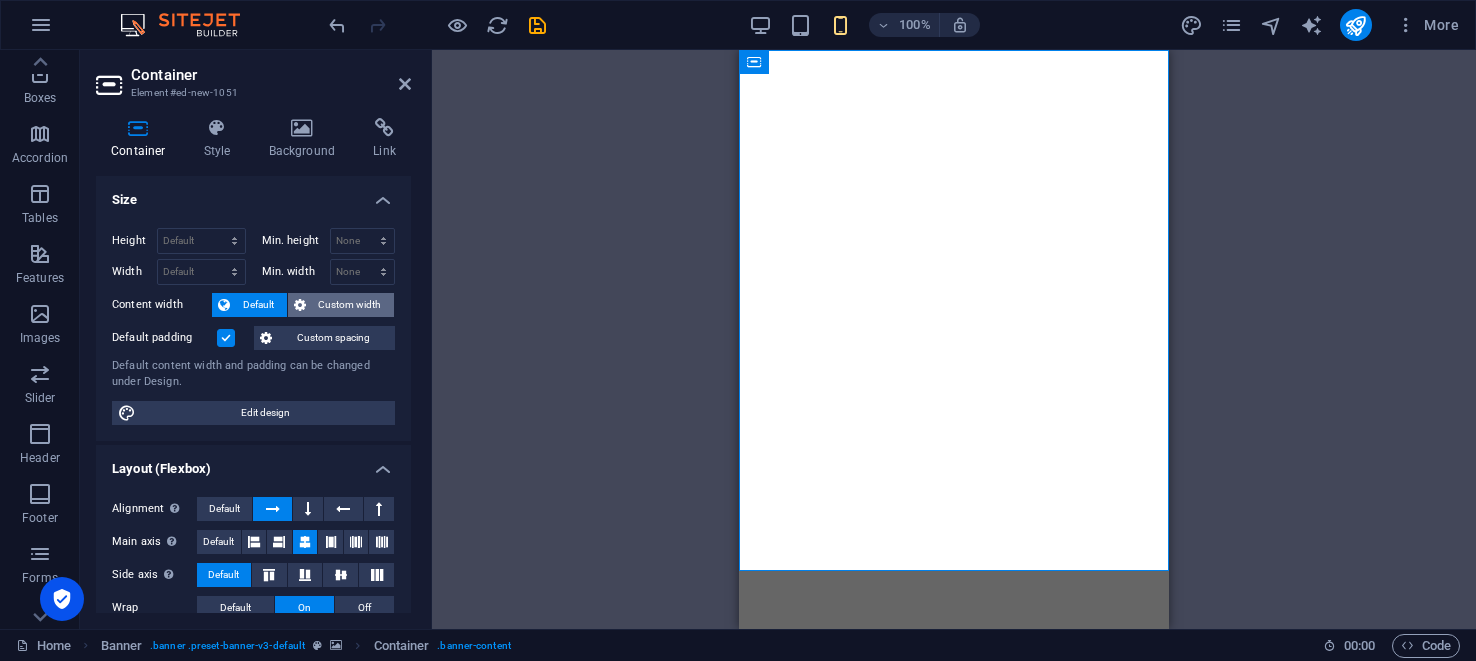 click on "Custom width" at bounding box center [350, 305] 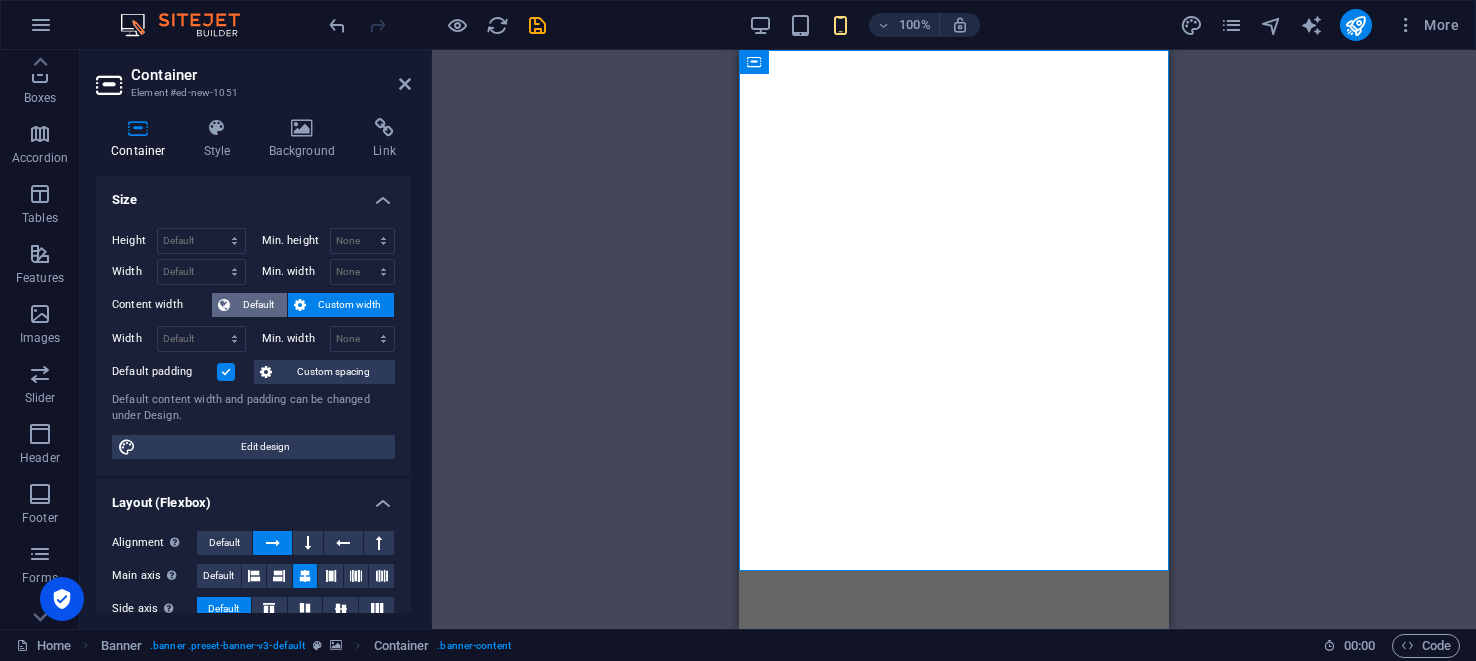click on "Default" at bounding box center (249, 305) 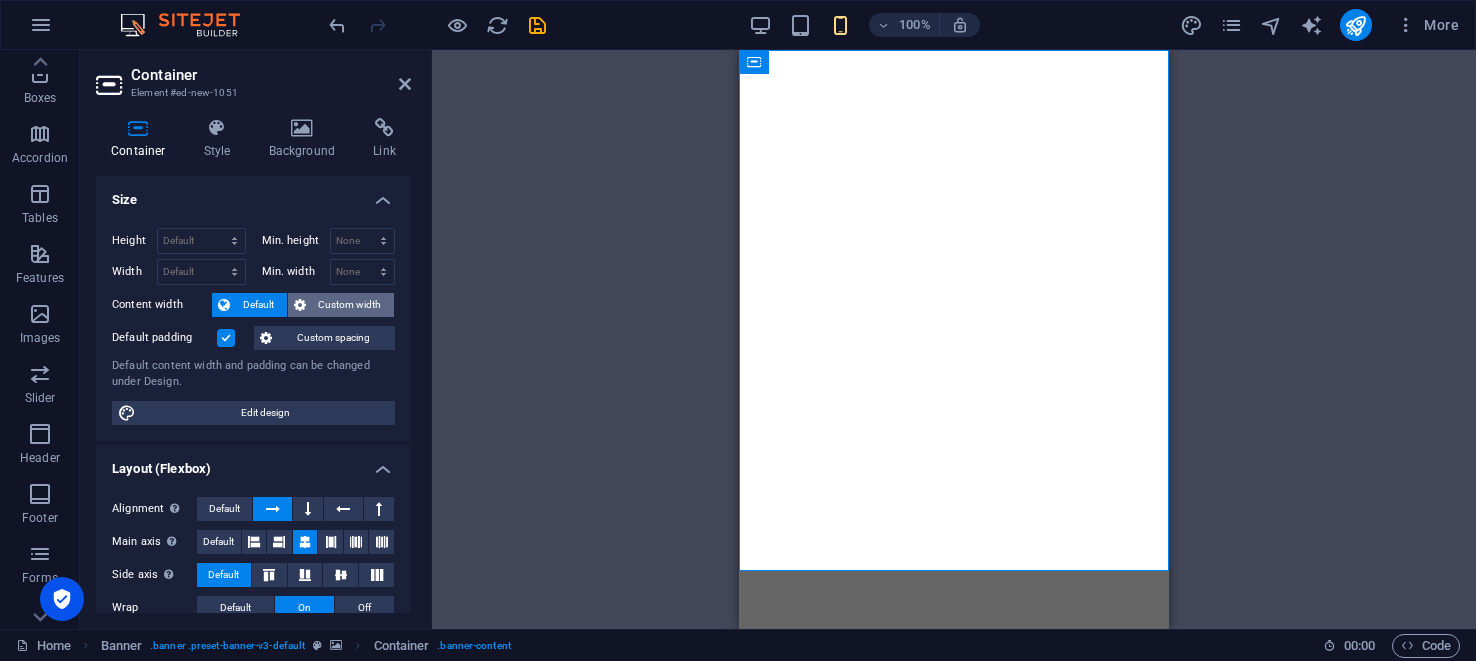 click on "Custom width" at bounding box center (350, 305) 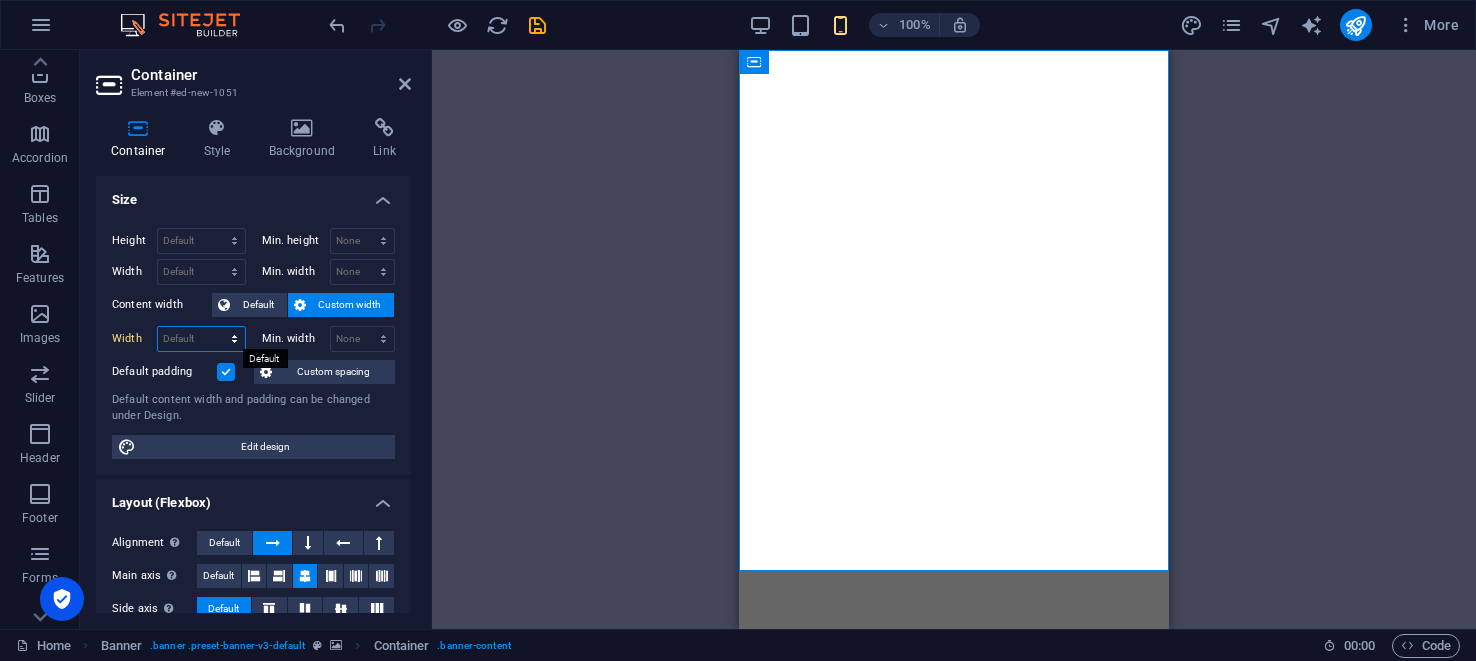 click on "Default px rem % em vh vw" at bounding box center [201, 339] 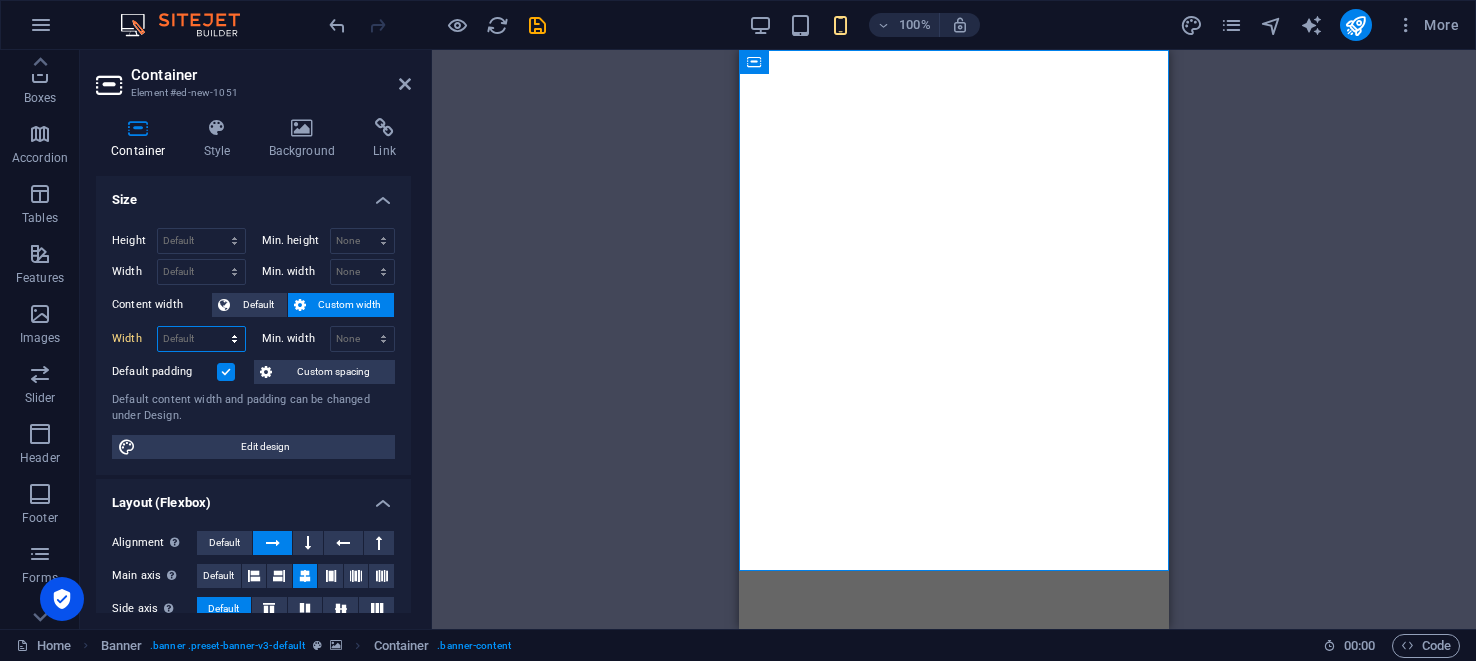 select on "%" 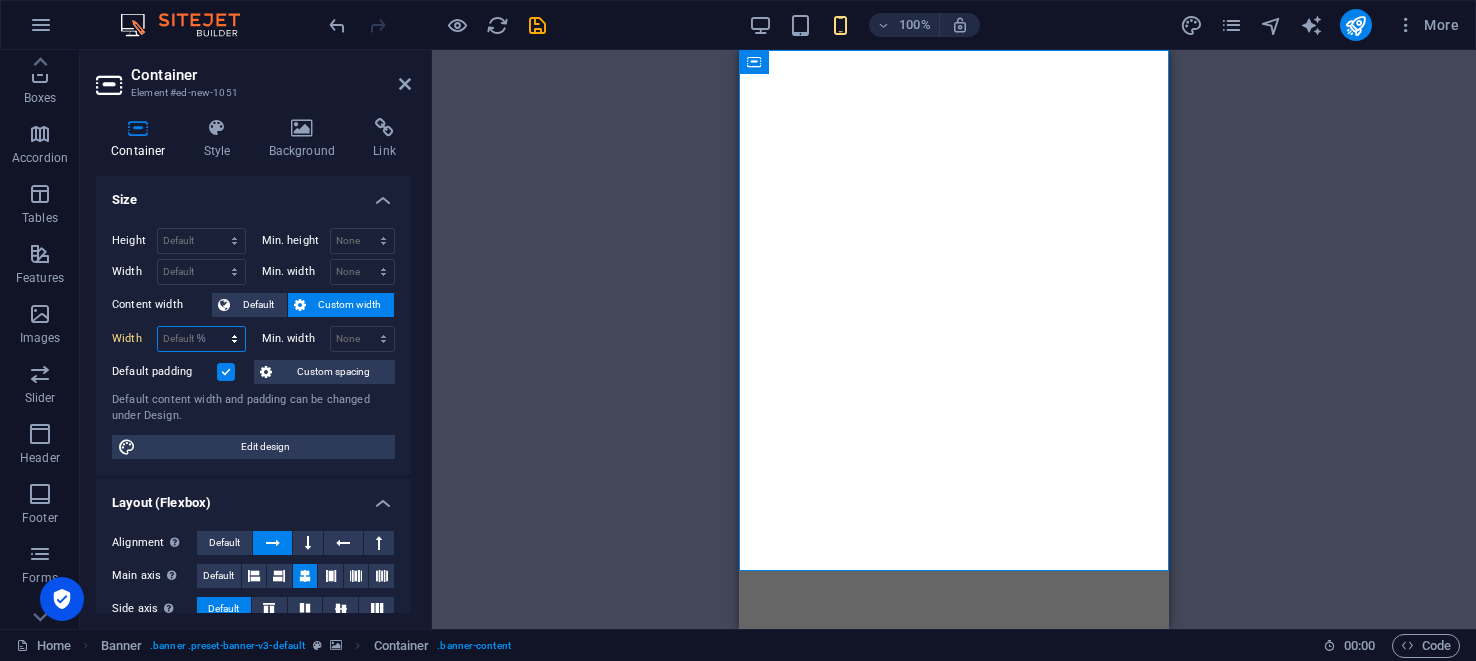 click on "Default px rem % em vh vw" at bounding box center (201, 339) 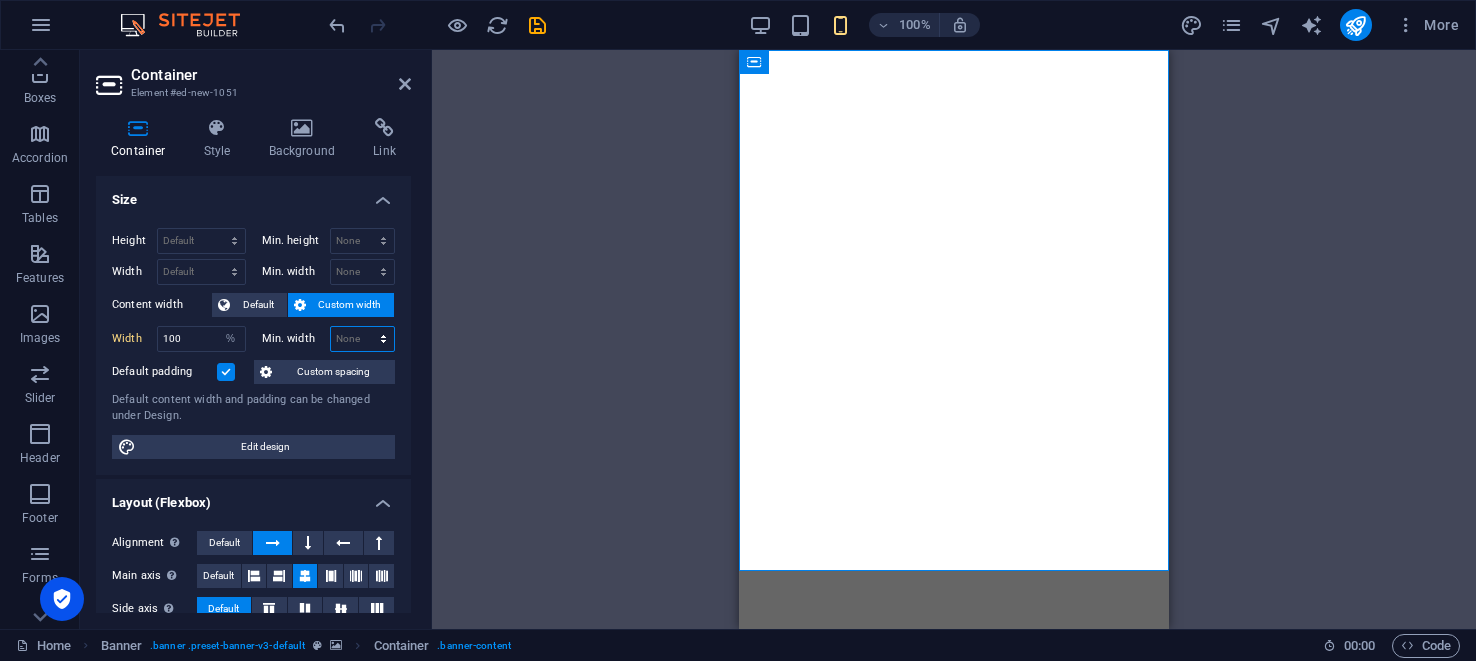 click on "None px rem % vh vw" at bounding box center [363, 339] 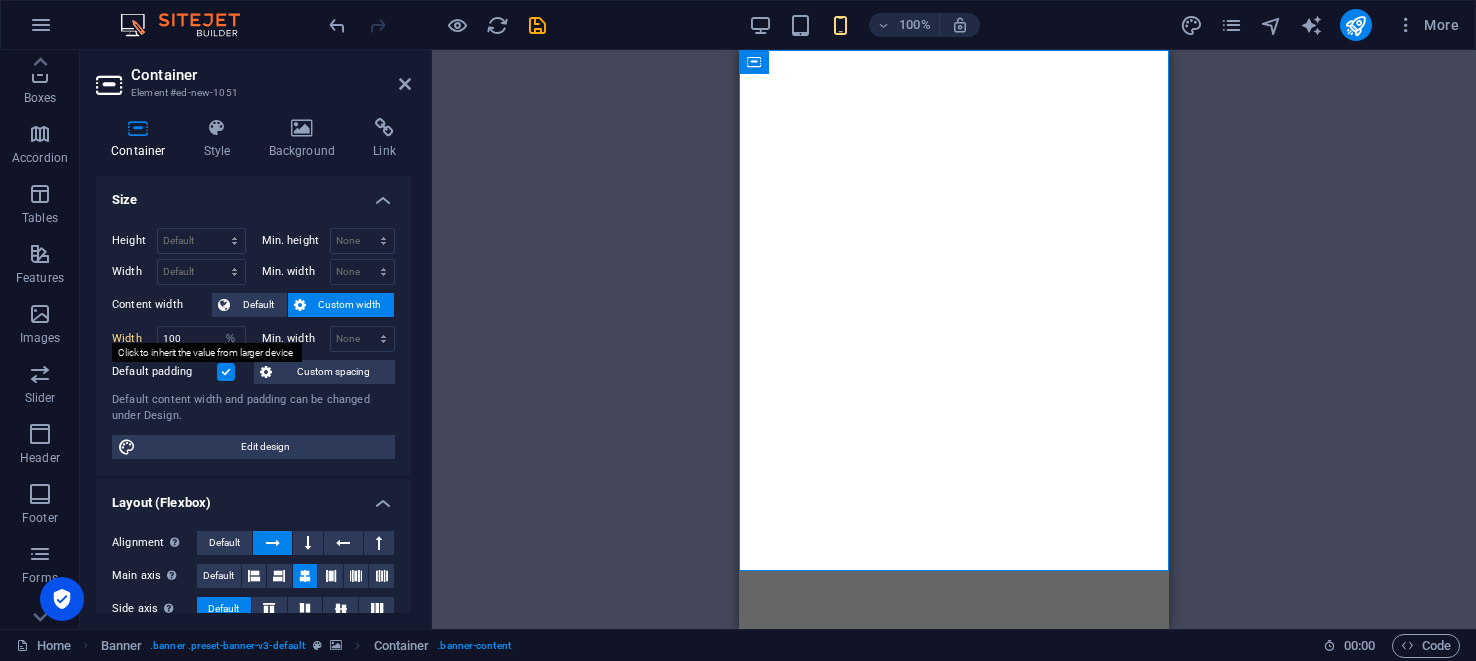 click on "Width" at bounding box center [134, 338] 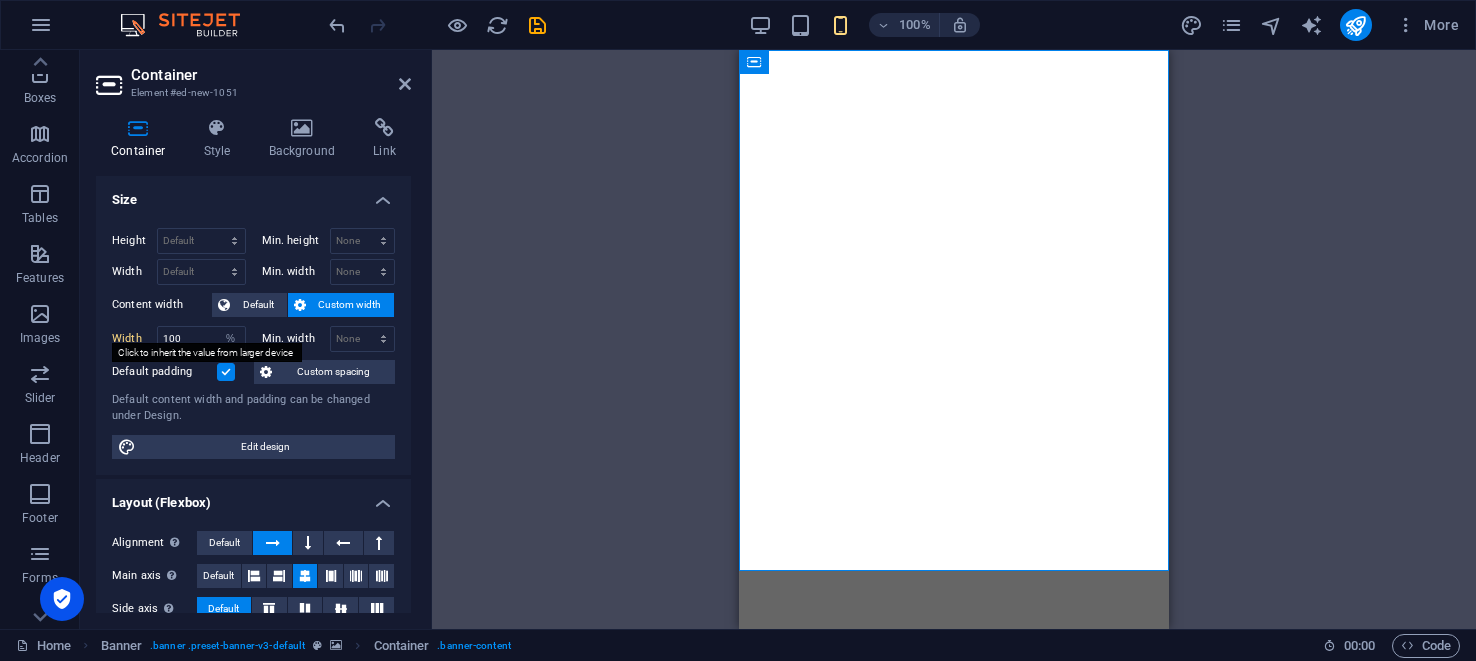 type 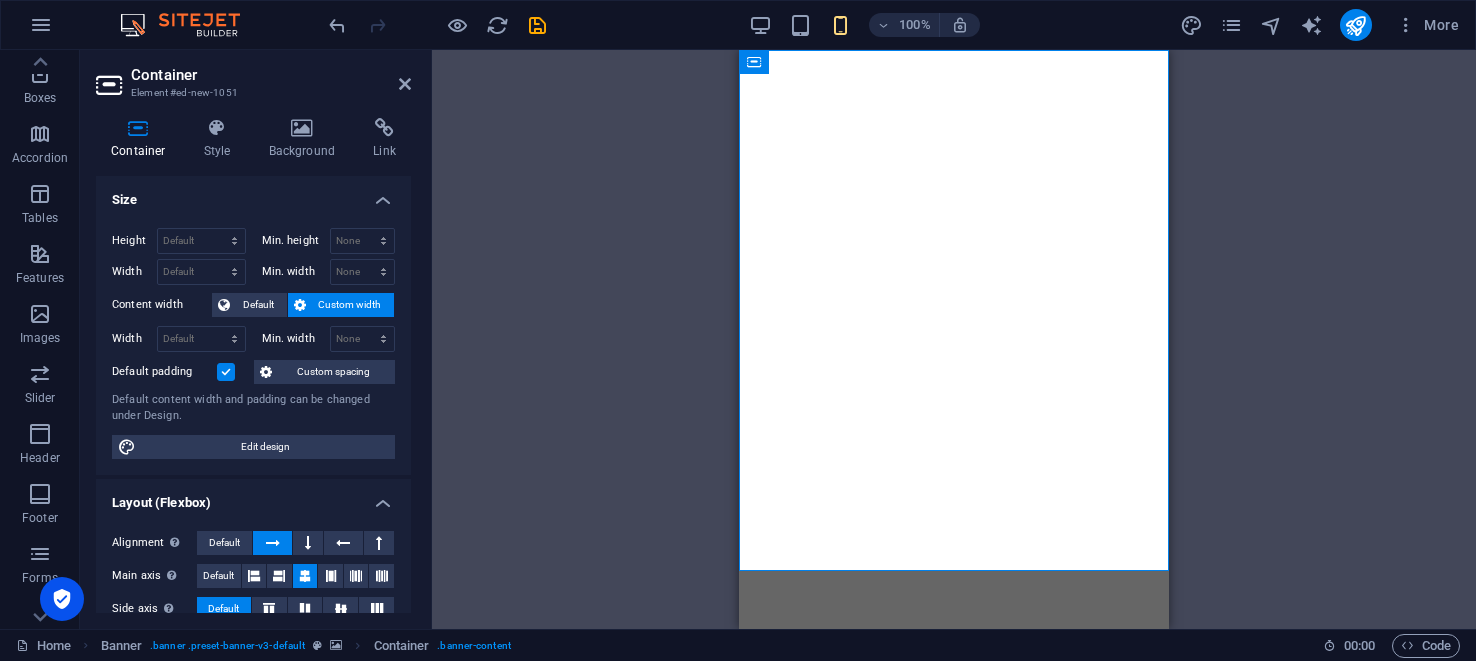 click on "100%" at bounding box center (864, 25) 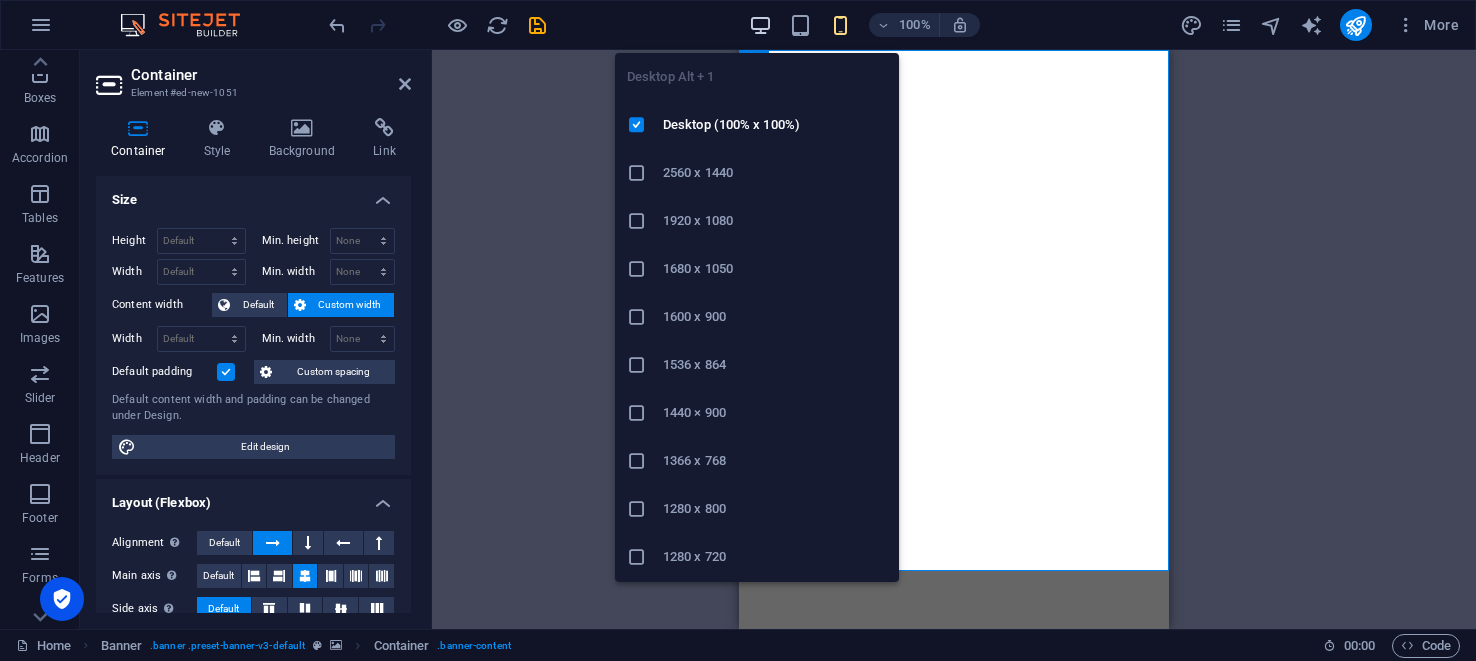 click at bounding box center (760, 25) 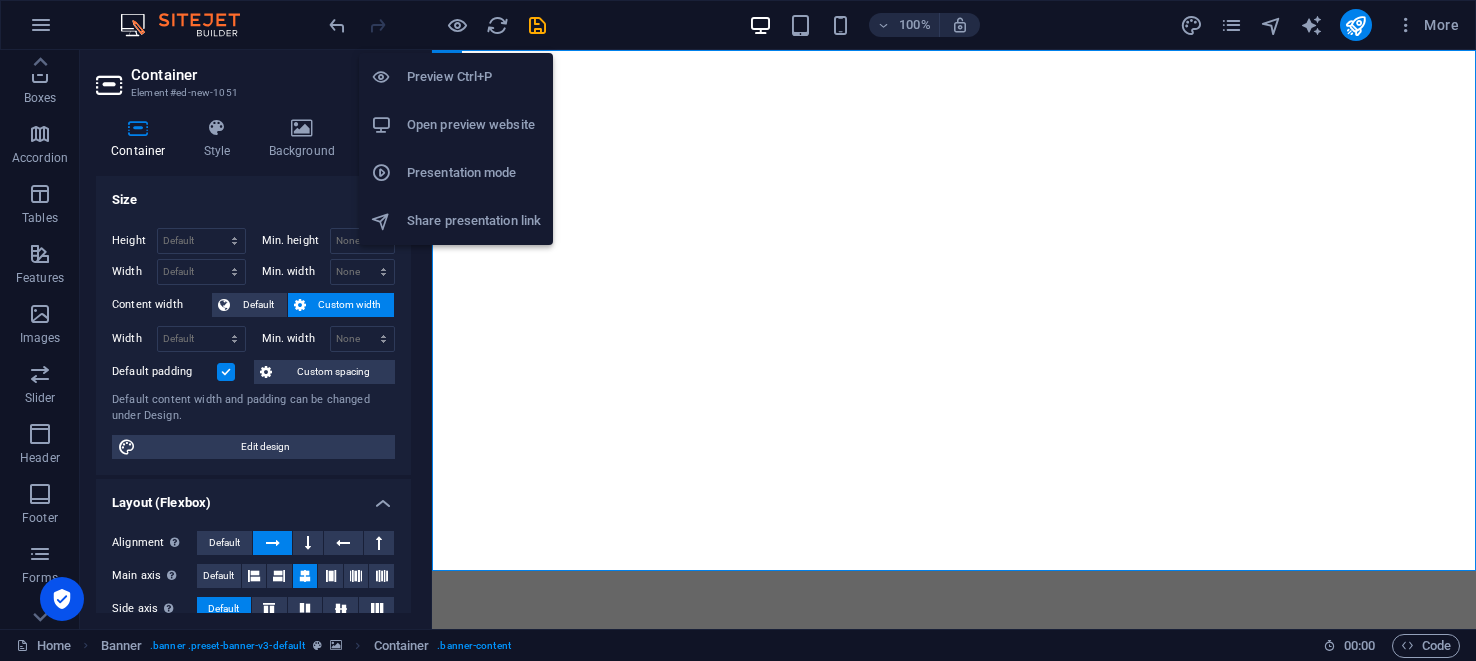 click on "Preview Ctrl+P" at bounding box center [456, 77] 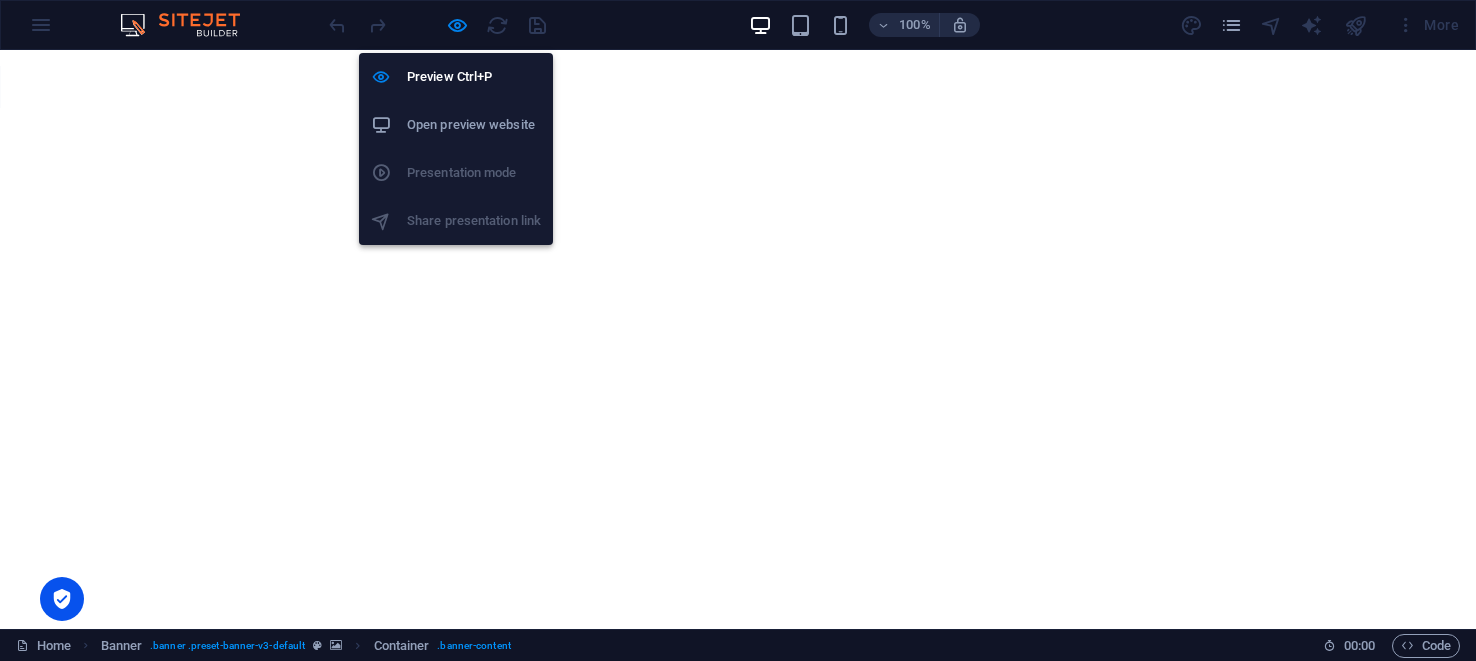 click on "Open preview website" at bounding box center (456, 125) 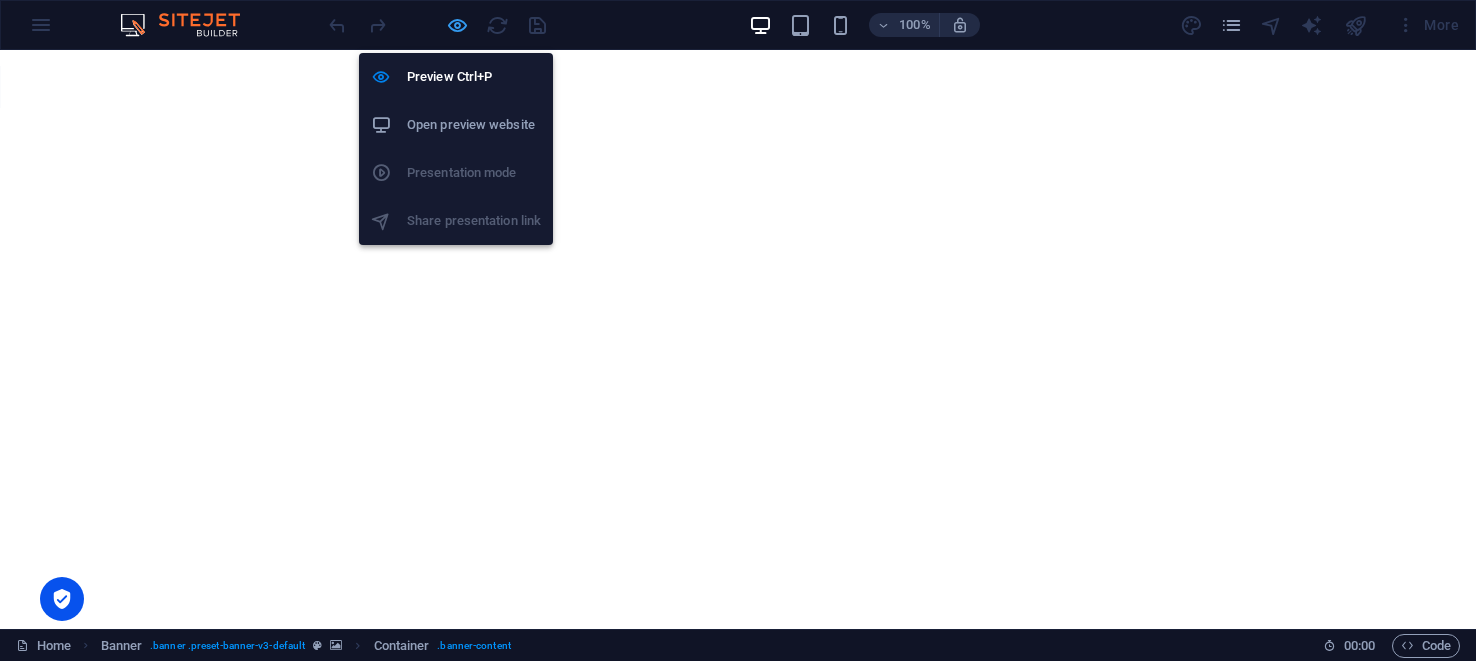 click at bounding box center [457, 25] 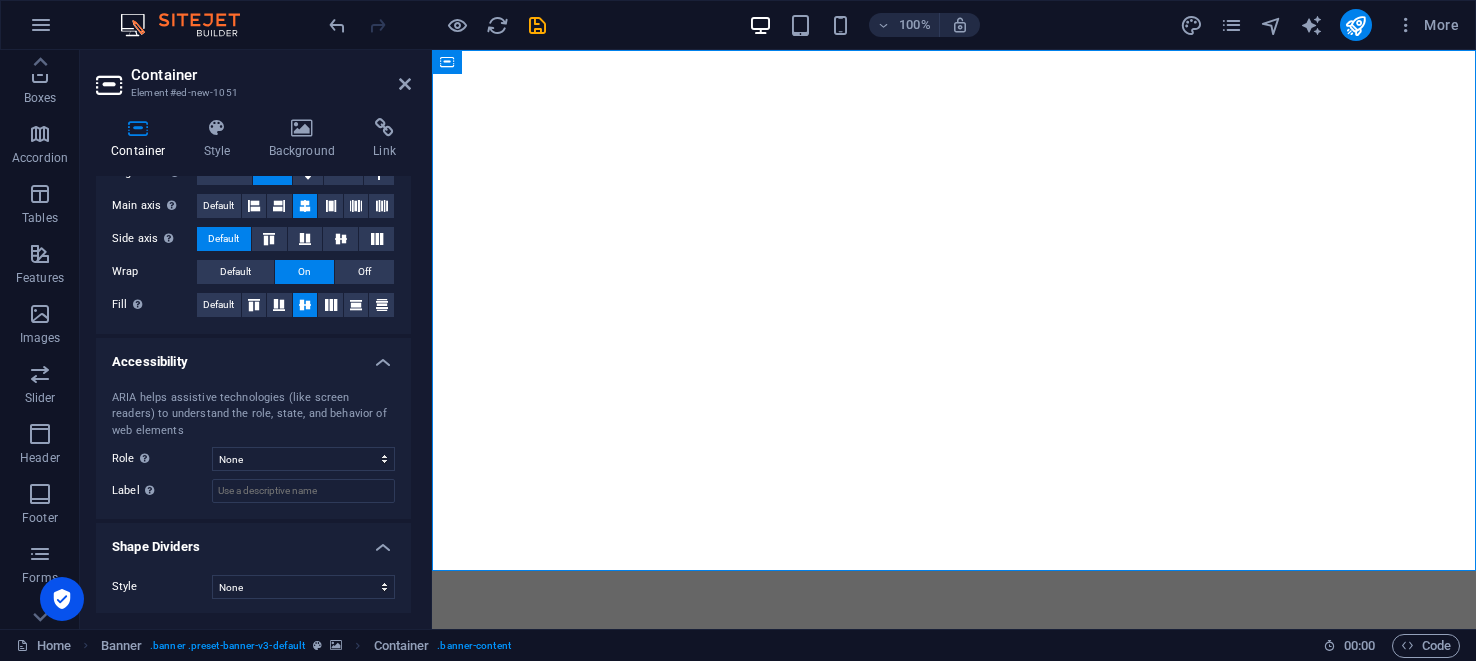 scroll, scrollTop: 0, scrollLeft: 0, axis: both 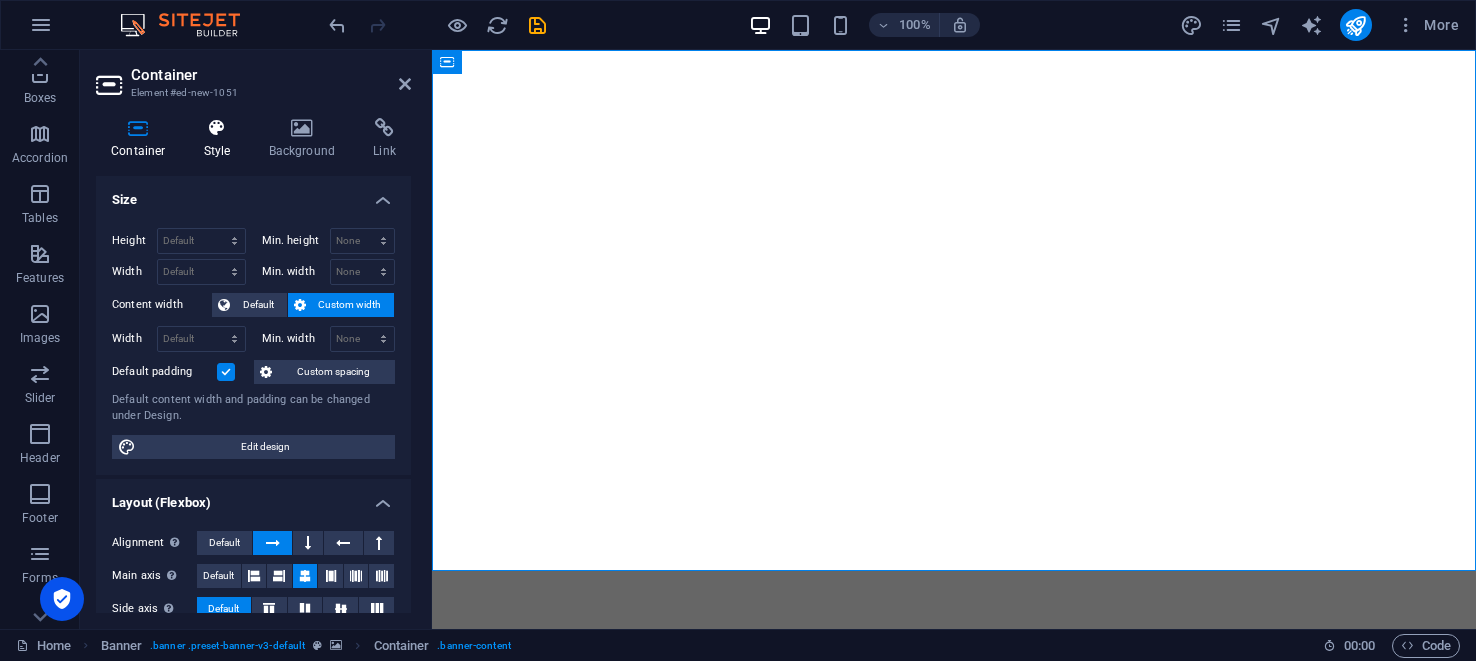 click at bounding box center (217, 128) 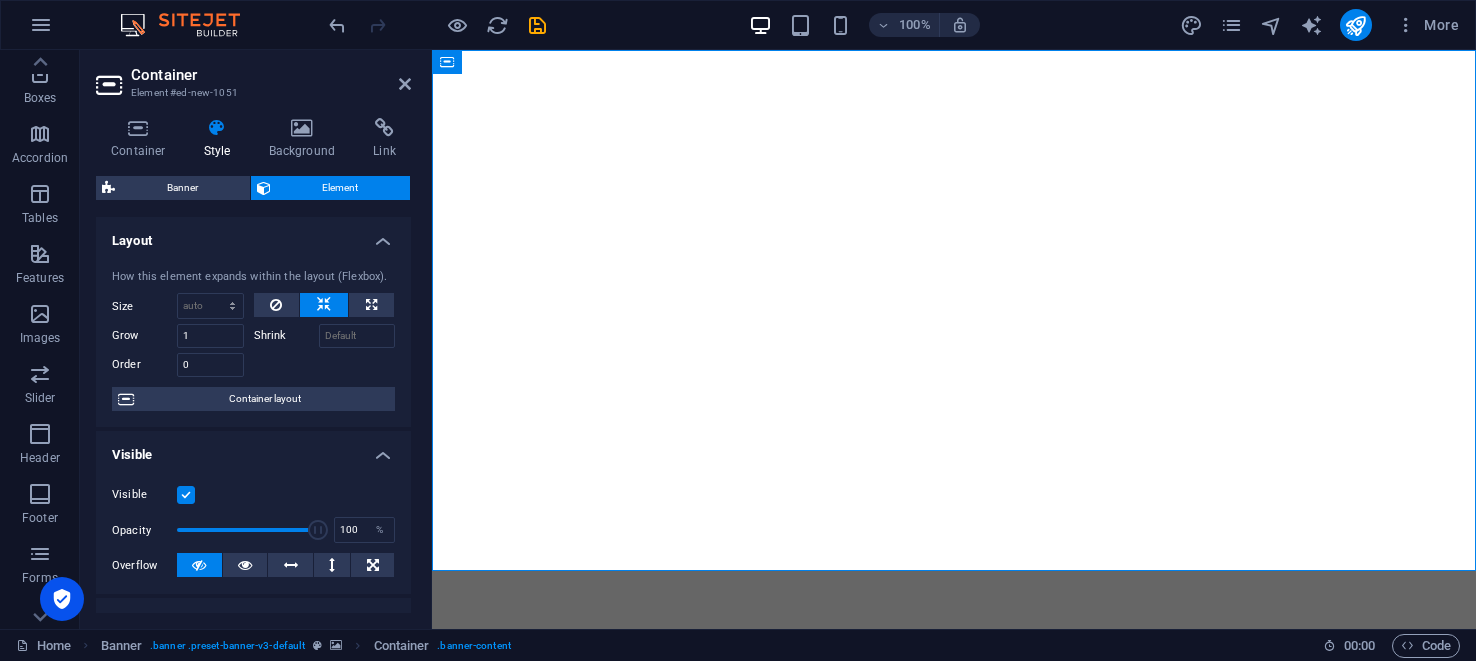 click on "Container Style Background Link Size Height Default px rem % vh vw Min. height None px rem % vh vw Width Default px rem % em vh vw Min. width None px rem % vh vw Content width Default Custom width Width Default px rem % em vh vw Min. width None px rem % vh vw Default padding Custom spacing Default content width and padding can be changed under Design. Edit design Layout (Flexbox) Alignment Determines the flex direction. Default Main axis Determine how elements should behave along the main axis inside this container (justify content). Default Side axis Control the vertical direction of the element inside of the container (align items). Default Wrap Default On Off Fill Controls the distances and direction of elements on the y-axis across several lines (align content). Default Accessibility ARIA helps assistive technologies (like screen readers) to understand the role, state, and behavior of web elements Role The ARIA role defines the purpose of an element.  None Alert Article Banner Comment Fan" at bounding box center (253, 365) 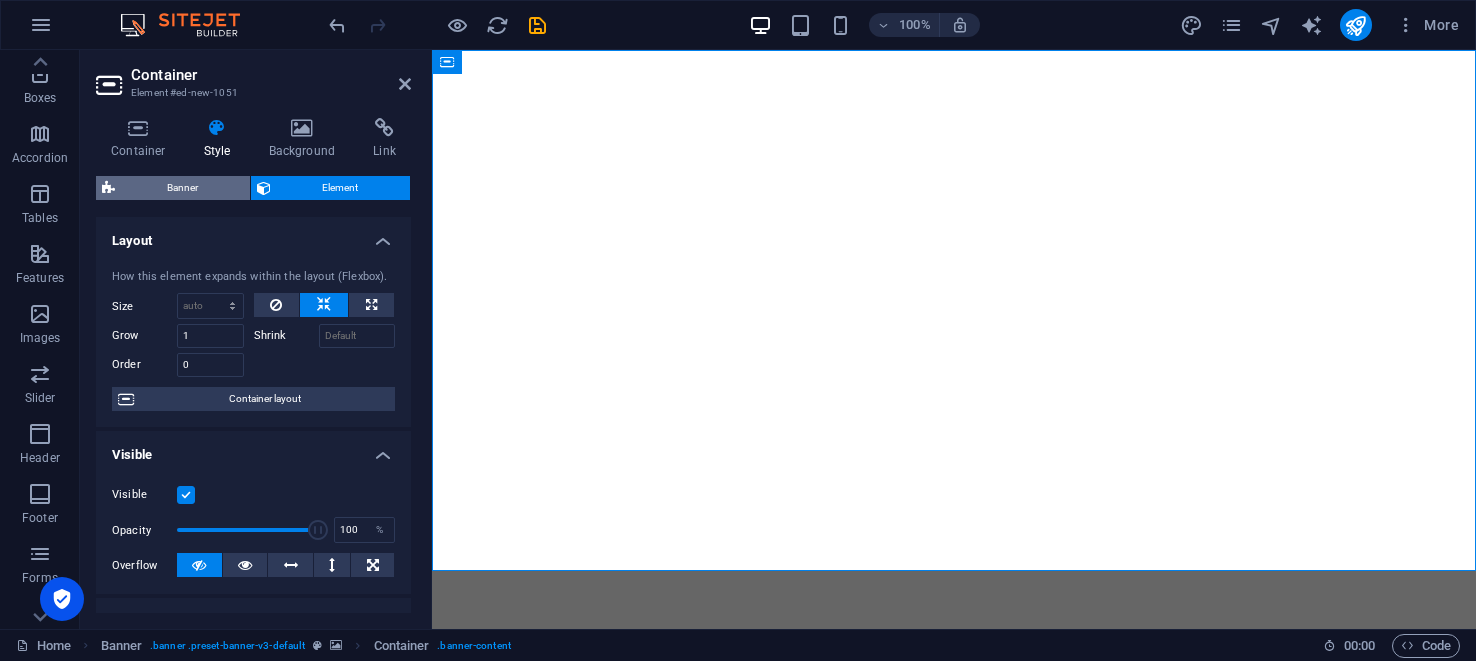 click on "Banner" at bounding box center (182, 188) 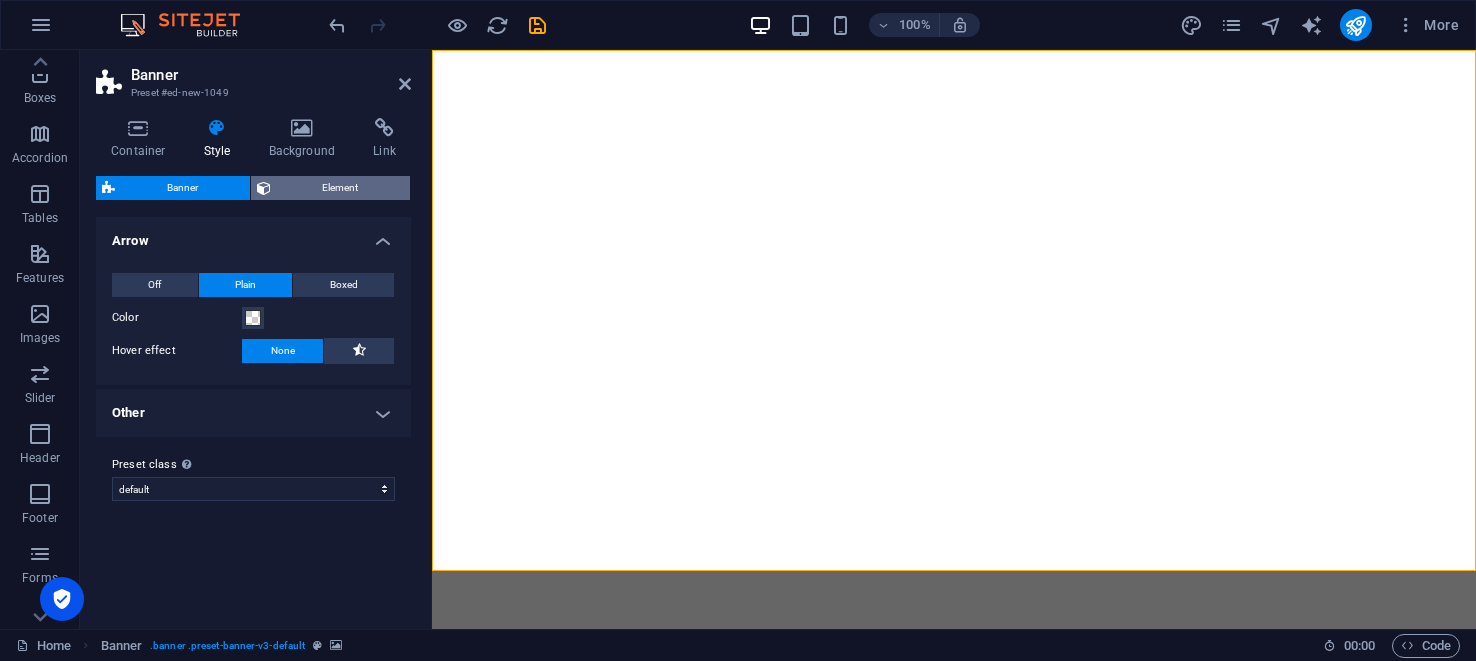 click on "Element" at bounding box center (341, 188) 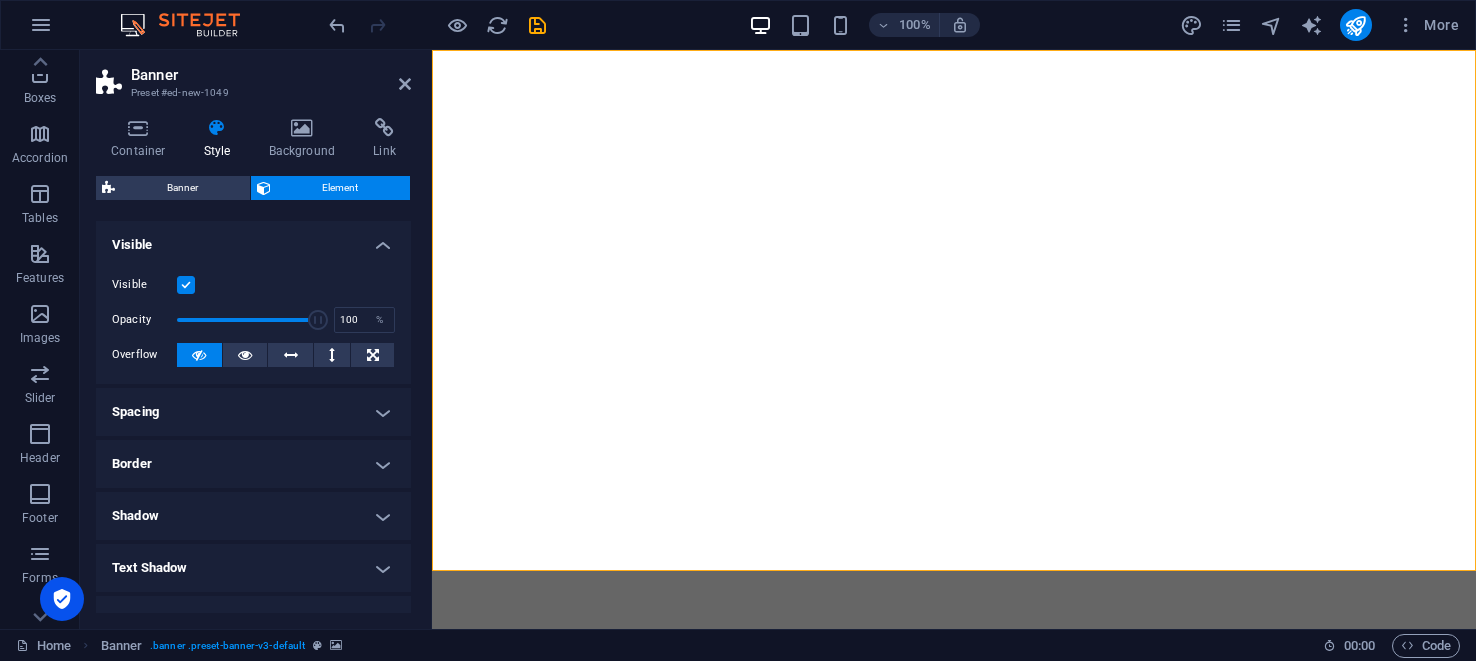 click on "Spacing" at bounding box center (253, 412) 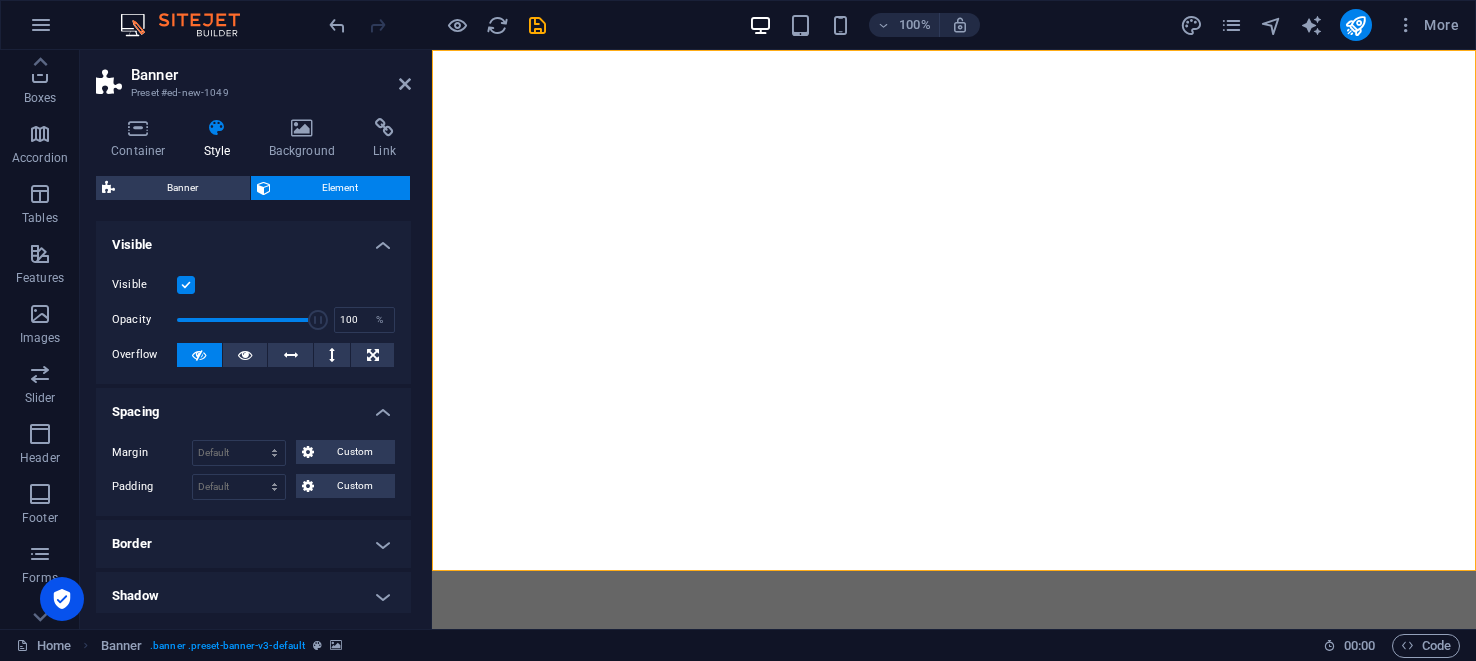 click on "Spacing" at bounding box center [253, 406] 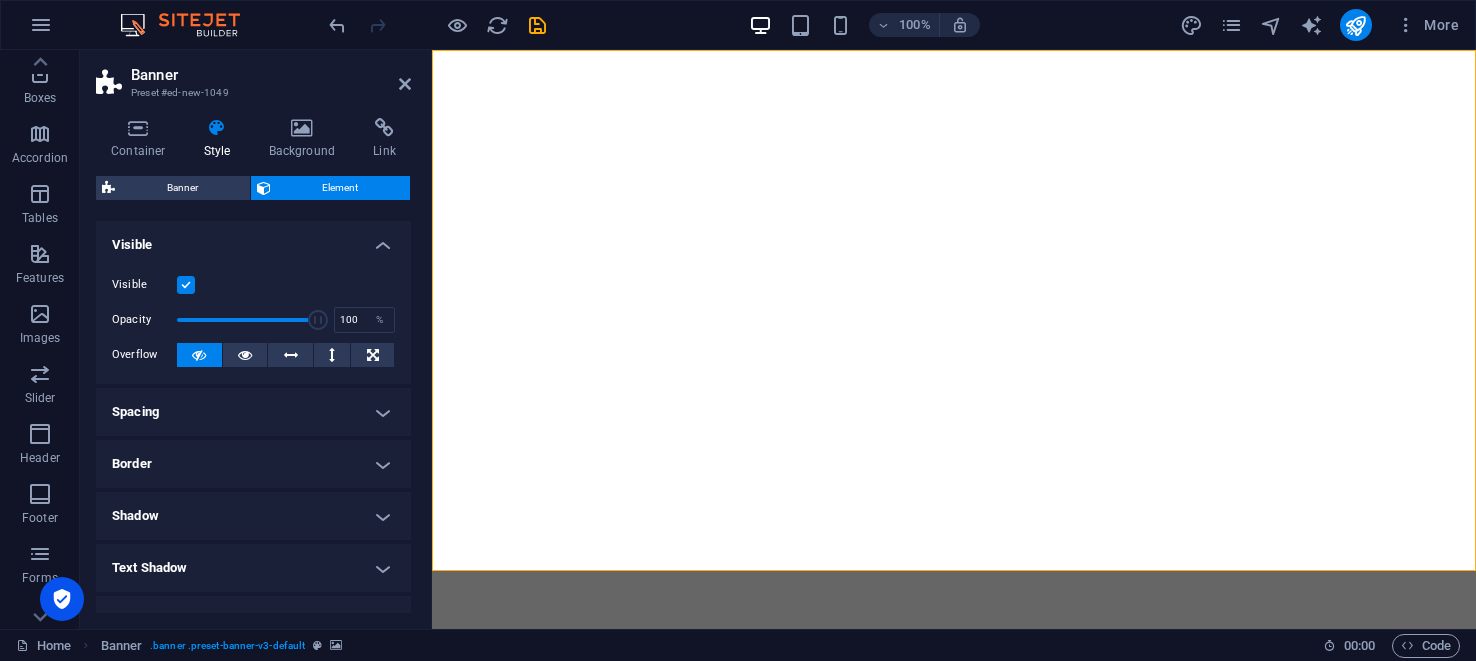 click on "Border" at bounding box center [253, 464] 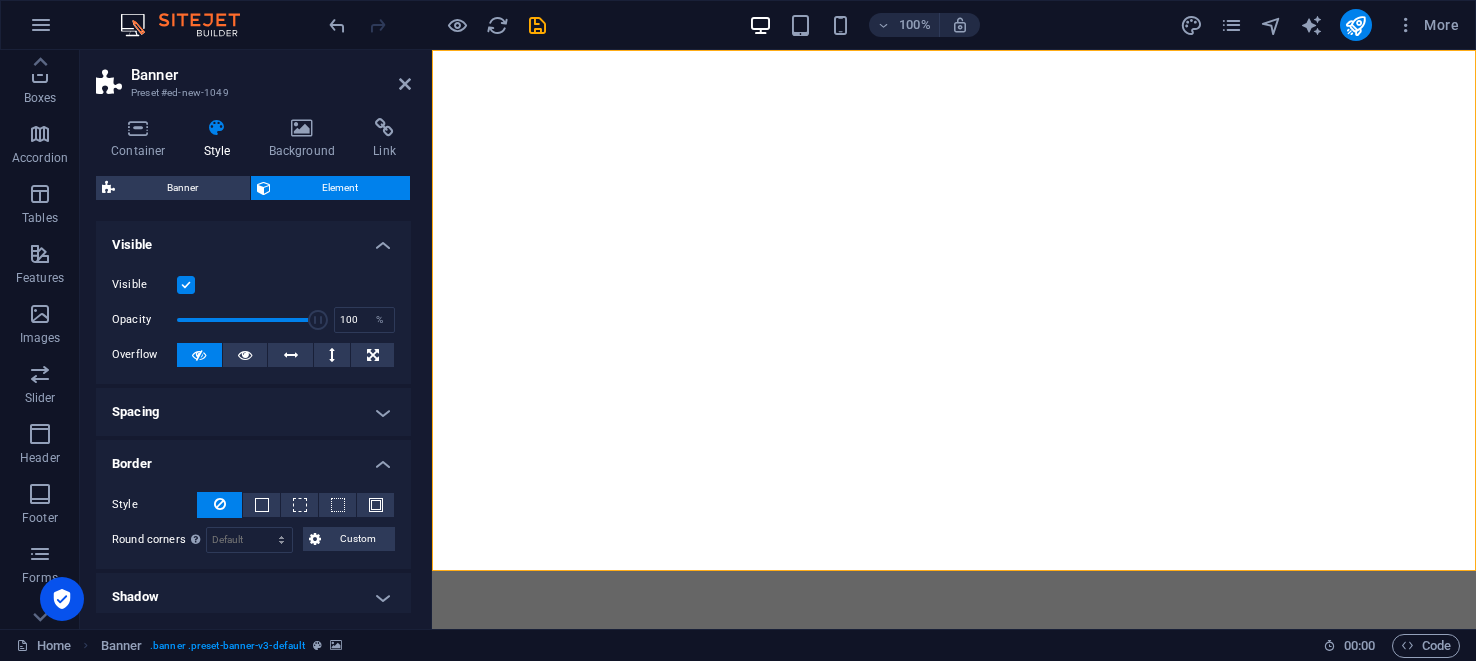 click on "Border" at bounding box center [253, 458] 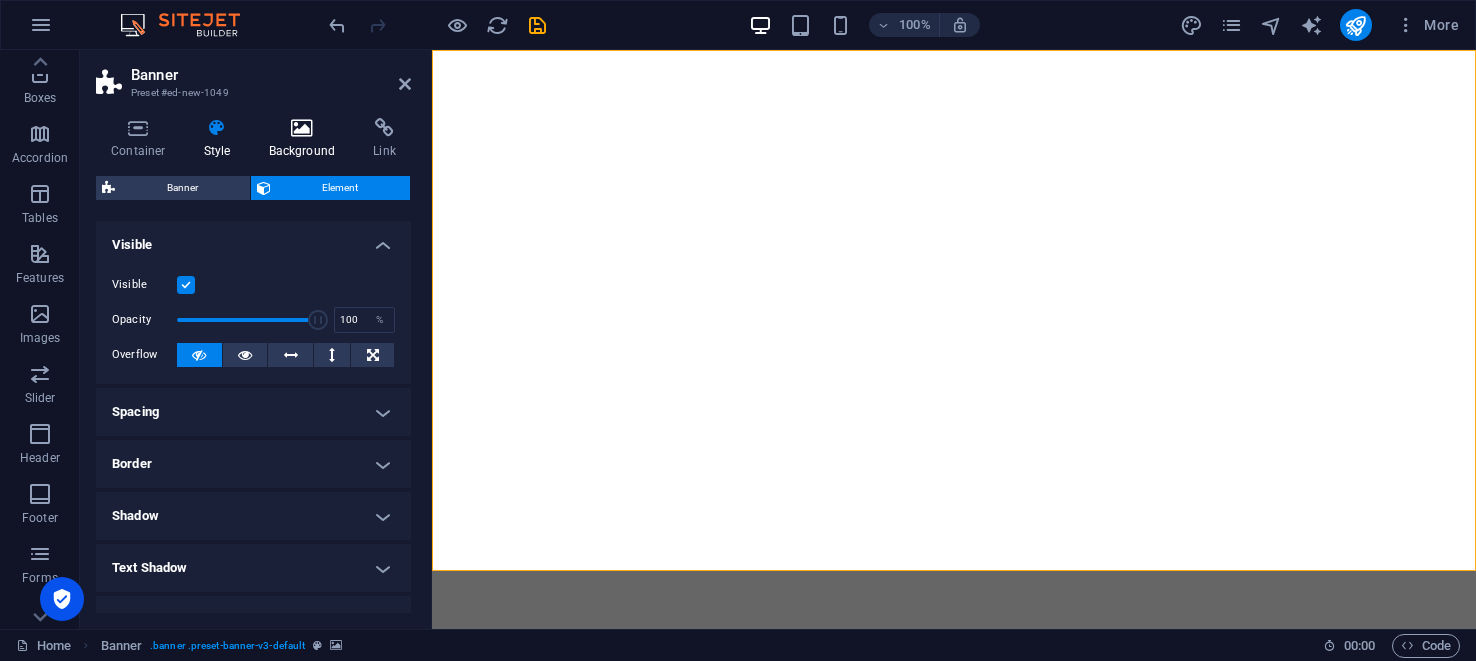 click on "Background" at bounding box center (306, 139) 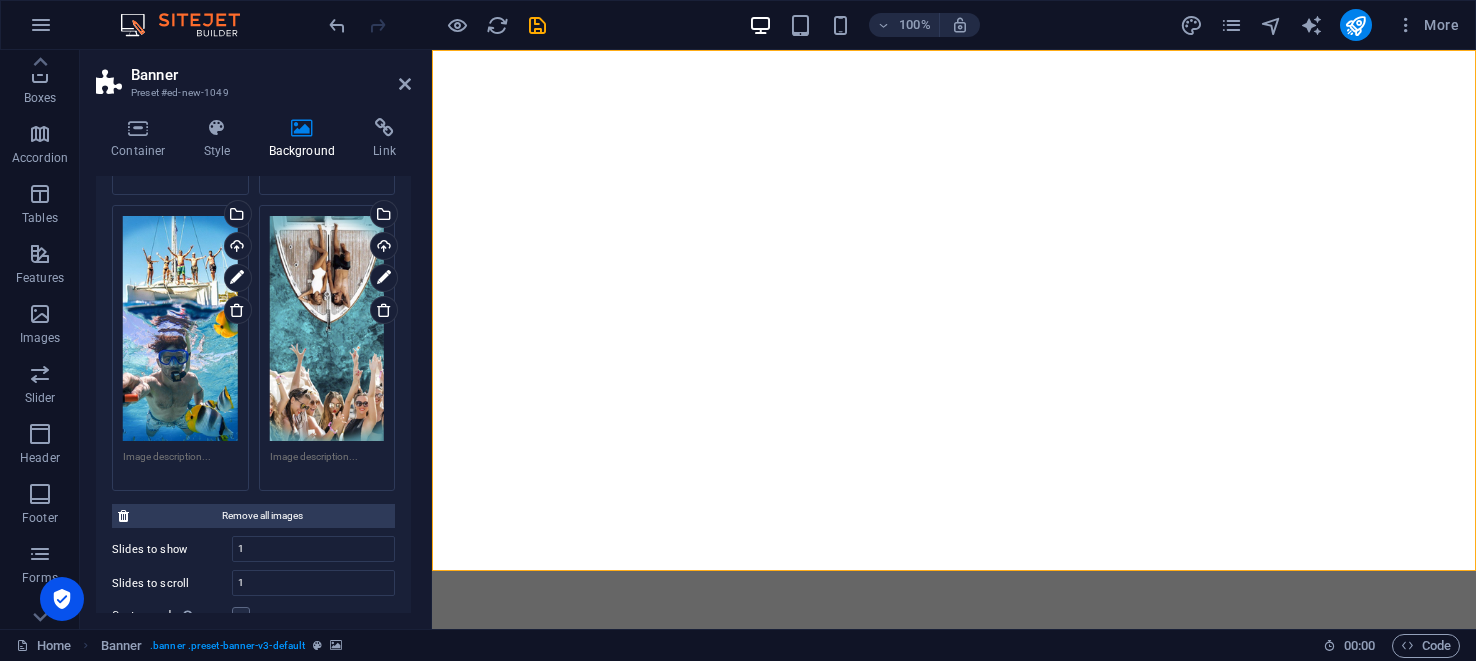 scroll, scrollTop: 538, scrollLeft: 0, axis: vertical 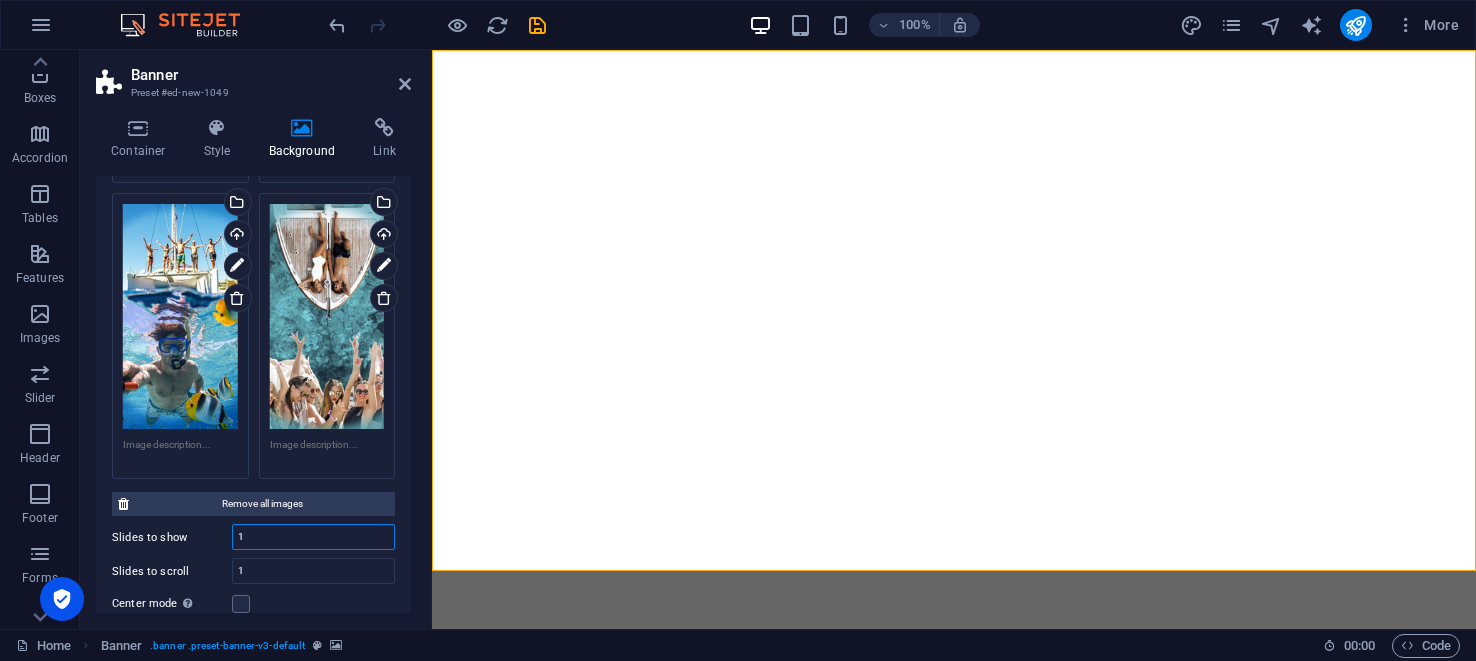 click on "1" at bounding box center [313, 537] 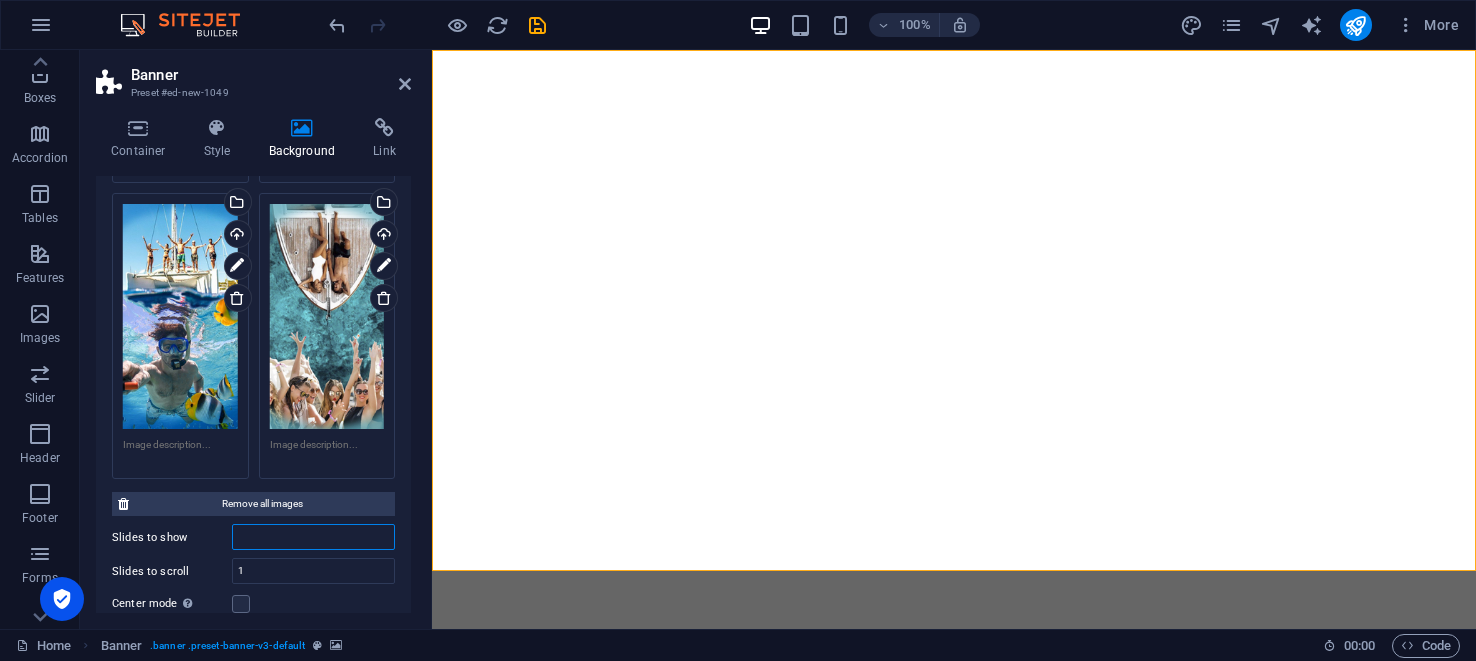 type on "2" 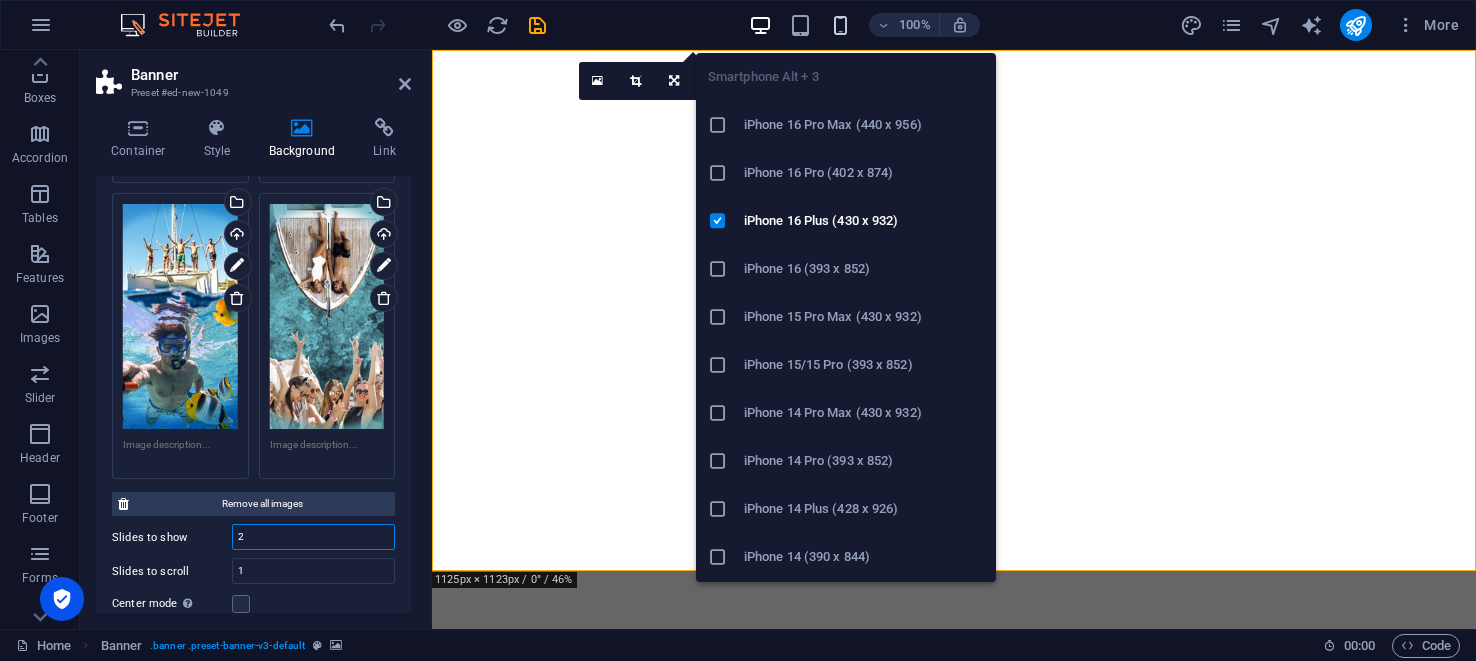 type on "2" 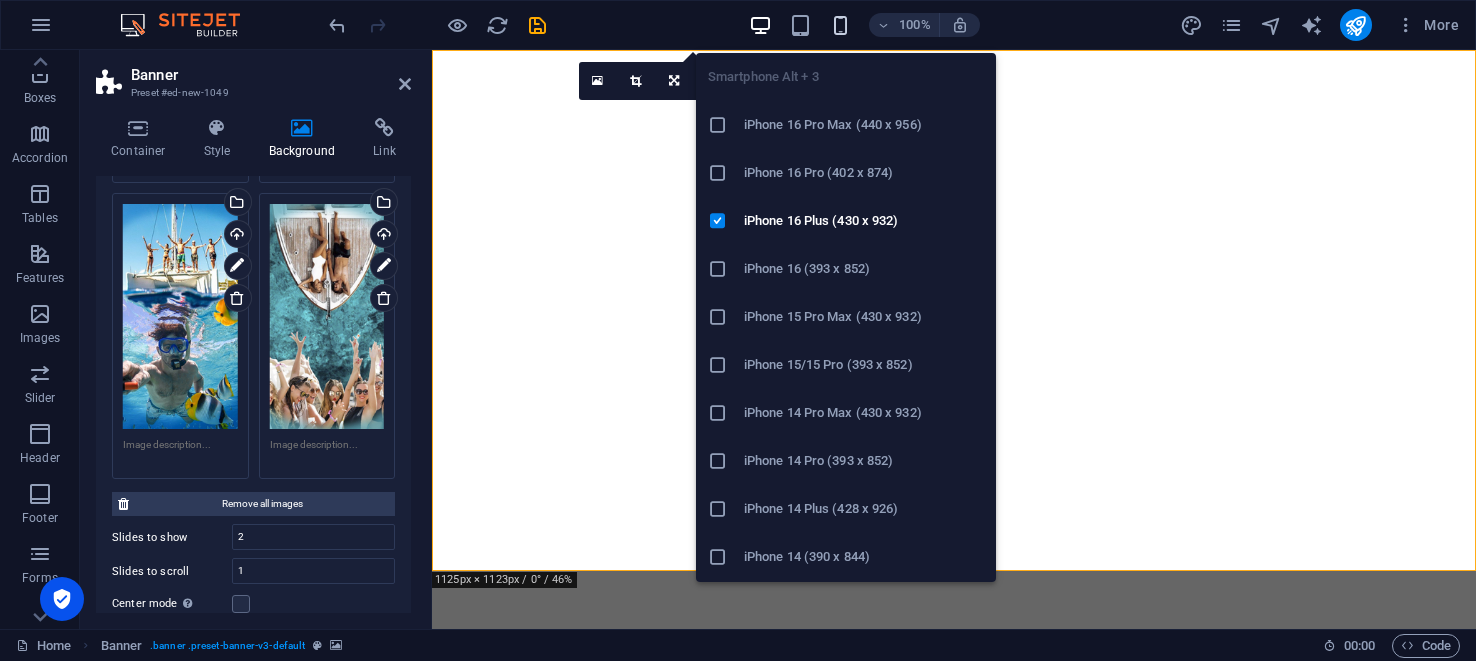 click at bounding box center [840, 25] 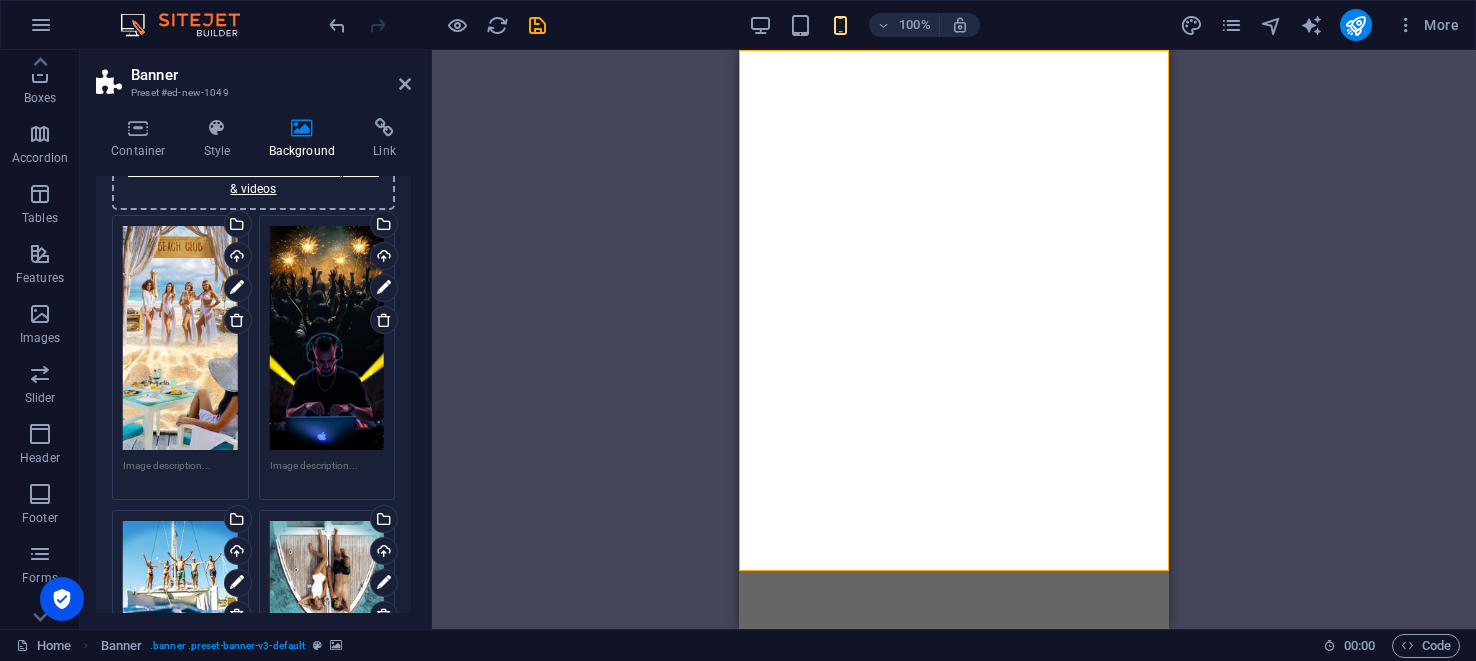 scroll, scrollTop: 228, scrollLeft: 0, axis: vertical 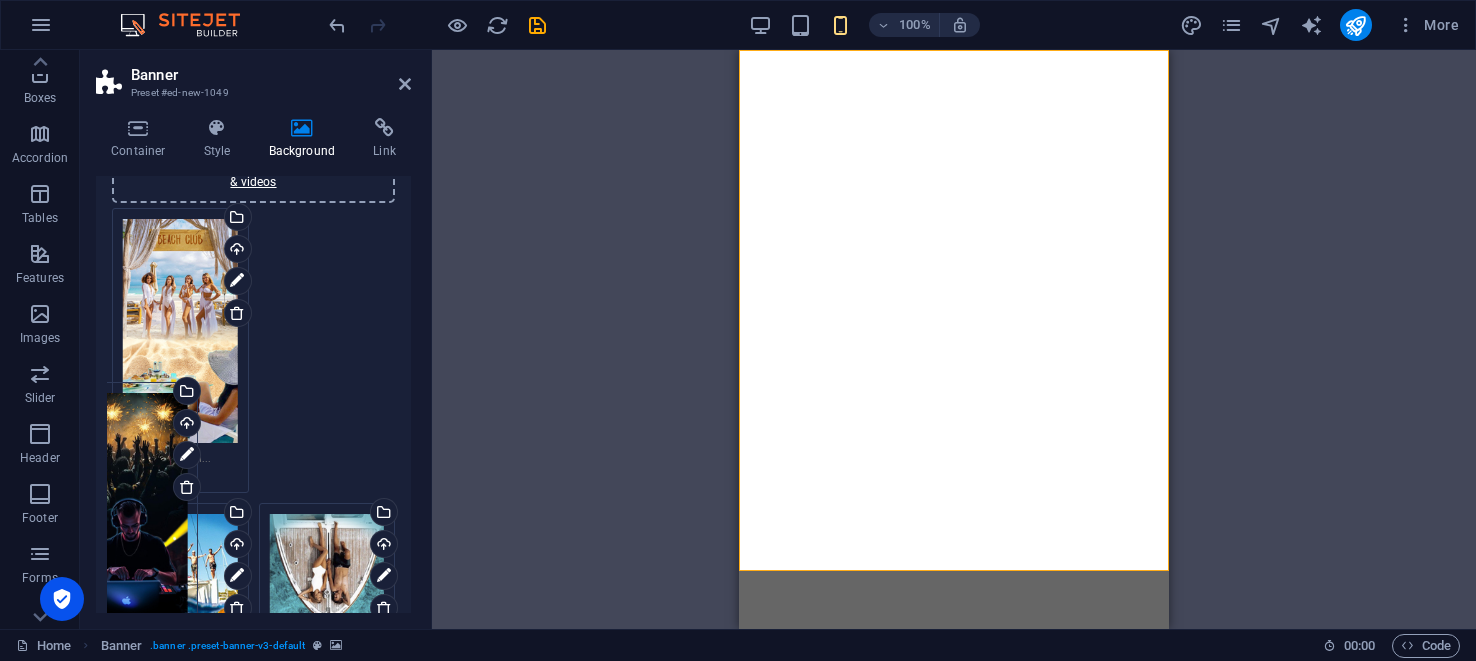 drag, startPoint x: 338, startPoint y: 331, endPoint x: 145, endPoint y: 505, distance: 259.85574 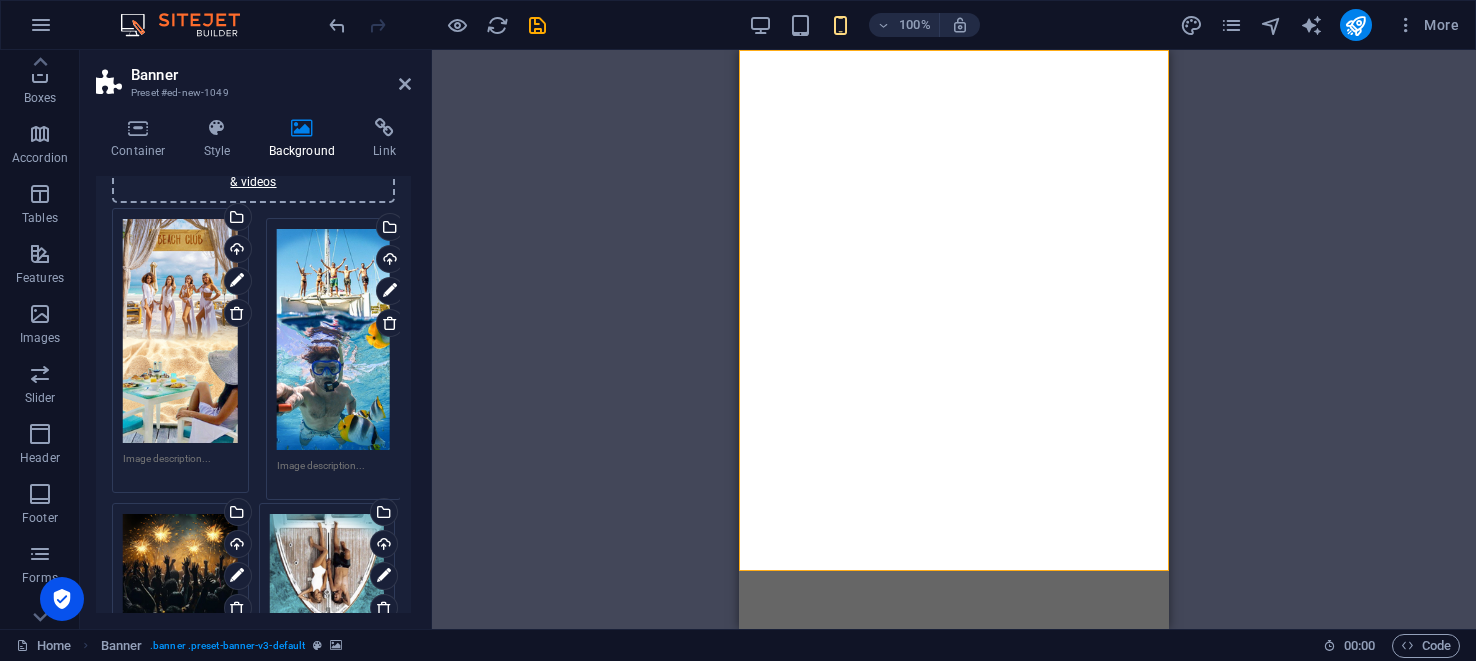 drag, startPoint x: 191, startPoint y: 536, endPoint x: 345, endPoint y: 254, distance: 321.3098 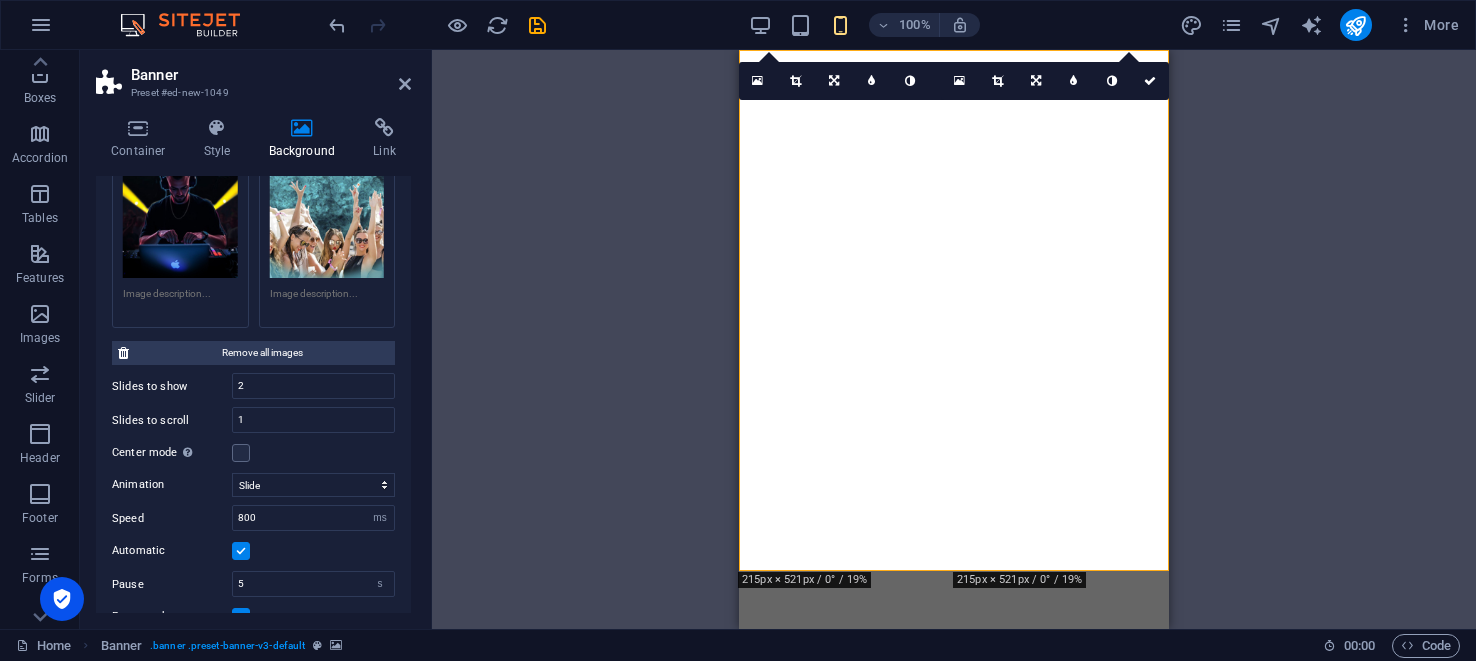 scroll, scrollTop: 691, scrollLeft: 0, axis: vertical 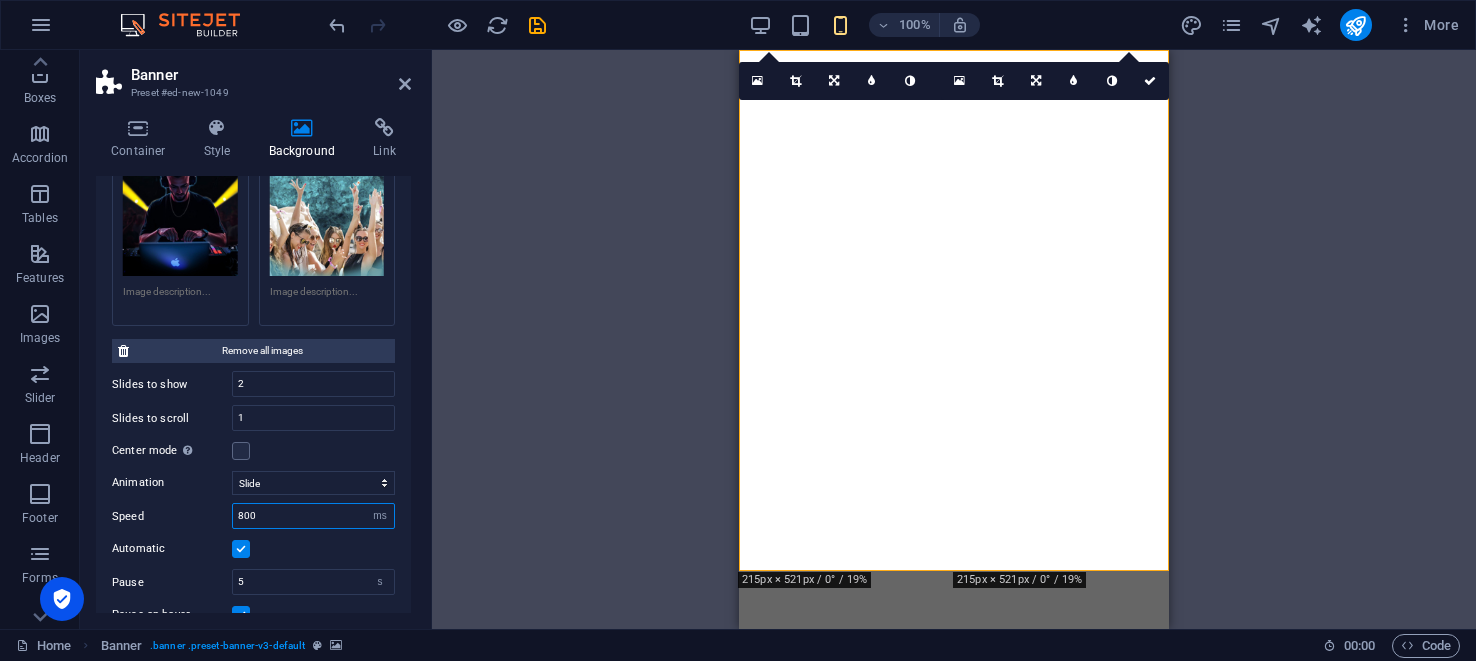 drag, startPoint x: 294, startPoint y: 514, endPoint x: 220, endPoint y: 509, distance: 74.168724 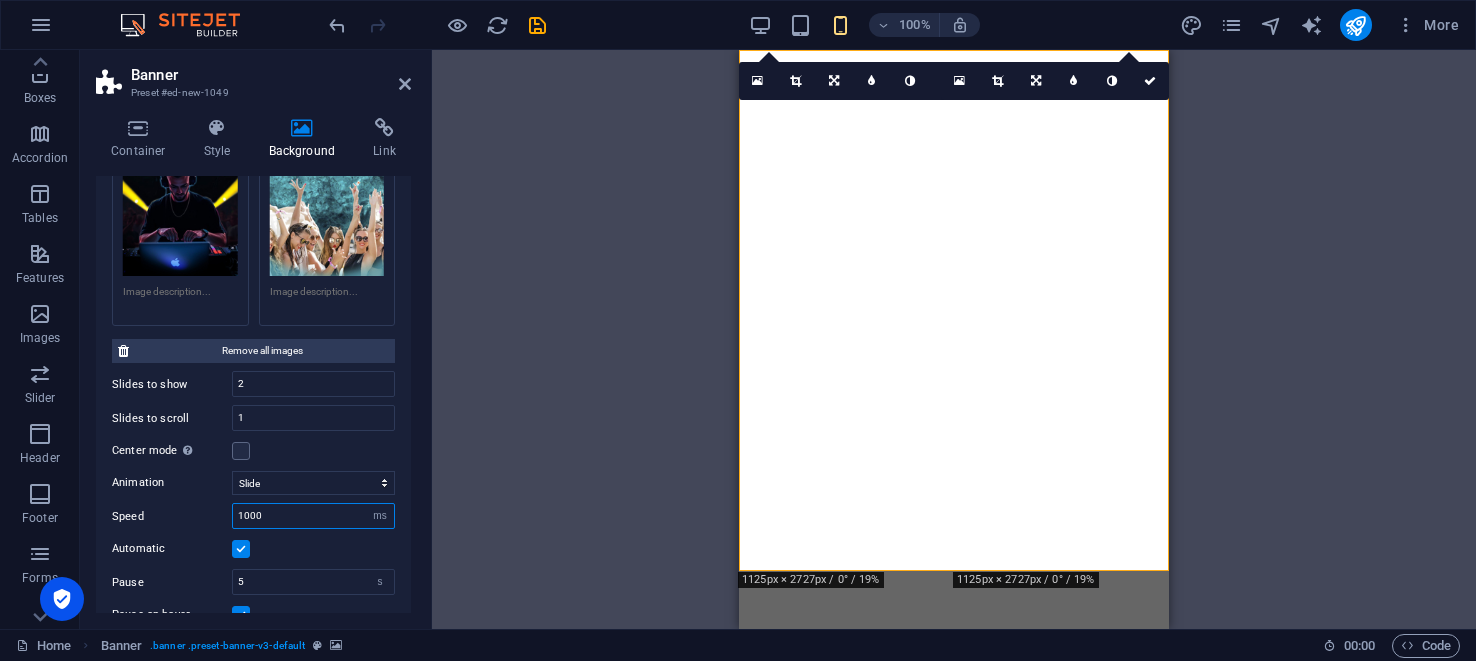 type on "1000" 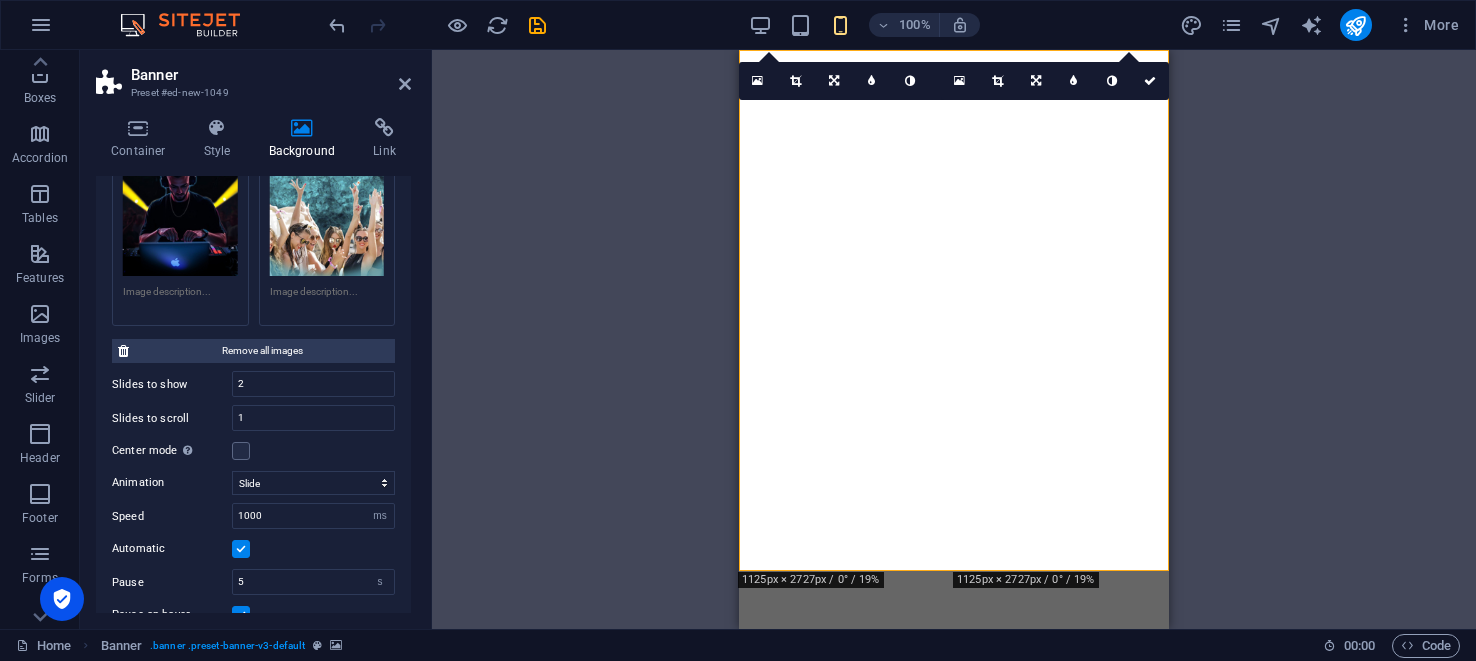 click on "Animation Slide Fade Speed 1000 s ms Automatic Pause 5 s ms Pause on hover Loop Lazyload Off On demand Progressive Arrows Dots" at bounding box center [253, 609] 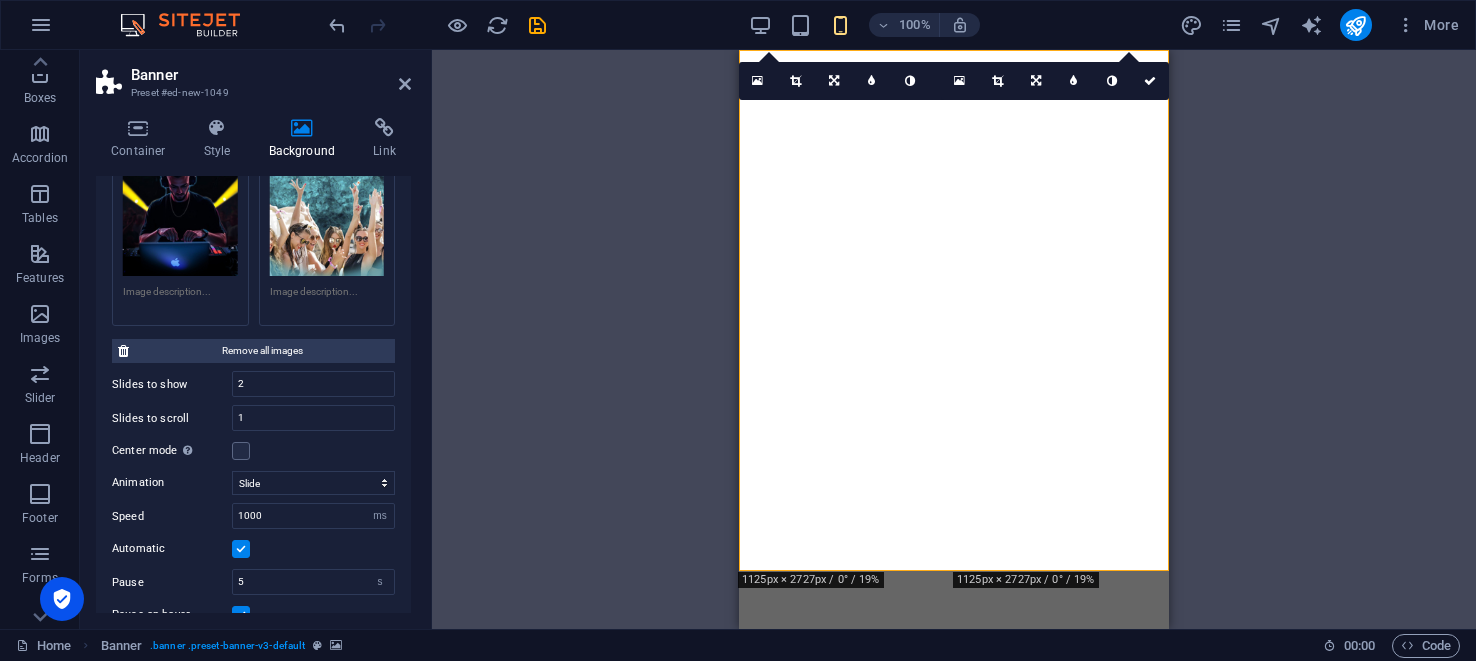 click on "Animation Slide Fade Speed 1000 s ms Automatic Pause 5 s ms Pause on hover Loop Lazyload Off On demand Progressive Arrows Dots" at bounding box center (253, 609) 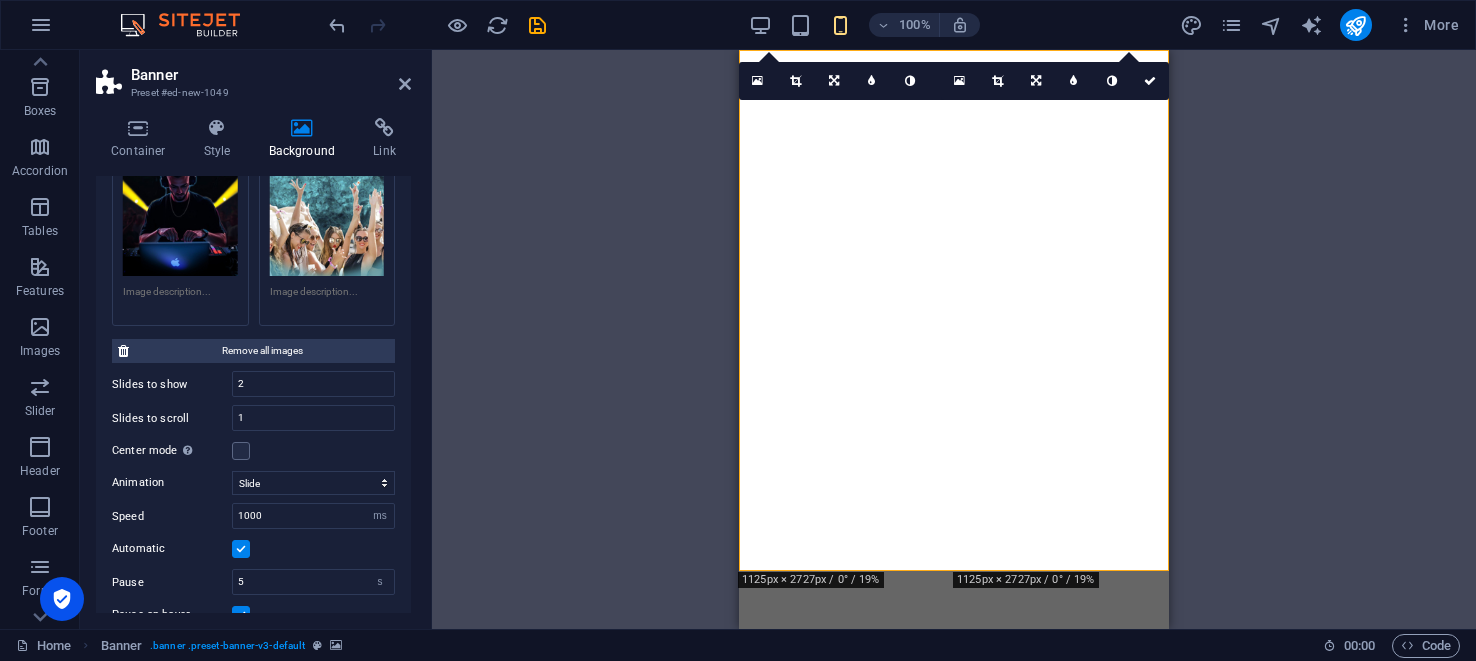 scroll, scrollTop: 222, scrollLeft: 0, axis: vertical 